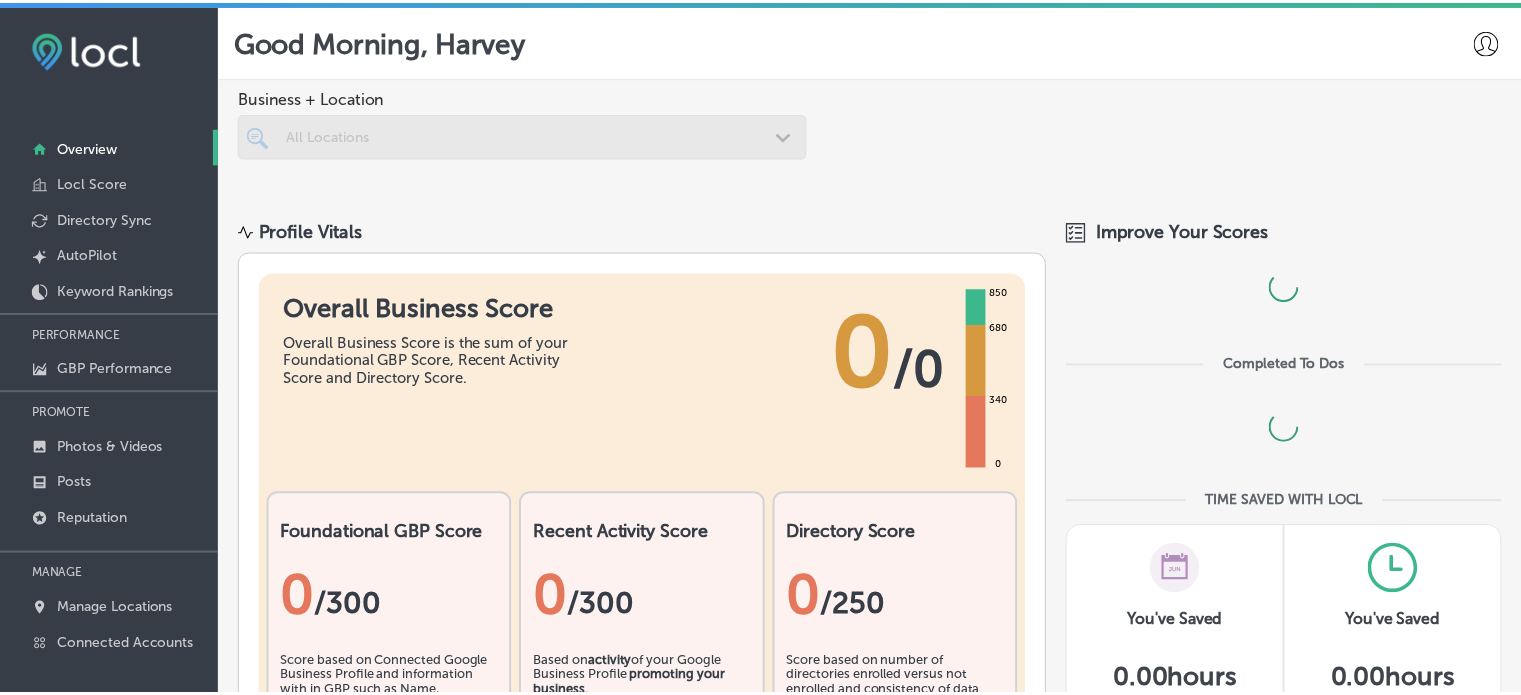 scroll, scrollTop: 0, scrollLeft: 0, axis: both 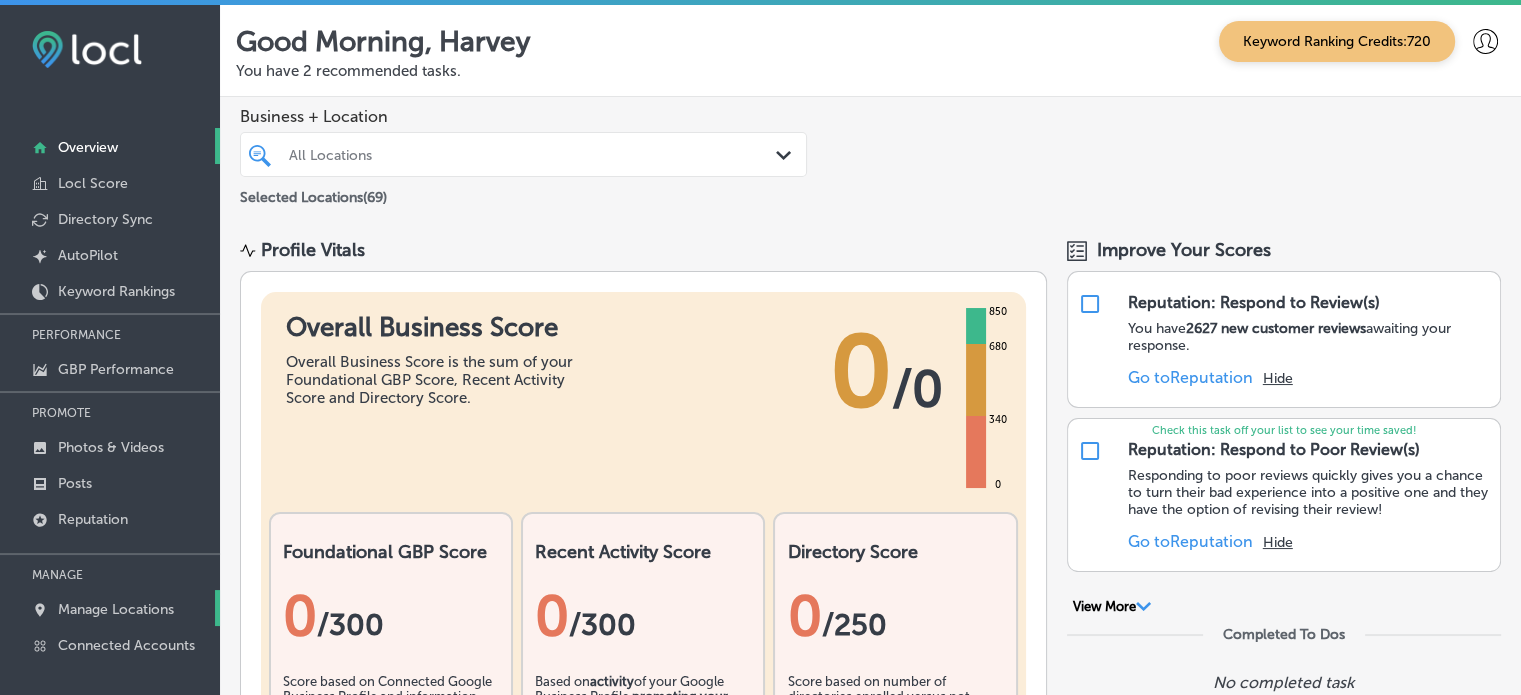 click on "Manage Locations" at bounding box center (116, 609) 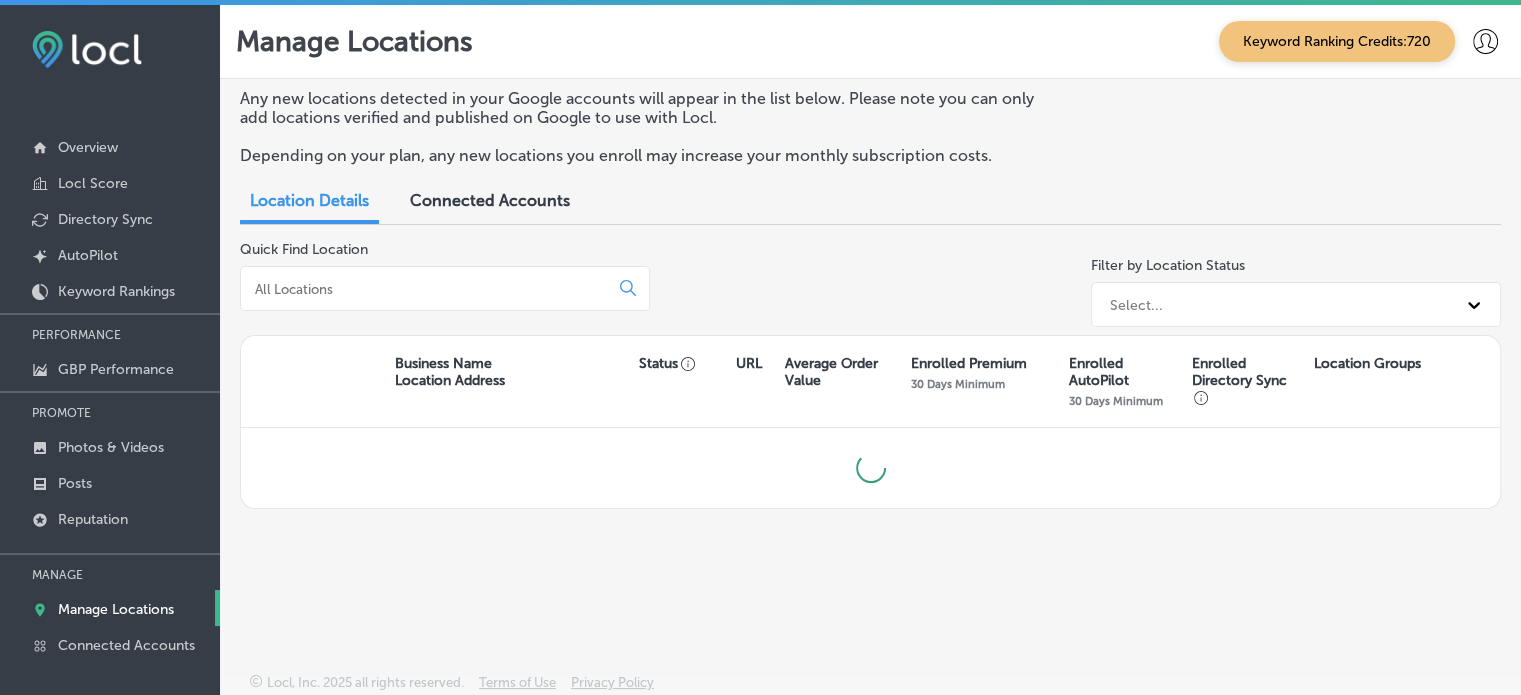 click at bounding box center [428, 289] 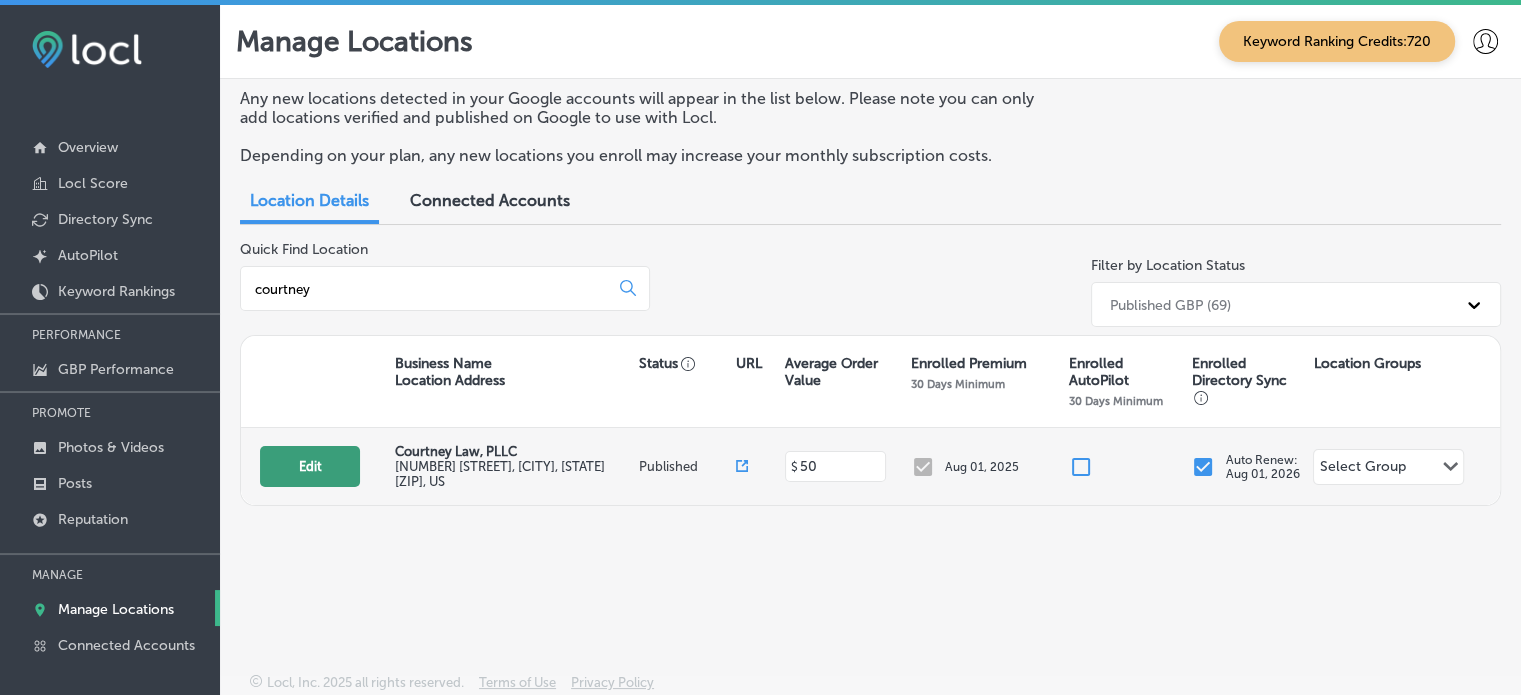 type on "courtney" 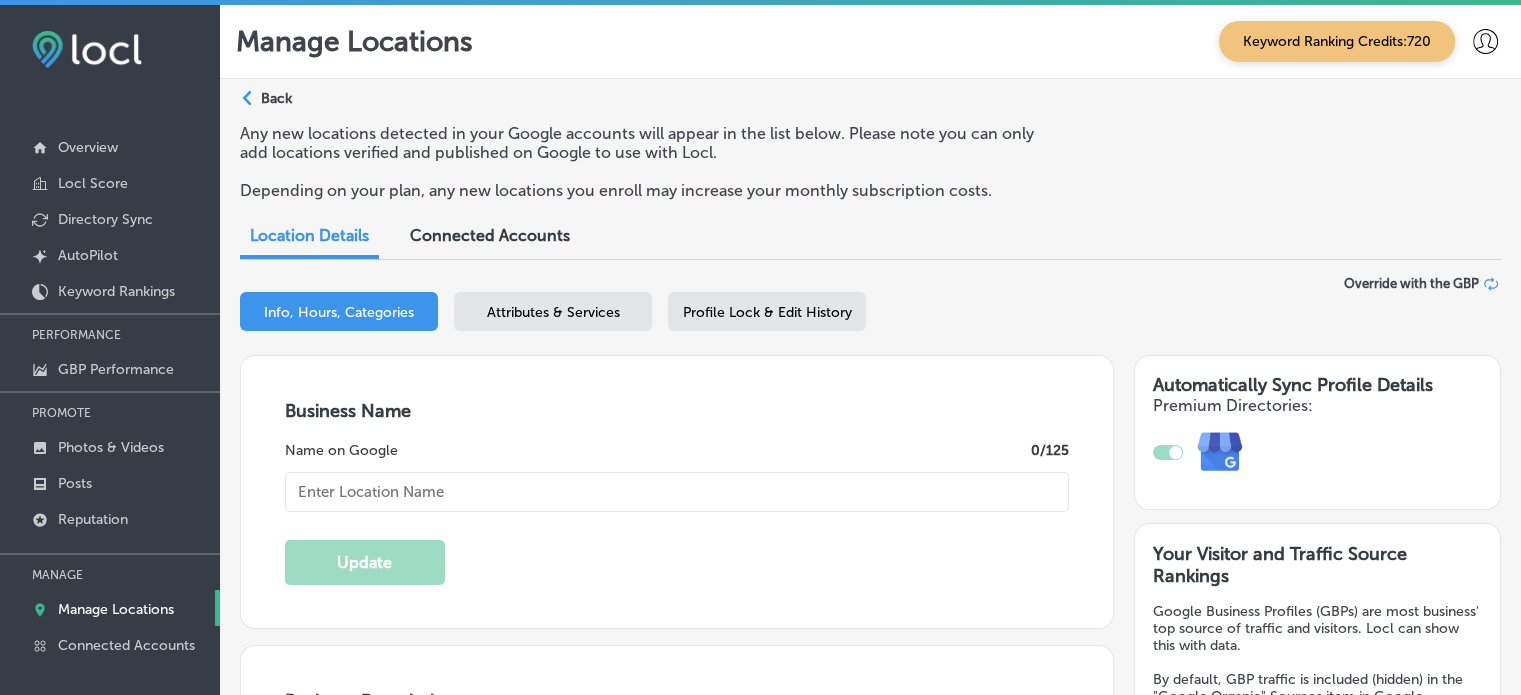 type on "Courtney Law, PLLC" 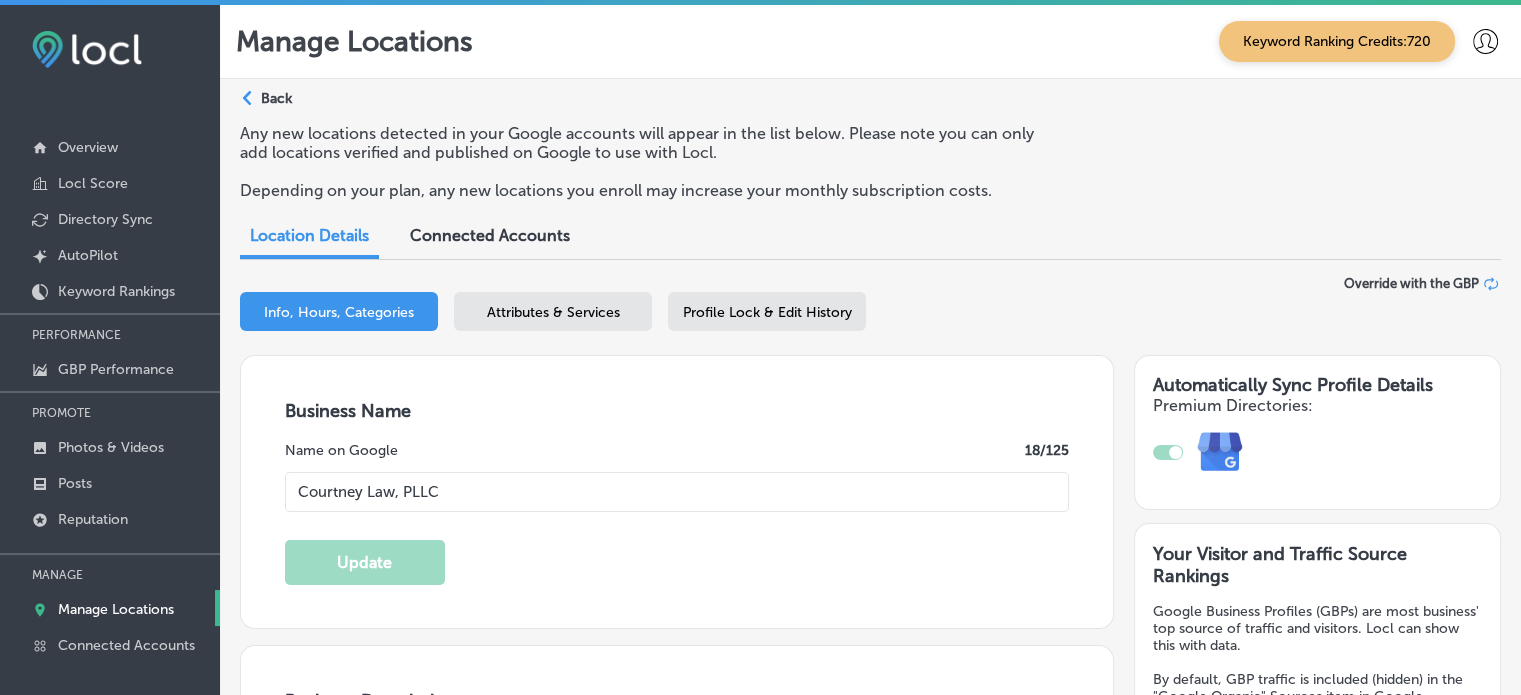 type on "[NUMBER] [STREET]" 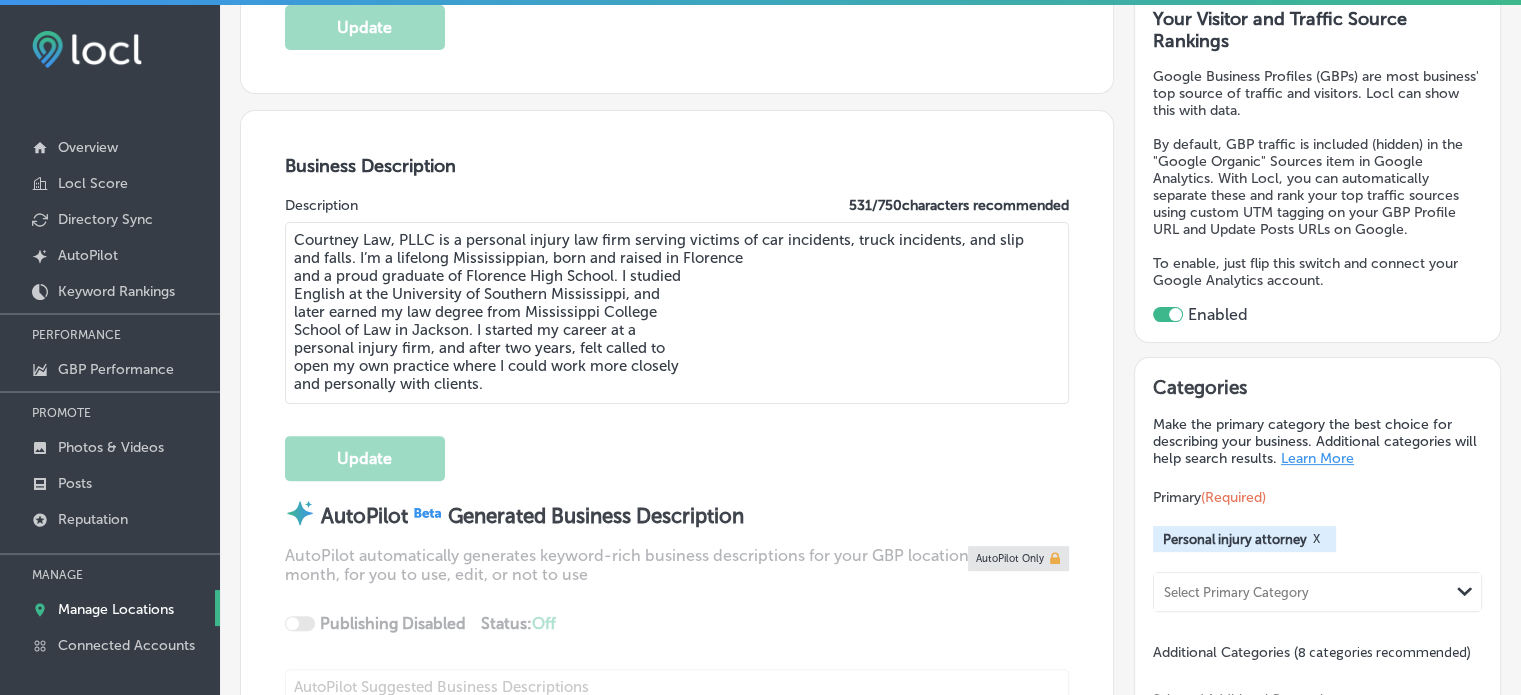 scroll, scrollTop: 536, scrollLeft: 0, axis: vertical 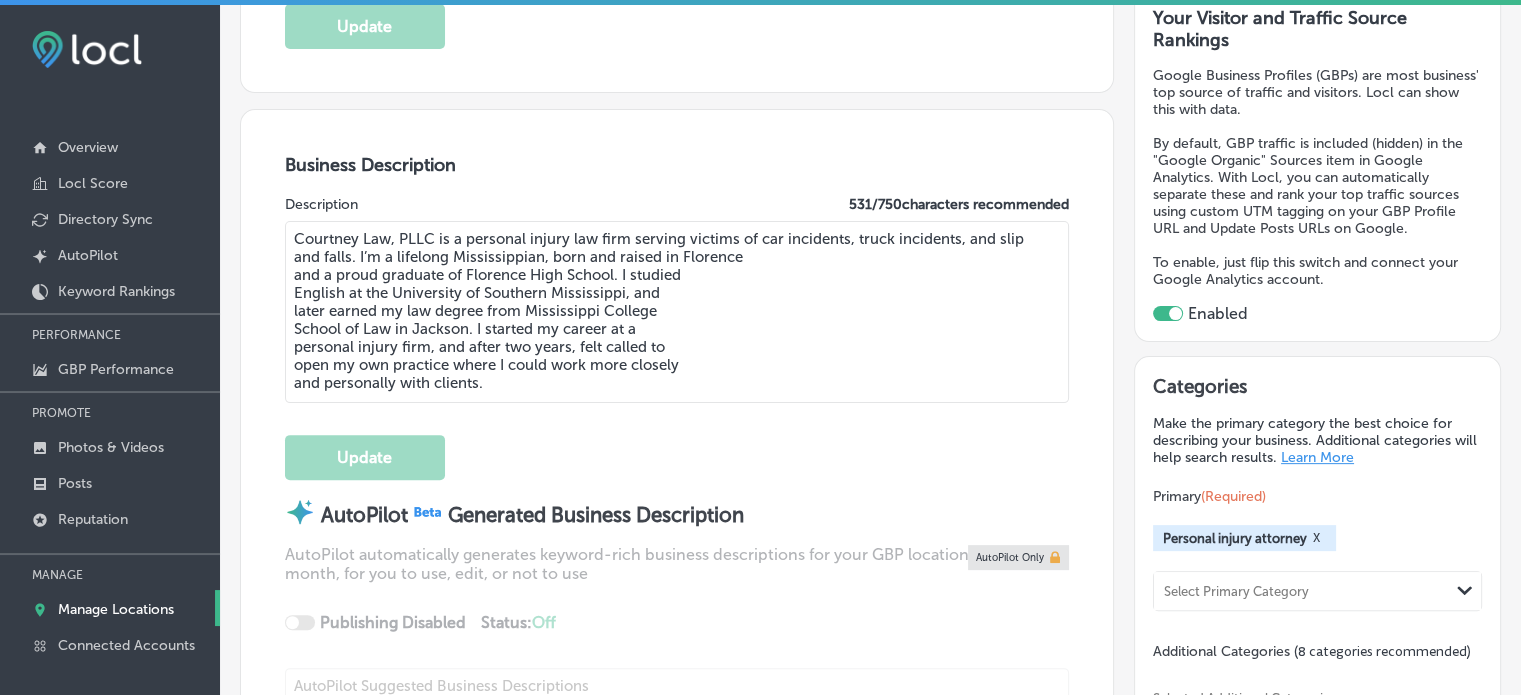 click on "Courtney Law, PLLC is a personal injury law firm serving victims of car incidents, truck incidents, and slip and falls. I’m a lifelong Mississippian, born and raised in Florence
and a proud graduate of Florence High School. I studied
English at the University of Southern Mississippi, and
later earned my law degree from Mississippi College
School of Law in Jackson. I started my career at a
personal injury firm, and after two years, felt called to
open my own practice where I could work more closely
and personally with clients." at bounding box center (677, 312) 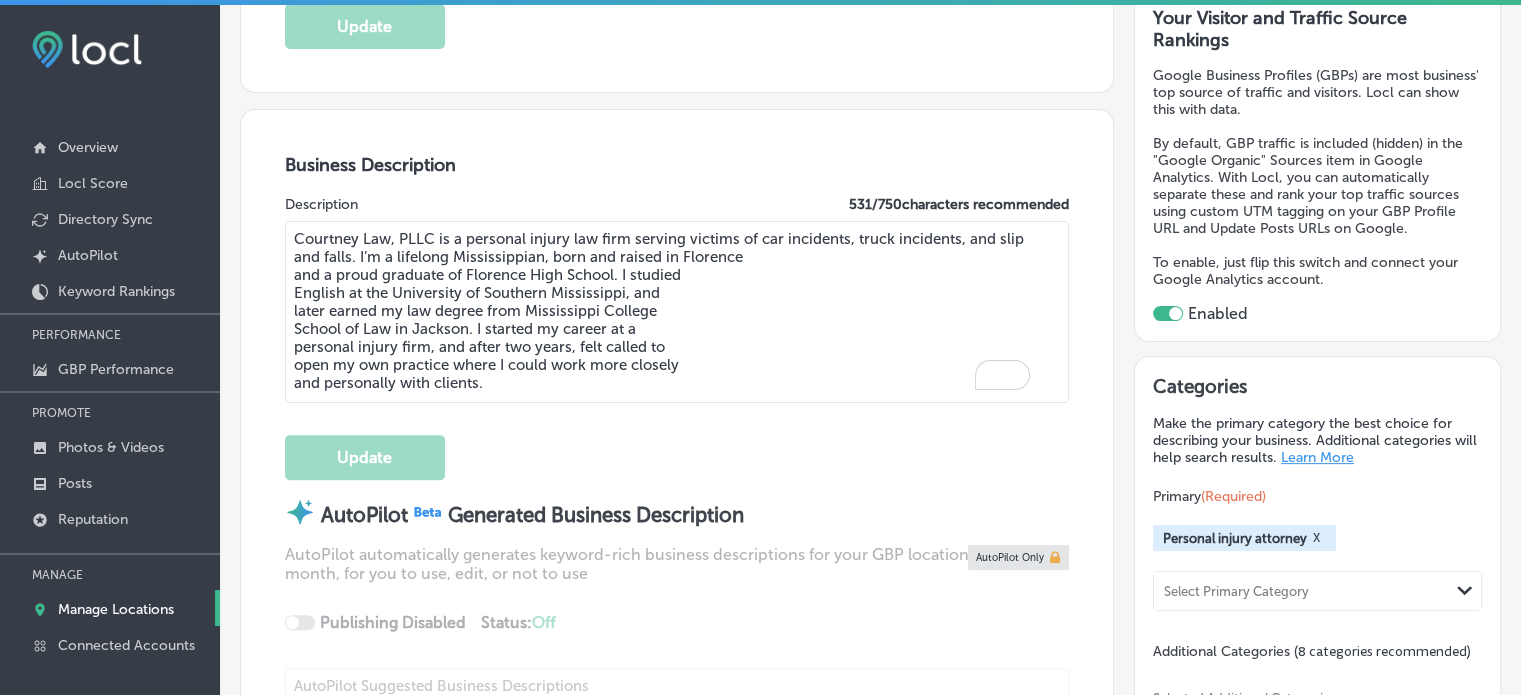 drag, startPoint x: 298, startPoint y: 233, endPoint x: 589, endPoint y: 419, distance: 345.36502 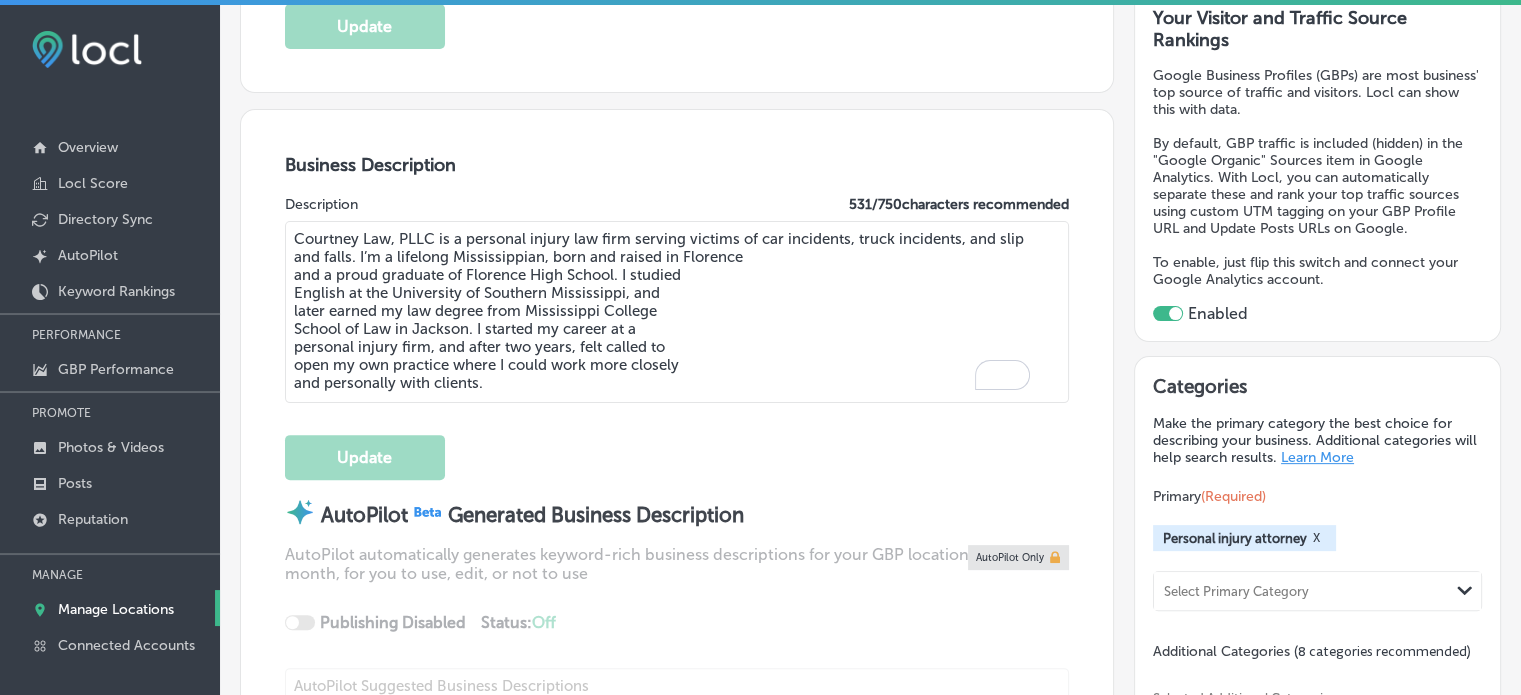 click on "Business Description Description 531 / 750  characters recommended Courtney Law, PLLC is a personal injury law firm serving victims of car incidents, truck incidents, and slip and falls. I’m a lifelong Mississippian, born and raised in Florence
and a proud graduate of Florence High School. I studied
English at the University of Southern Mississippi, and
later earned my law degree from Mississippi College
School of Law in Jackson. I started my career at a
personal injury firm, and after two years, felt called to
open my own practice where I could work more closely
and personally with clients. Update AutoPilot Generated Business Description AutoPilot automatically generates keyword-rich business descriptions for your GBP location(s) each month, for you to use, edit, or not to use Publishing Disabled Status:  Off 0 / 0  Location(s) Publishing AutoPilot Only
No Keywords exists Update Description Suggest Another" at bounding box center (677, 489) 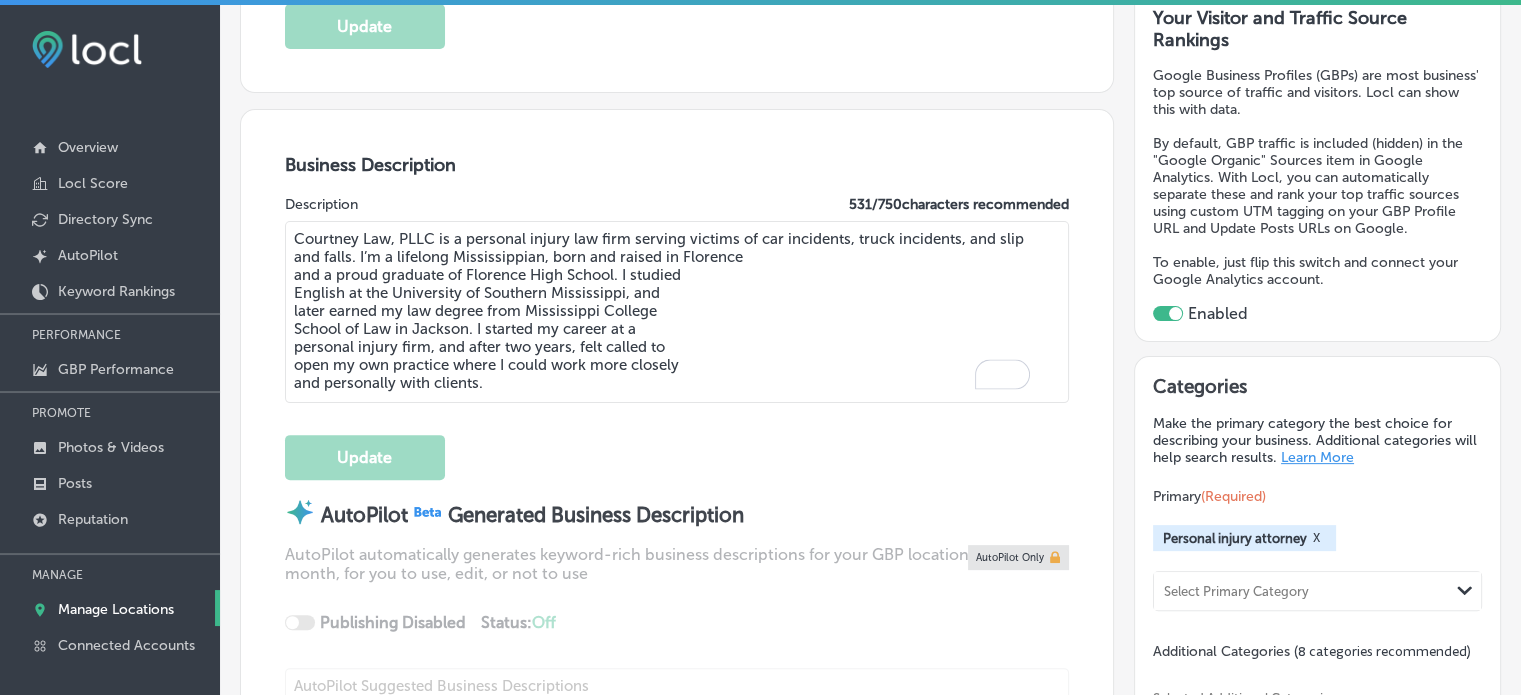 type on "C" 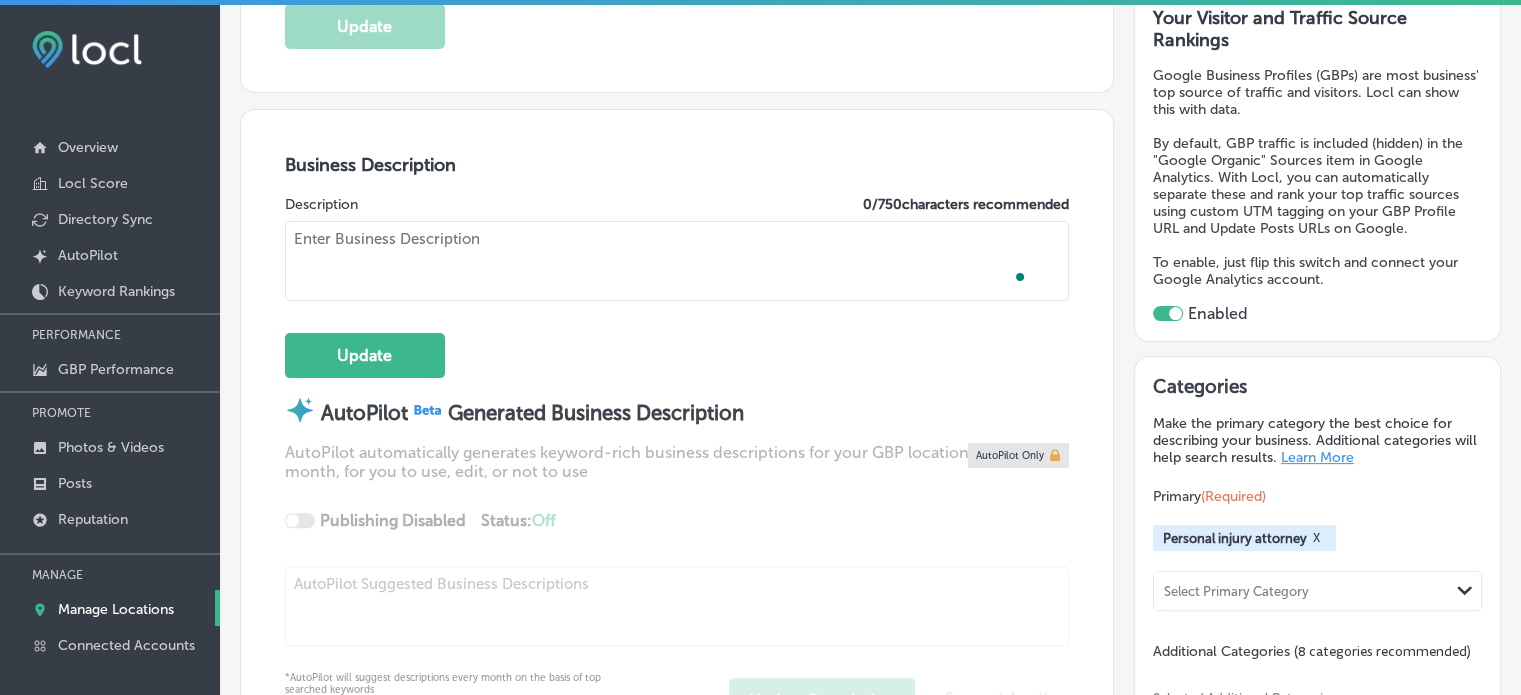paste on ""Courtney Law, PLLC is a trusted personal injury law firm in Jackson, MS, offering expert legal representation for car accidents, 18-wheeler collisions, slip and fall accidents, and other injury cases. Led by a lifelong Mississippian, we provide compassionate, personalized service to clients throughout the Jackson metro area, including Clinton, Ridgeland, and Madison. Our team is dedicated to helping victims of accidents secure fair compensation, with a focus on clear communication and dedicated advocacy. Reach out for a free consultation and let us fight for your rights.
"" 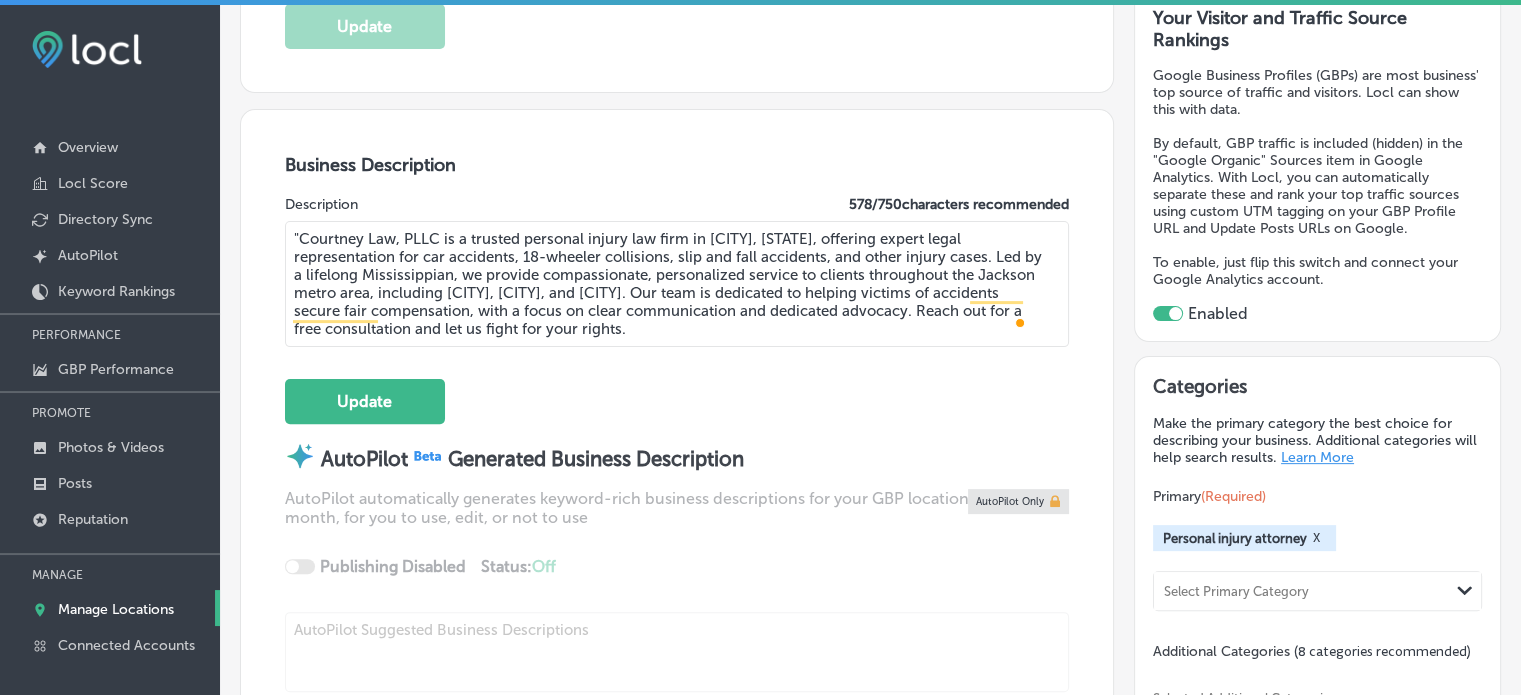 click on ""Courtney Law, PLLC is a trusted personal injury law firm in Jackson, MS, offering expert legal representation for car accidents, 18-wheeler collisions, slip and fall accidents, and other injury cases. Led by a lifelong Mississippian, we provide compassionate, personalized service to clients throughout the Jackson metro area, including Clinton, Ridgeland, and Madison. Our team is dedicated to helping victims of accidents secure fair compensation, with a focus on clear communication and dedicated advocacy. Reach out for a free consultation and let us fight for your rights." at bounding box center [677, 284] 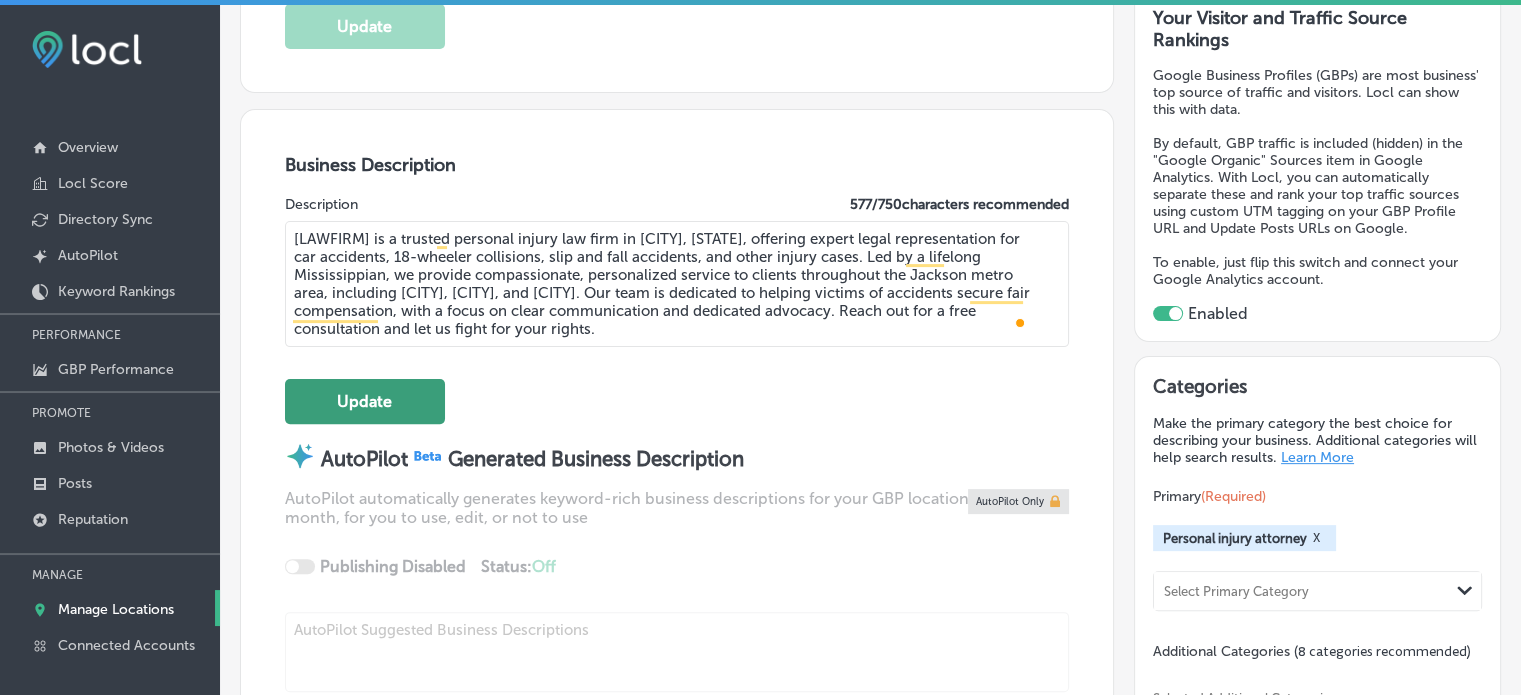 type on "Courtney Law, PLLC is a trusted personal injury law firm in Jackson, MS, offering expert legal representation for car accidents, 18-wheeler collisions, slip and fall accidents, and other injury cases. Led by a lifelong Mississippian, we provide compassionate, personalized service to clients throughout the Jackson metro area, including Clinton, Ridgeland, and Madison. Our team is dedicated to helping victims of accidents secure fair compensation, with a focus on clear communication and dedicated advocacy. Reach out for a free consultation and let us fight for your rights." 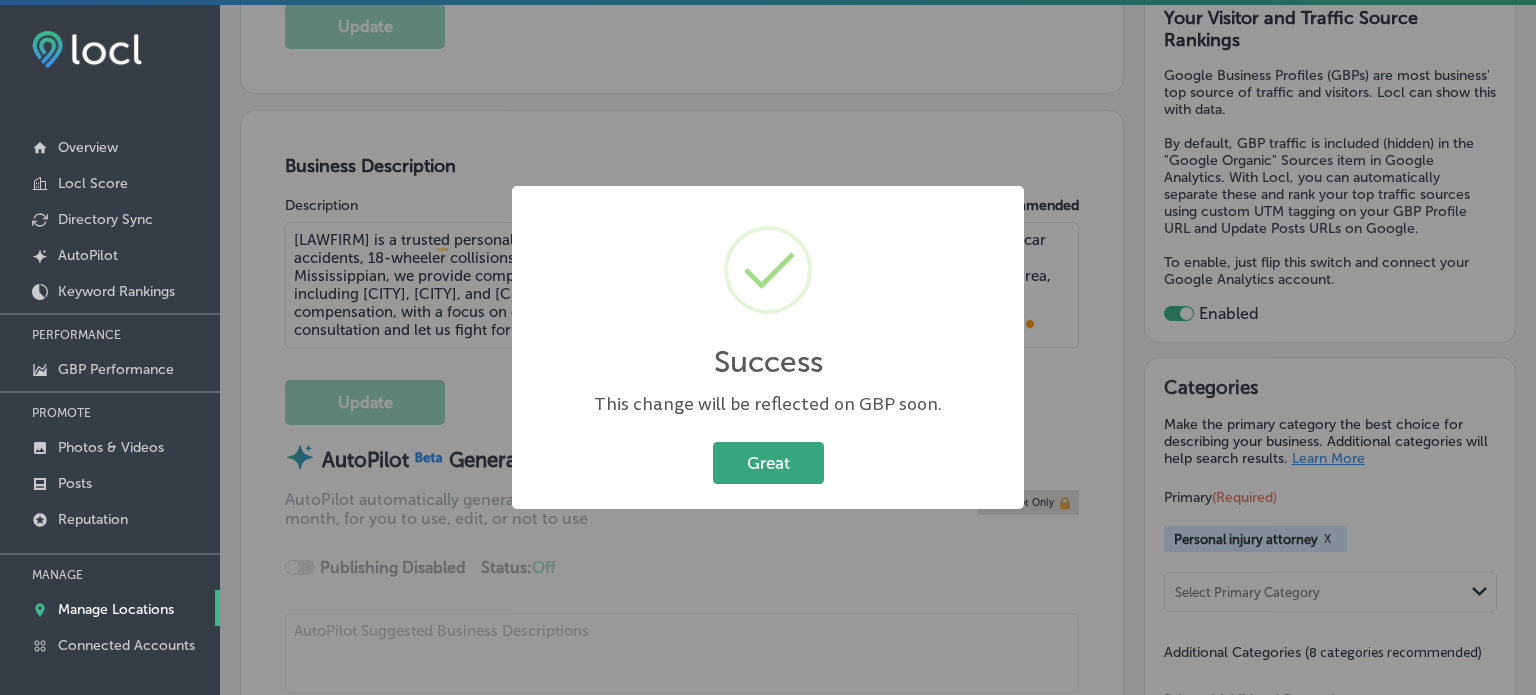 click on "Great" at bounding box center [768, 462] 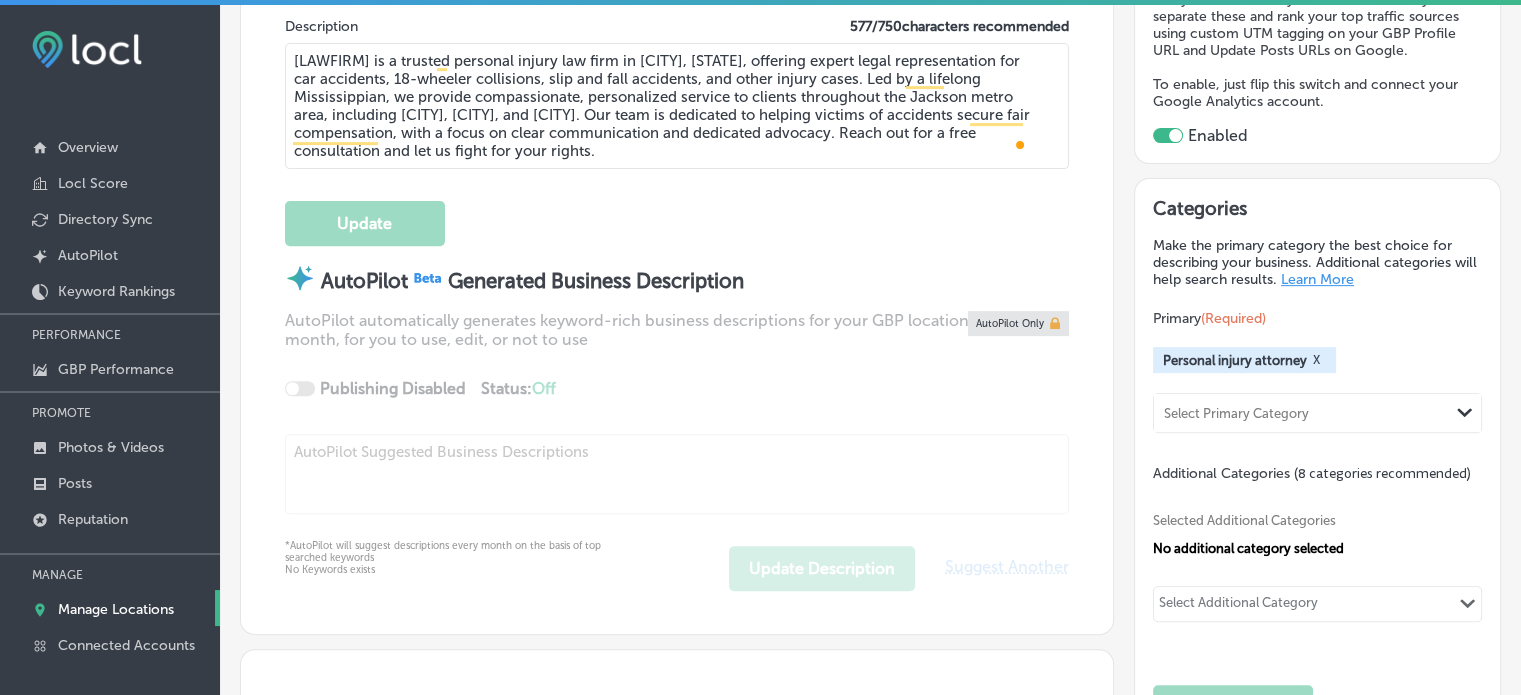 scroll, scrollTop: 716, scrollLeft: 0, axis: vertical 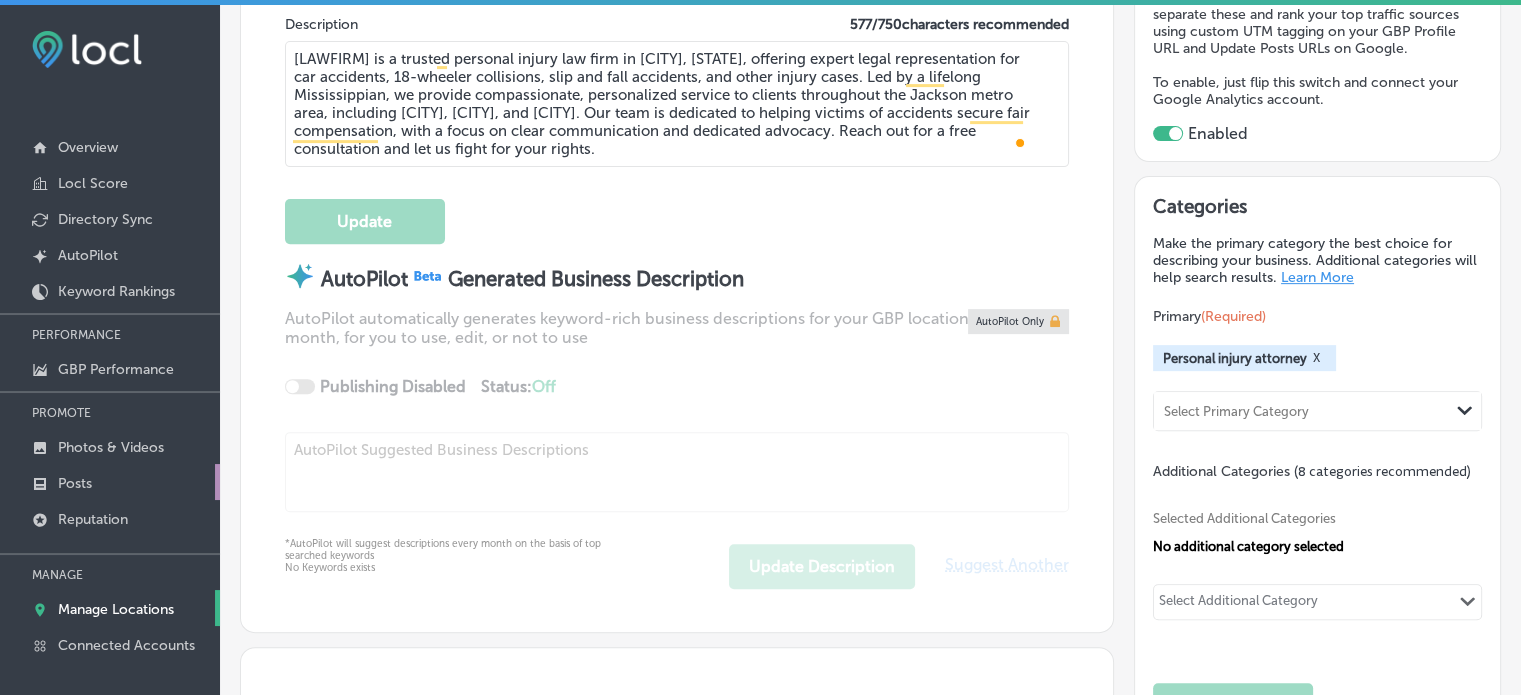 click on "Posts" at bounding box center [110, 482] 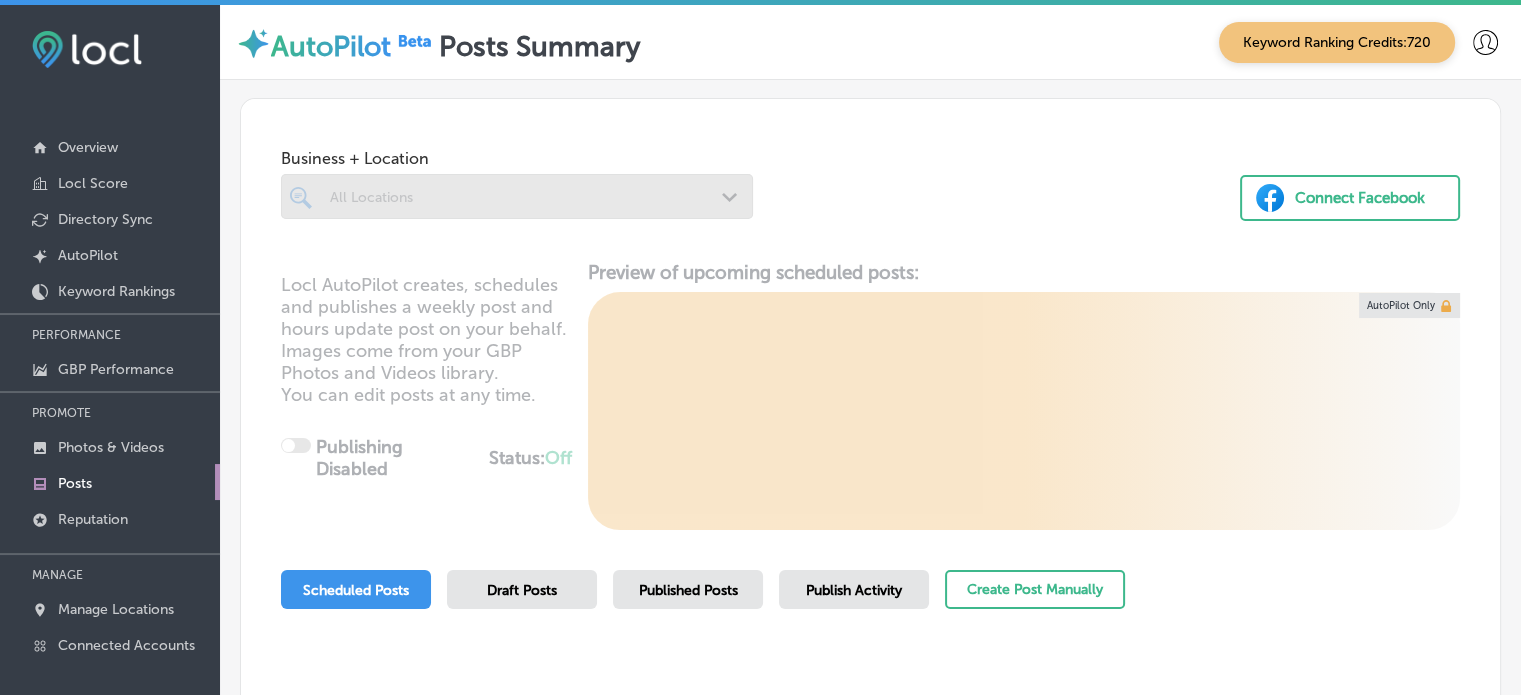 click at bounding box center [517, 196] 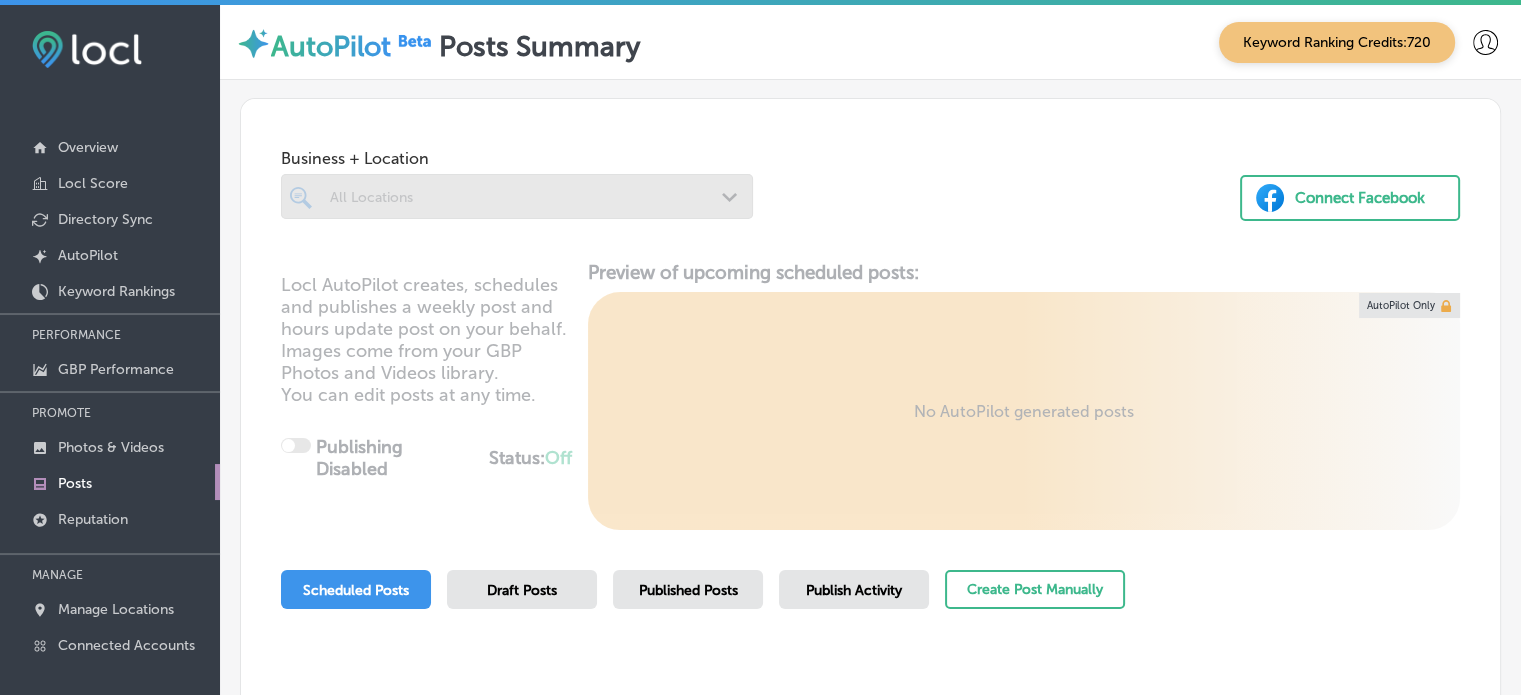 click at bounding box center [517, 196] 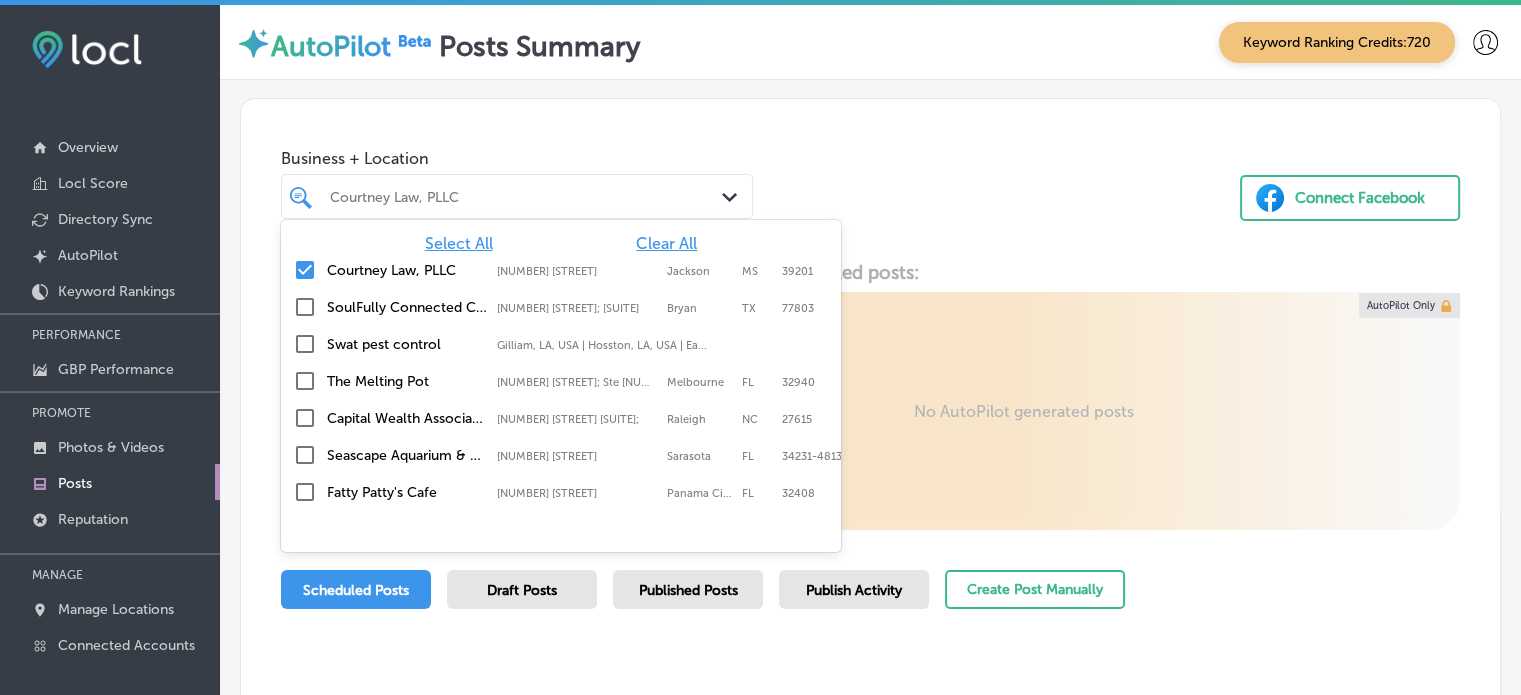 click on "Courtney Law, PLLC" at bounding box center [527, 196] 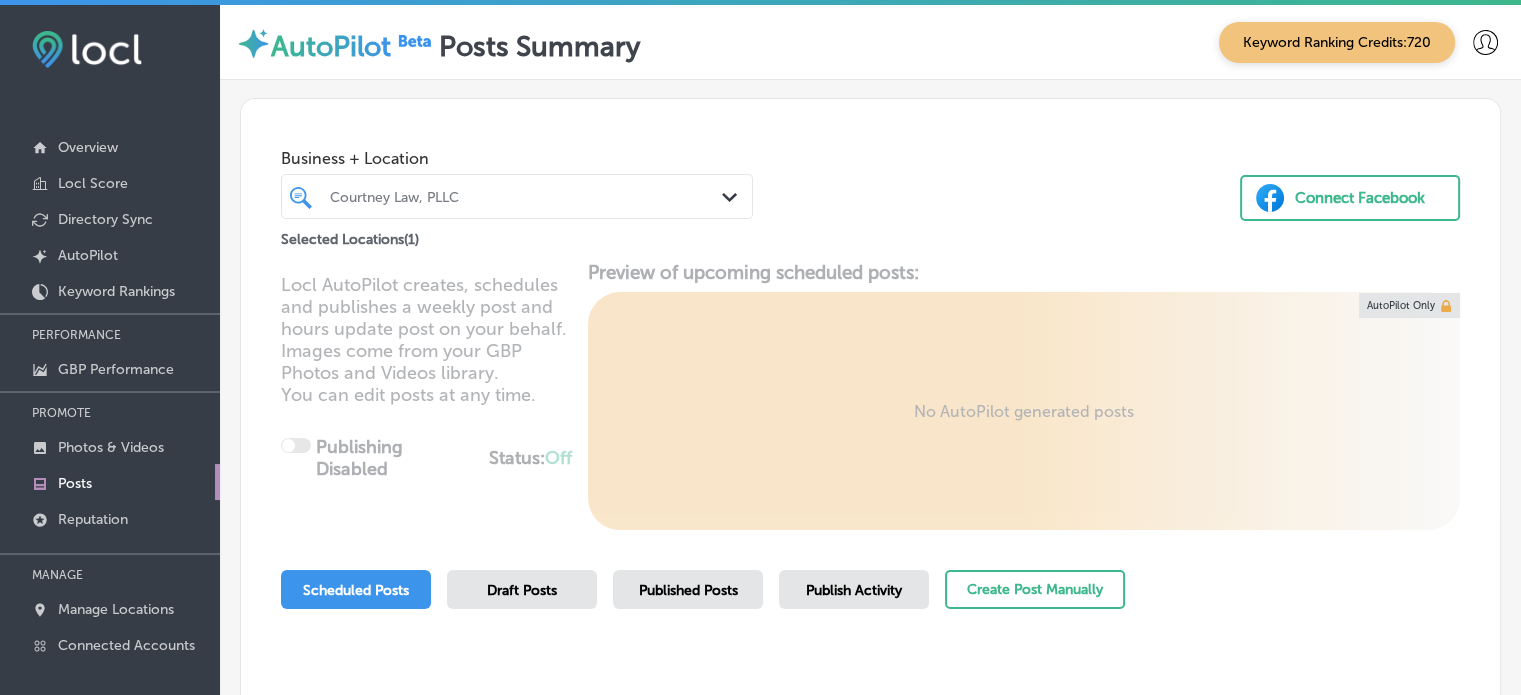 click on "Business + Location
Courtney Law, PLLC
Path
Created with Sketch.
Selected Locations  ( 1 )
Connect Facebook" at bounding box center (870, 175) 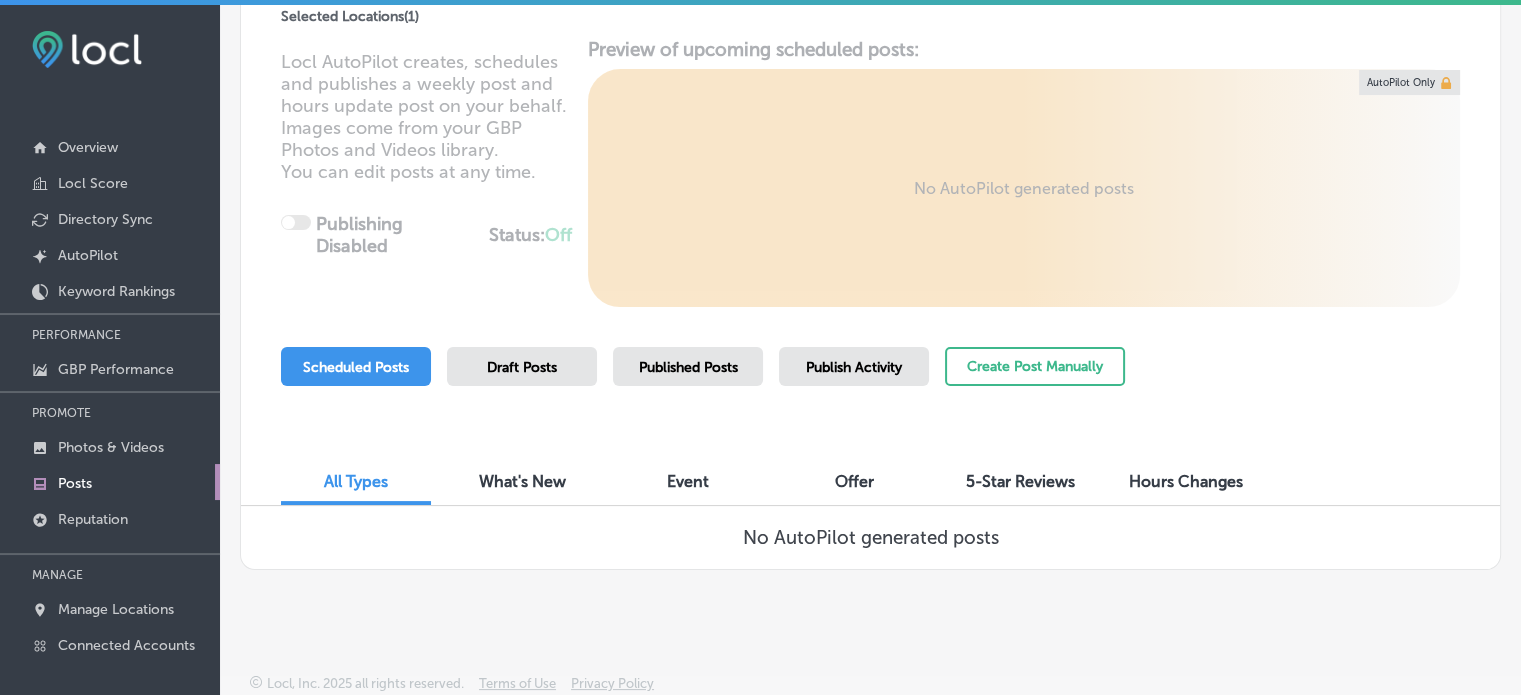 click on "Business + Location
Courtney Law, PLLC
Path
Created with Sketch.
Selected Locations  ( 1 )
Connect Facebook Locl AutoPilot creates, schedules and publishes a weekly post and hours update post on your behalf. Images come from your GBP Photos and Videos library. You can edit posts at any time. Publishing Disabled Status:  Off 0 / 0  Location(s) Publishing Preview of upcoming scheduled posts: No AutoPilot generated posts AutoPilot Only
Scheduled Posts Draft Posts Published Posts Publish Activity Create Post Manually All Types What's New Event Offer 5-Star Reviews Hours Changes No AutoPilot generated posts" at bounding box center (870, 222) 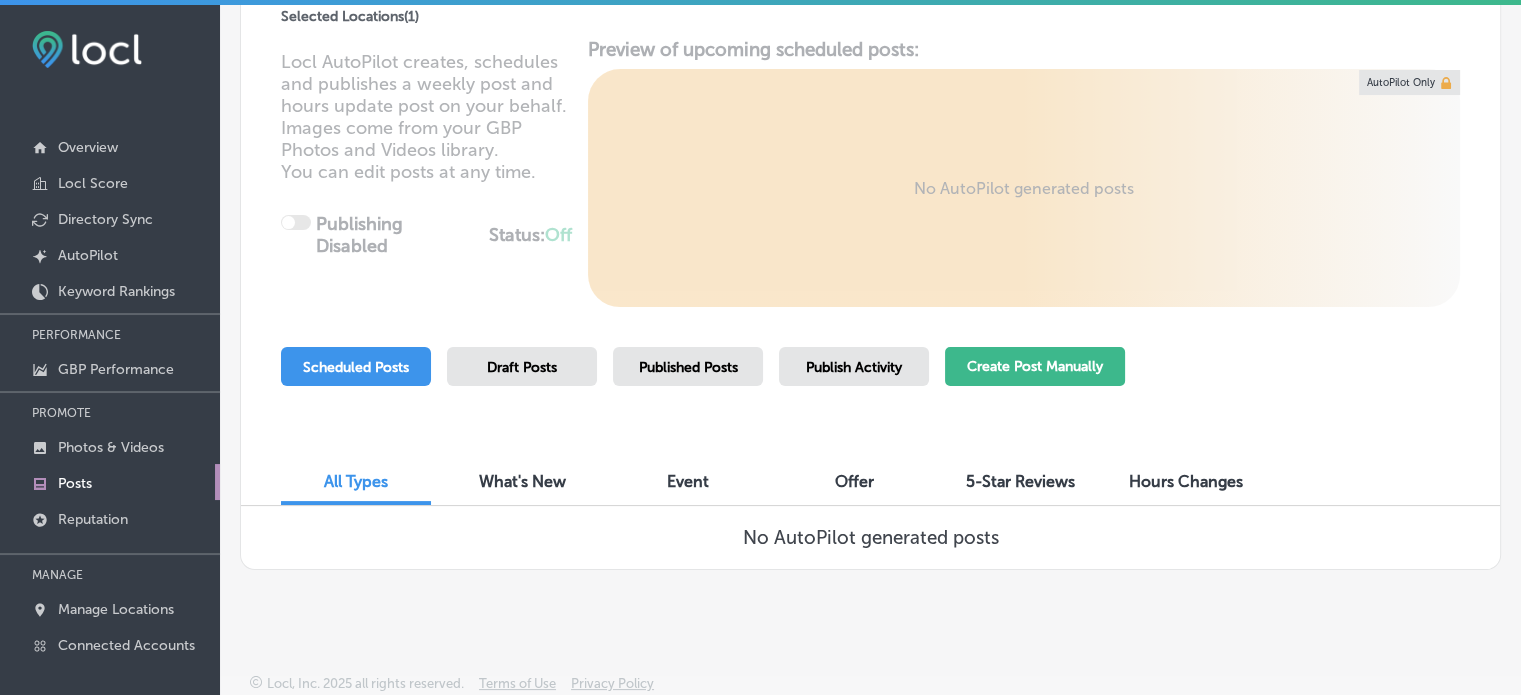 click on "Create Post Manually" at bounding box center (1035, 366) 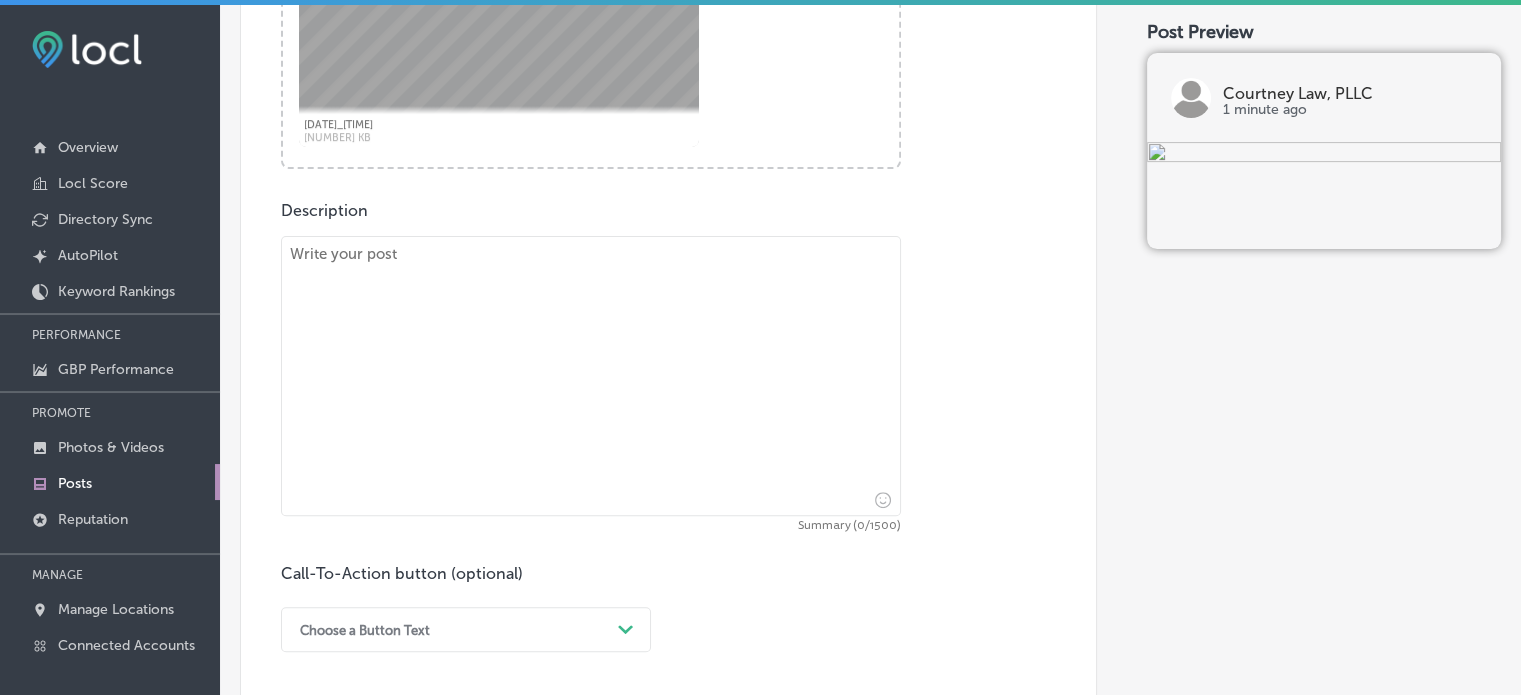 scroll, scrollTop: 699, scrollLeft: 0, axis: vertical 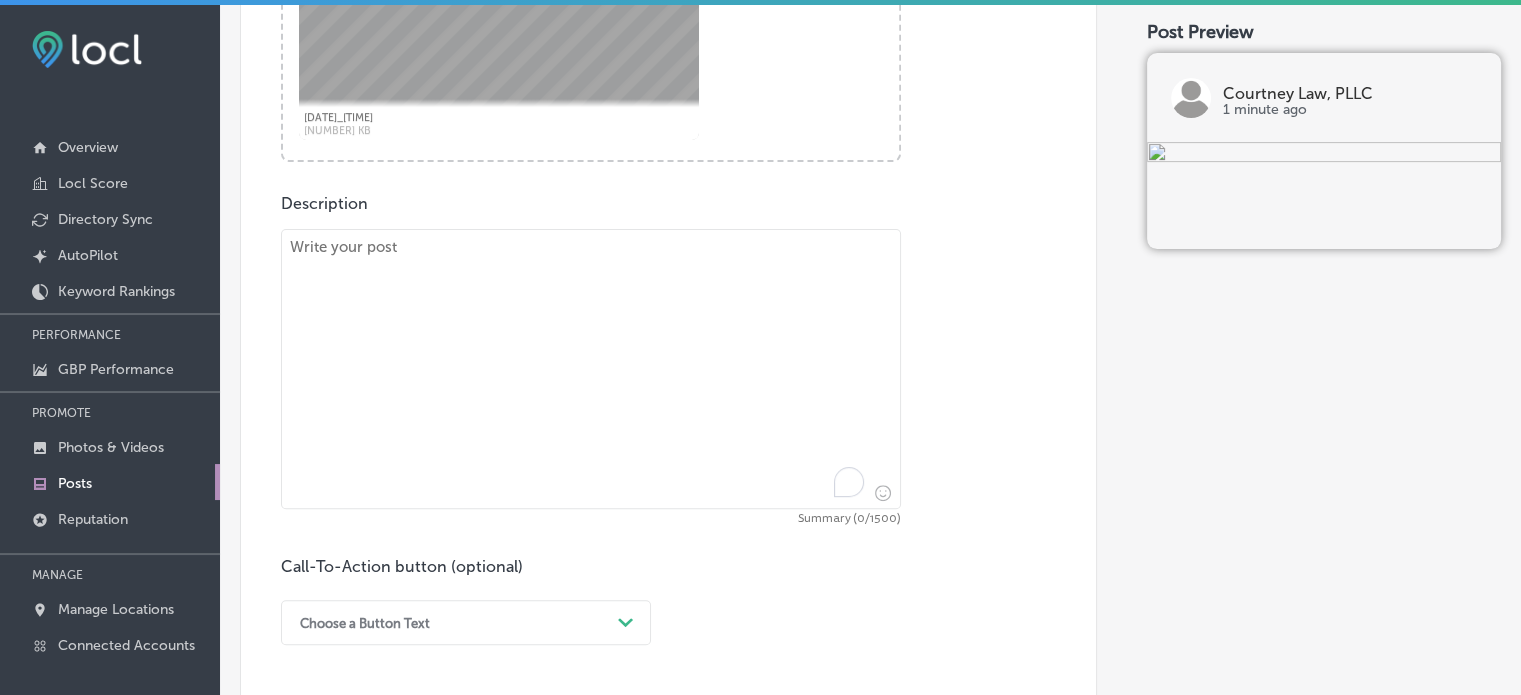 click at bounding box center (591, 369) 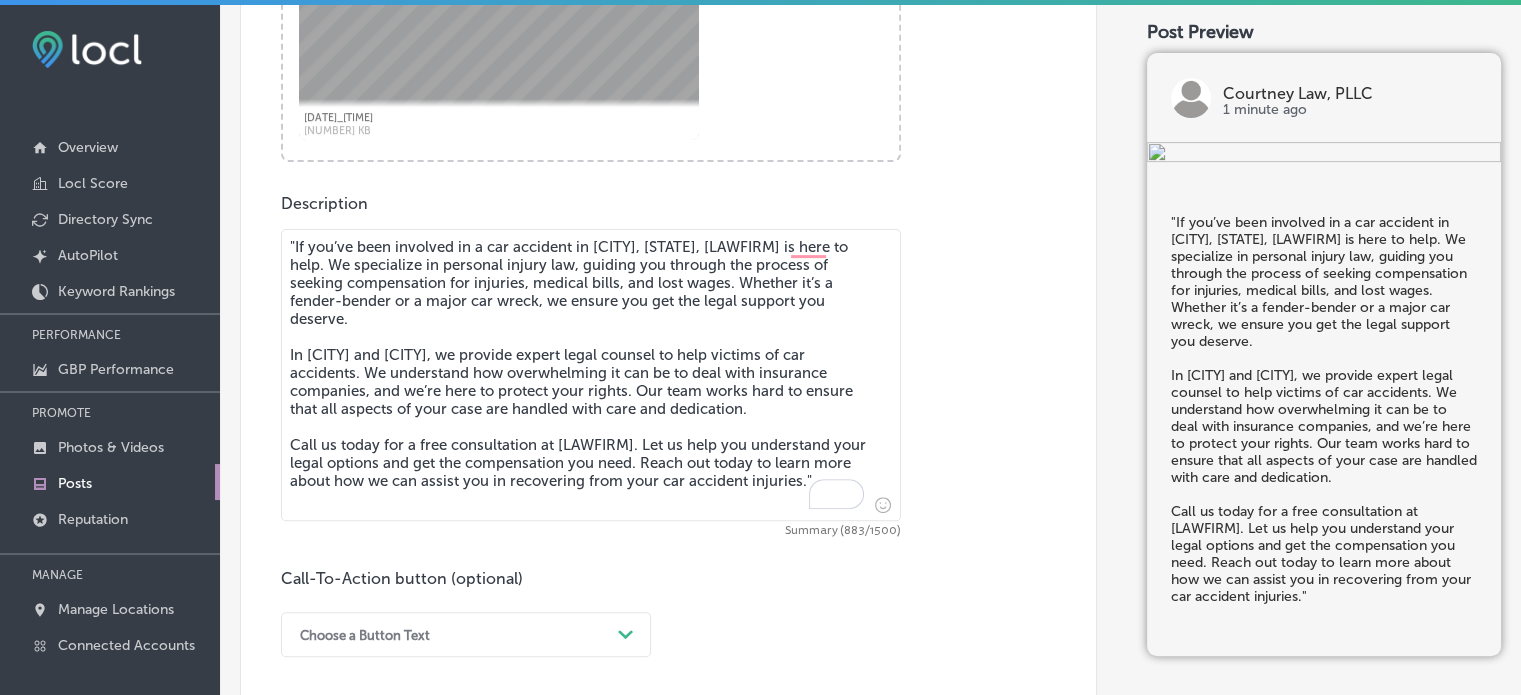 drag, startPoint x: 684, startPoint y: 310, endPoint x: 460, endPoint y: 499, distance: 293.0819 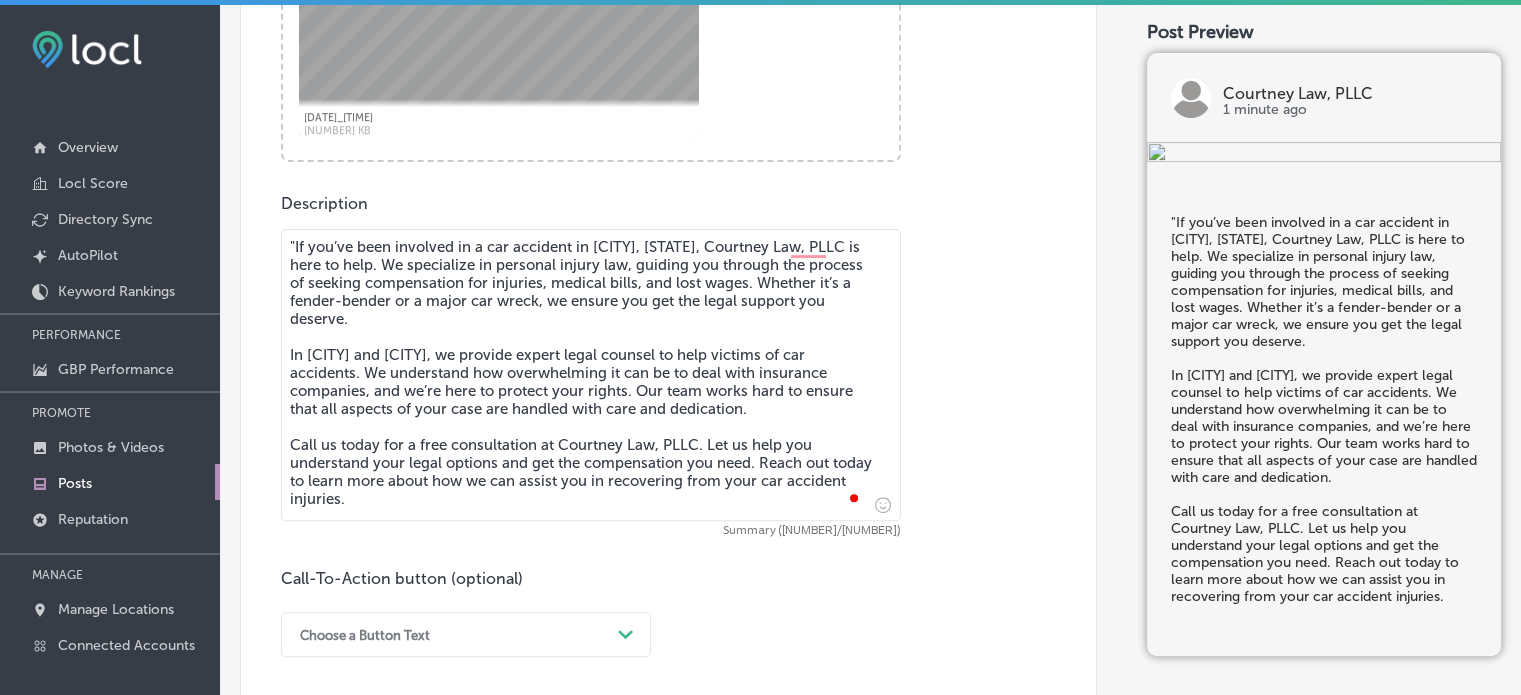 click on ""If you’ve been involved in a car accident in Jackson, MS, Courtney Law, PLLC is here to help. We specialize in personal injury law, guiding you through the process of seeking compensation for injuries, medical bills, and lost wages. Whether it’s a fender-bender or a major car wreck, we ensure you get the legal support you deserve.
In Clinton and Pearl, we provide expert legal counsel to help victims of car accidents. We understand how overwhelming it can be to deal with insurance companies, and we’re here to protect your rights. Our team works hard to ensure that all aspects of your case are handled with care and dedication.
Call us today for a free consultation at Courtney Law, PLLC. Let us help you understand your legal options and get the compensation you need. Reach out today to learn more about how we can assist you in recovering from your car accident injuries." at bounding box center [591, 375] 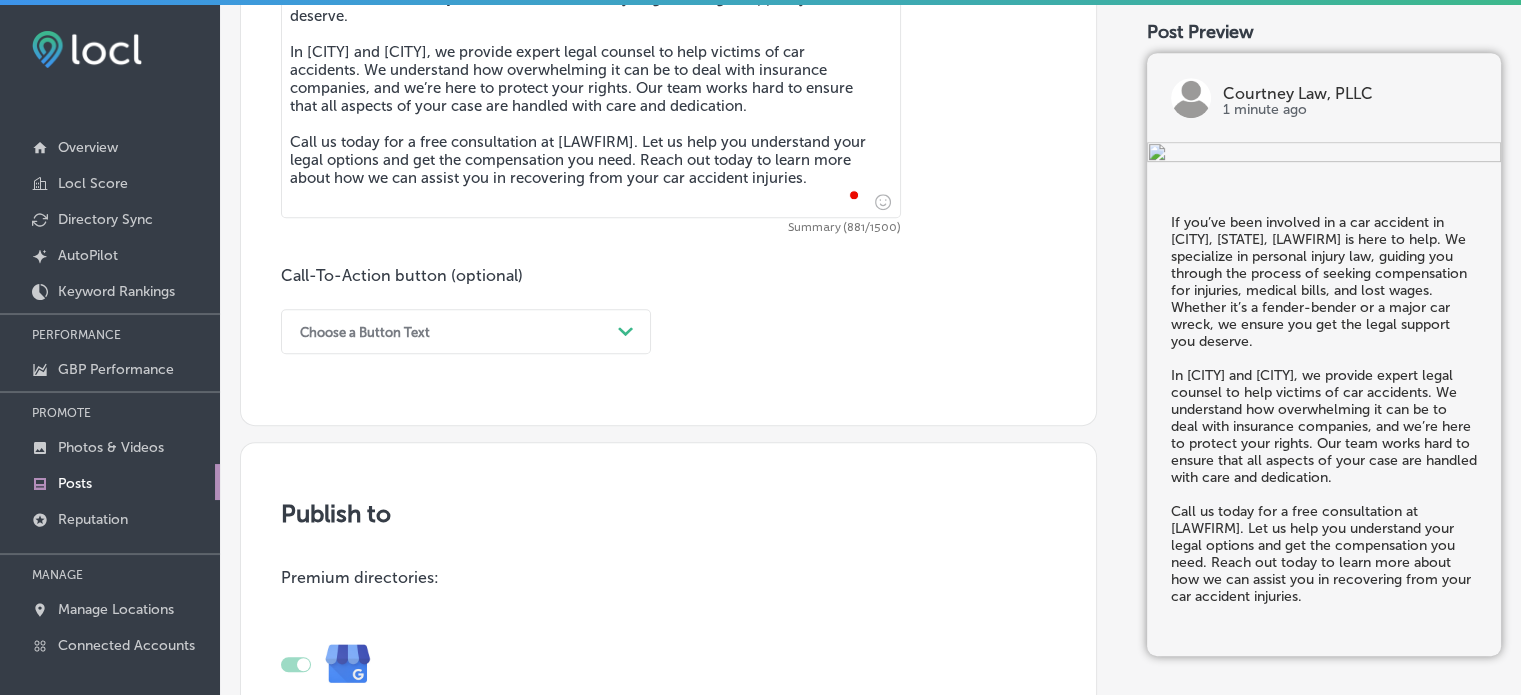 scroll, scrollTop: 1003, scrollLeft: 0, axis: vertical 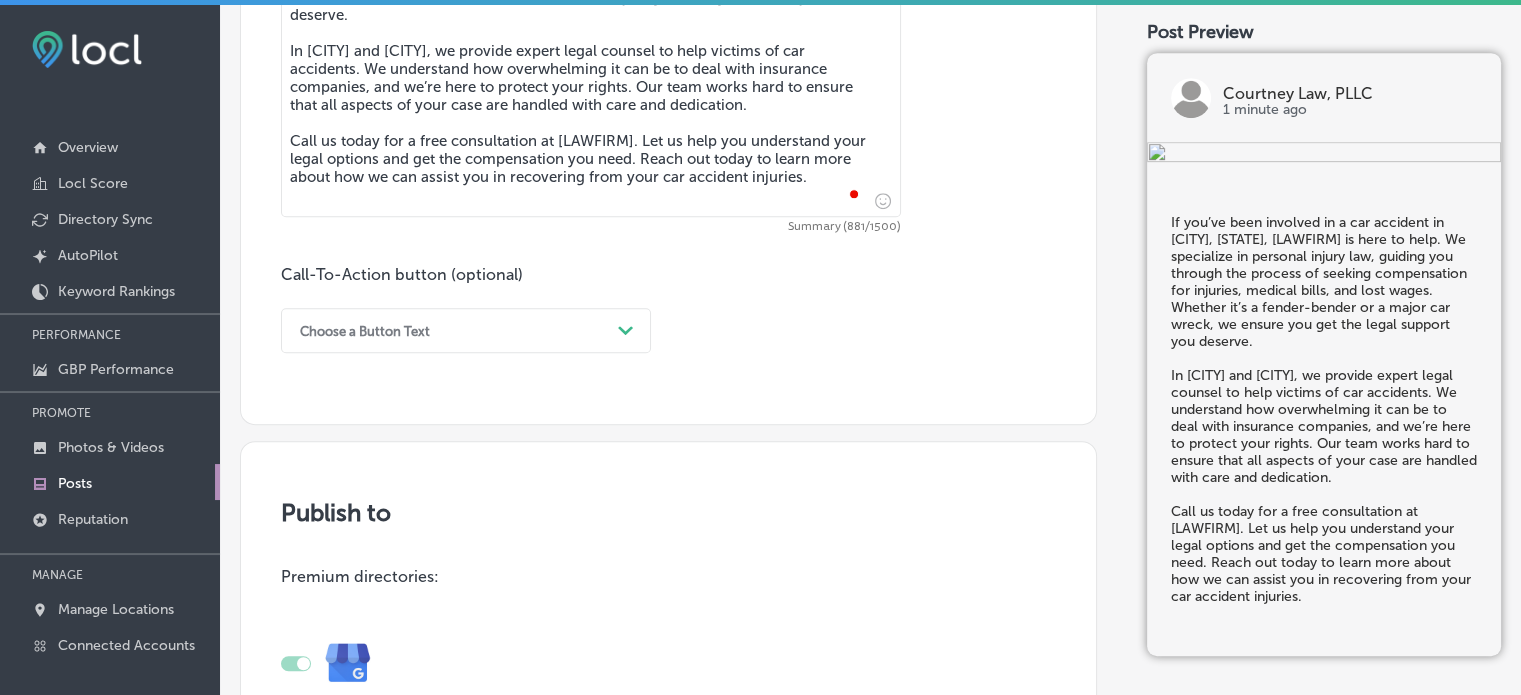type on "If you’ve been involved in a car accident in Jackson, MS, Courtney Law, PLLC is here to help. We specialize in personal injury law, guiding you through the process of seeking compensation for injuries, medical bills, and lost wages. Whether it’s a fender-bender or a major car wreck, we ensure you get the legal support you deserve.
In Clinton and Pearl, we provide expert legal counsel to help victims of car accidents. We understand how overwhelming it can be to deal with insurance companies, and we’re here to protect your rights. Our team works hard to ensure that all aspects of your case are handled with care and dedication.
Call us today for a free consultation at Courtney Law, PLLC. Let us help you understand your legal options and get the compensation you need. Reach out today to learn more about how we can assist you in recovering from your car accident injuries." 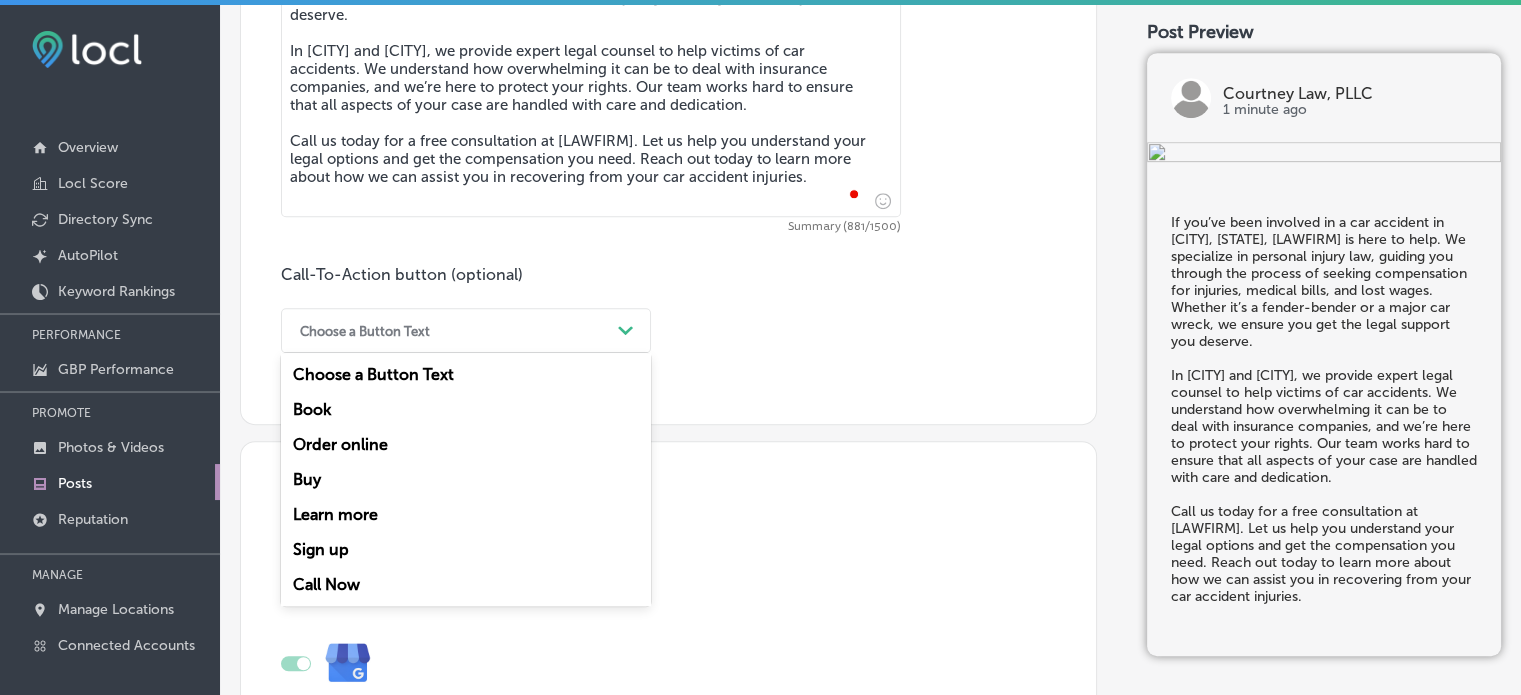 click on "Choose a Button Text" at bounding box center (450, 330) 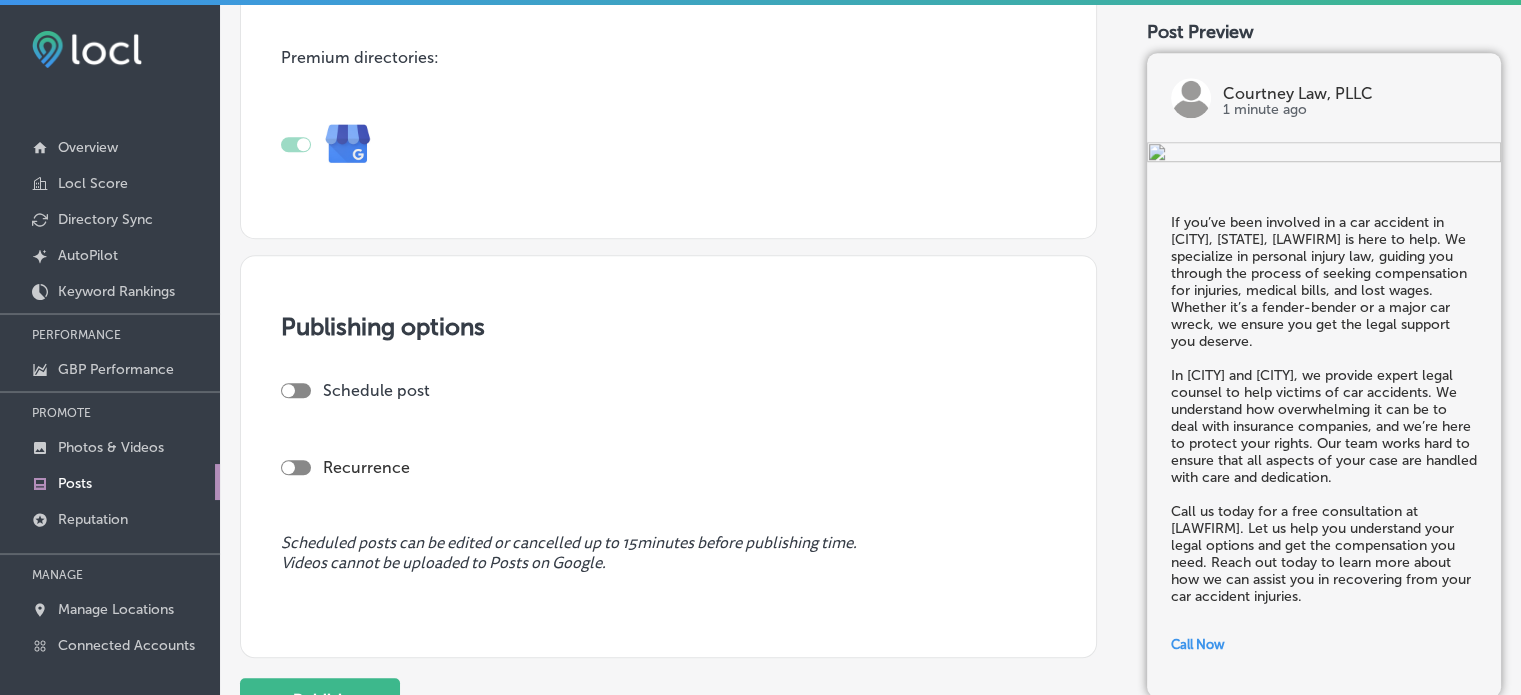 scroll, scrollTop: 1524, scrollLeft: 0, axis: vertical 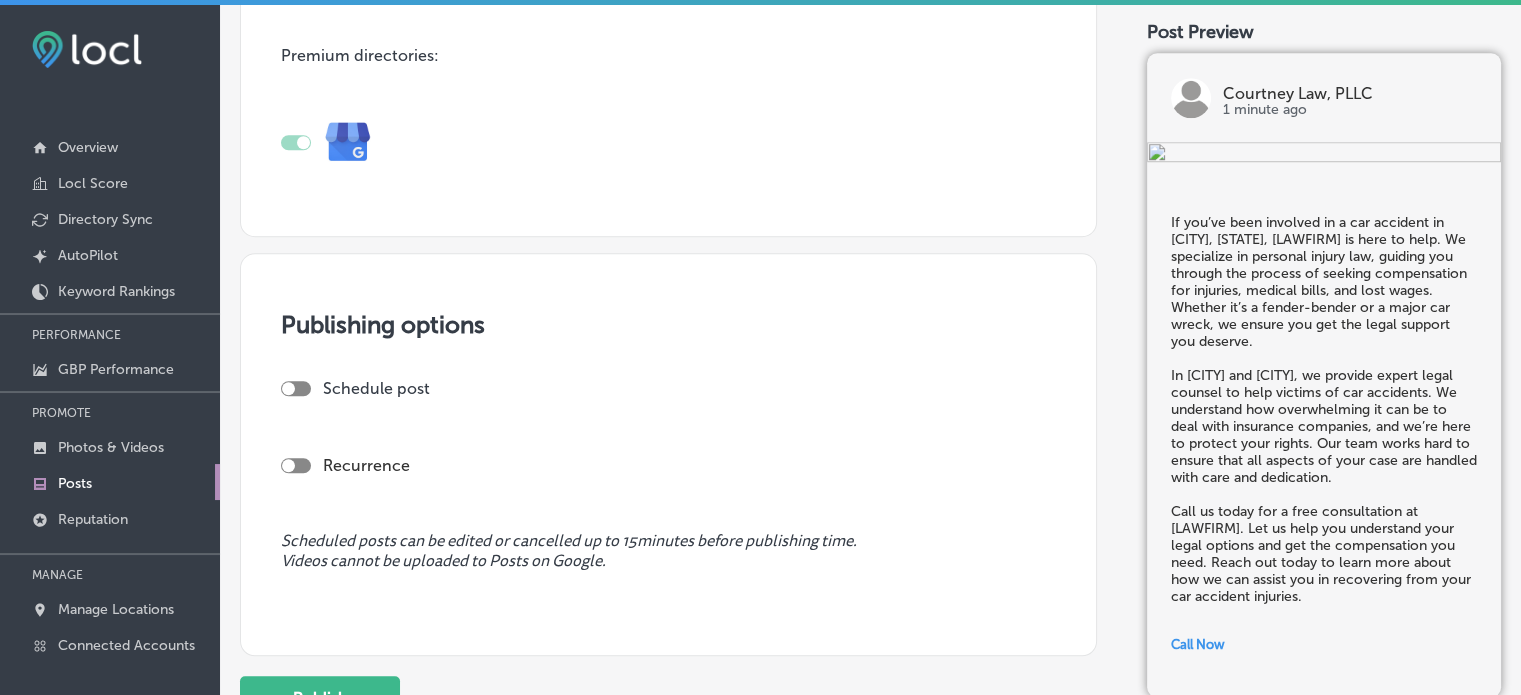 click at bounding box center (296, 388) 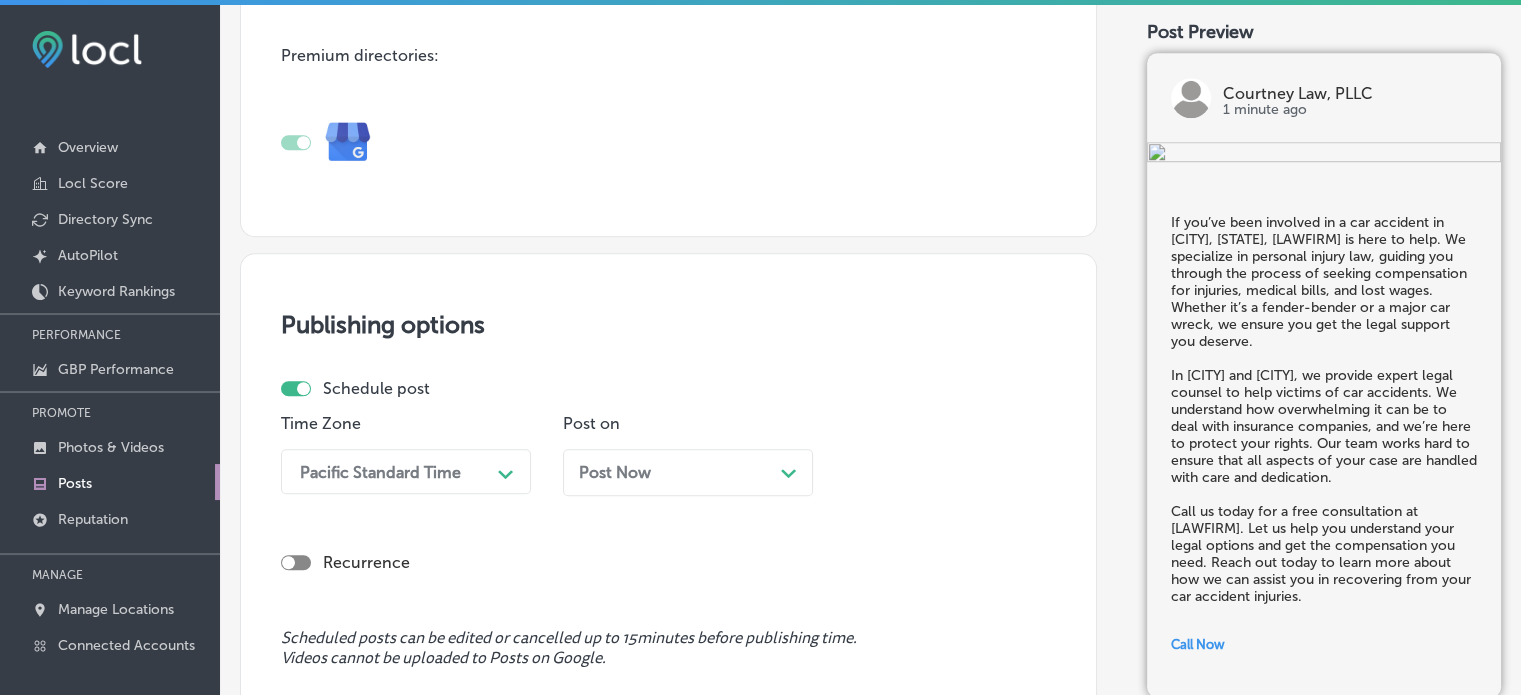 click at bounding box center (296, 388) 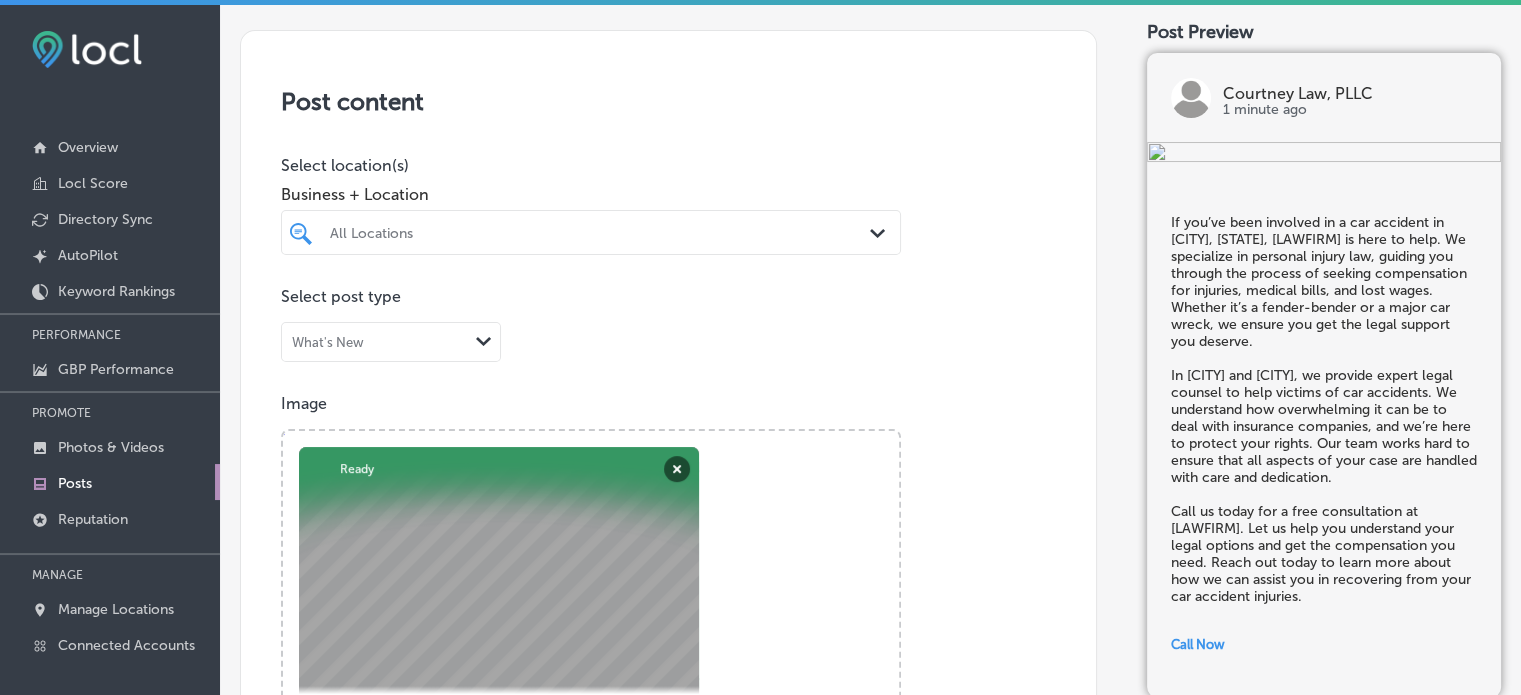 scroll, scrollTop: 111, scrollLeft: 0, axis: vertical 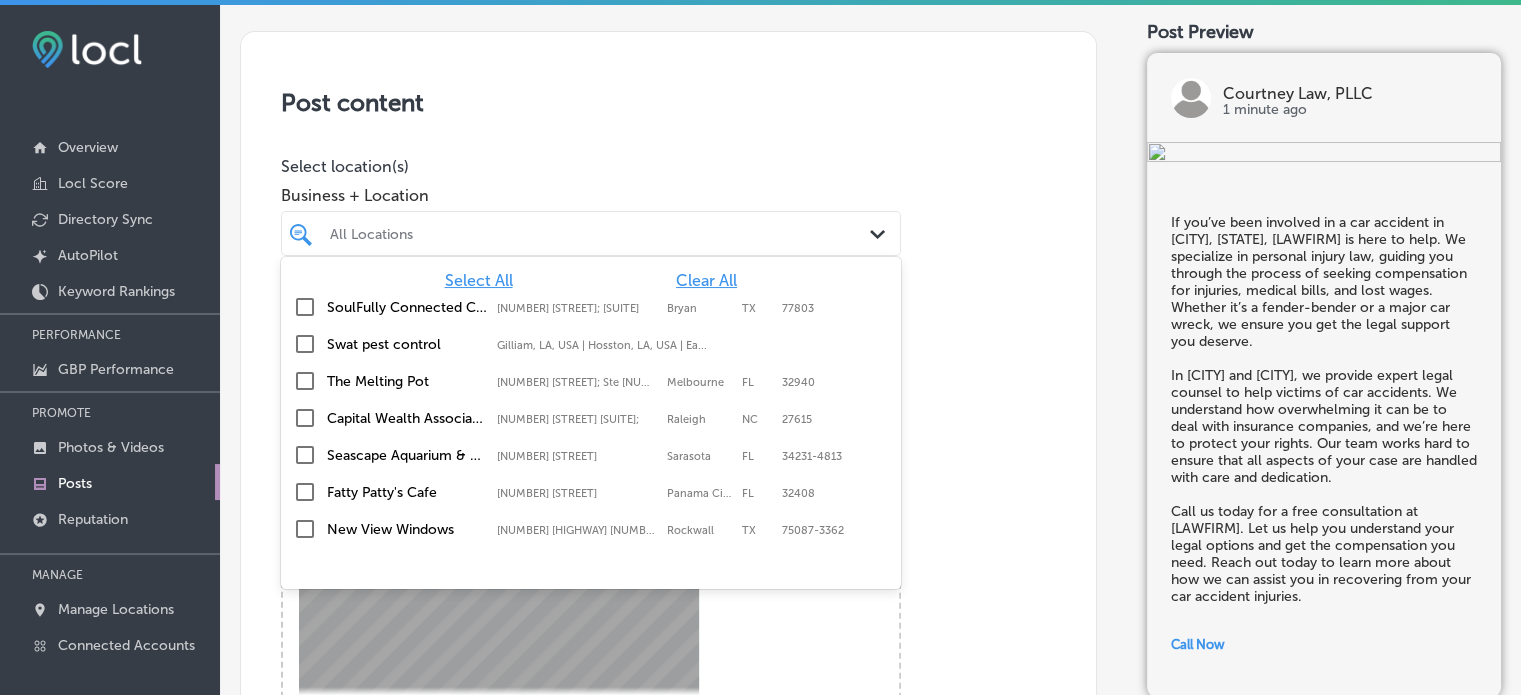 click on "All Locations" at bounding box center [601, 233] 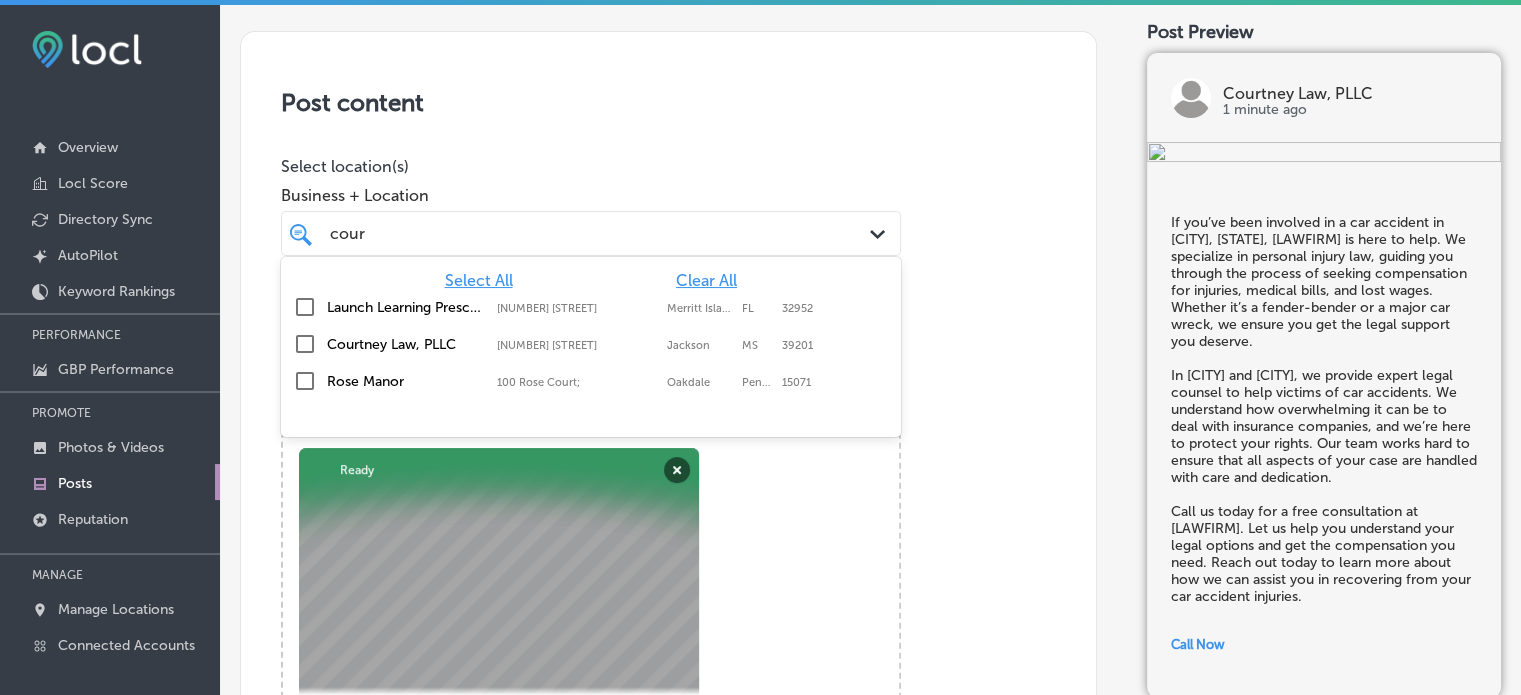 click on "Courtney Law, PLLC" at bounding box center (407, 344) 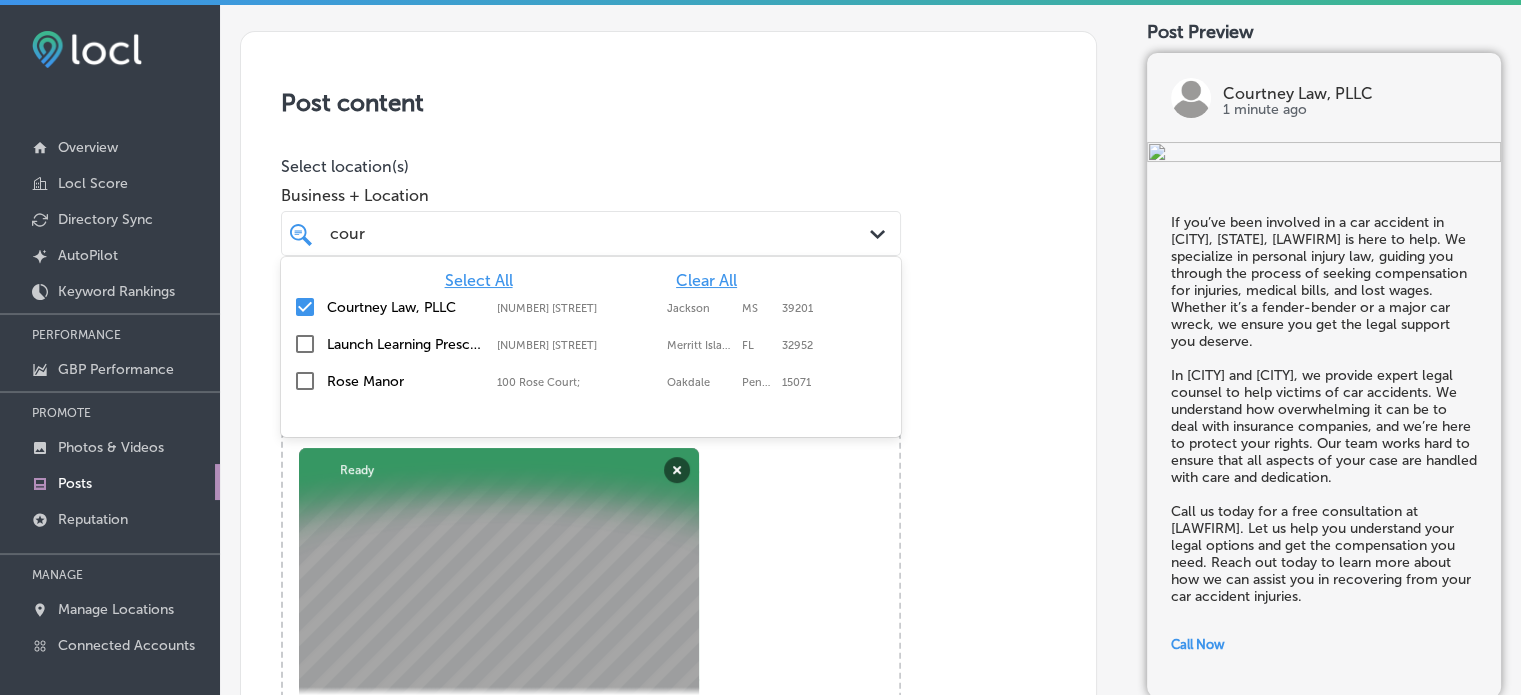type on "cour" 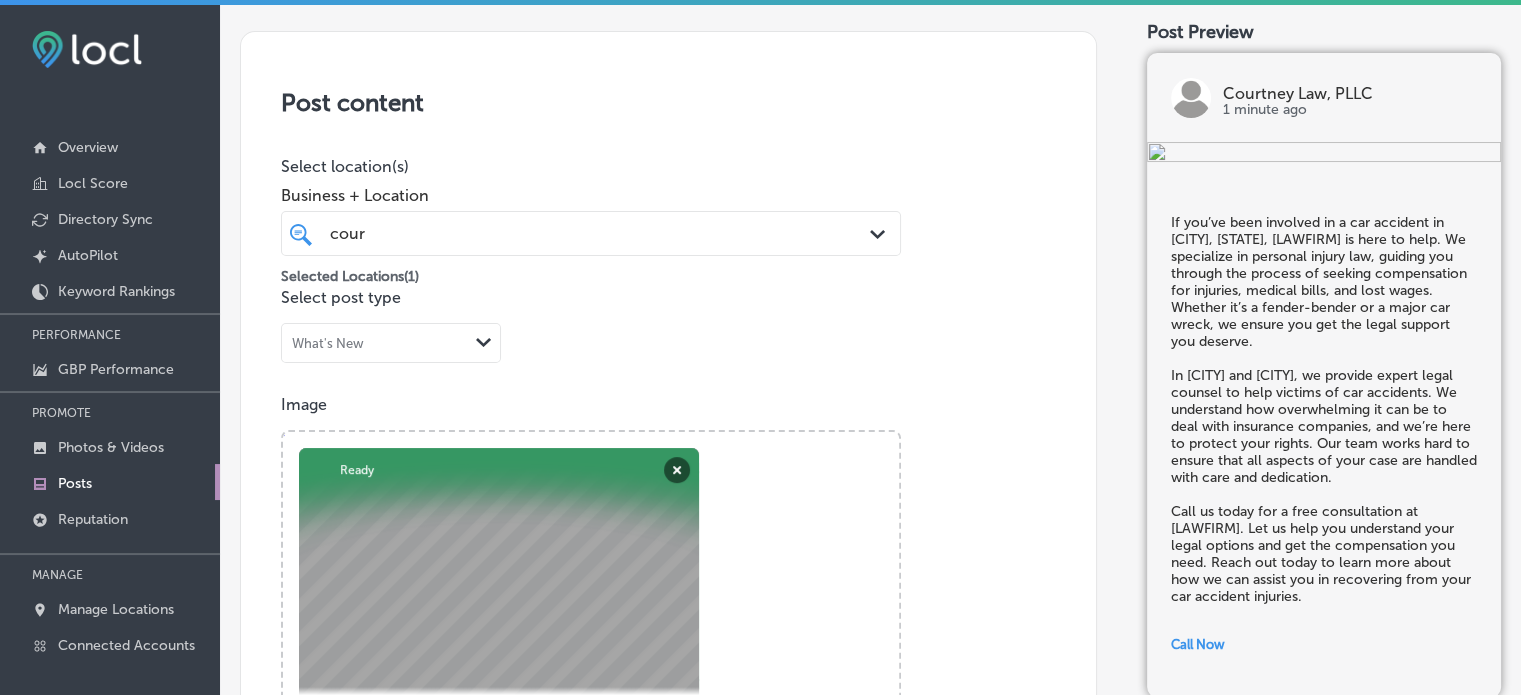 click on "Select location(s)" at bounding box center [591, 166] 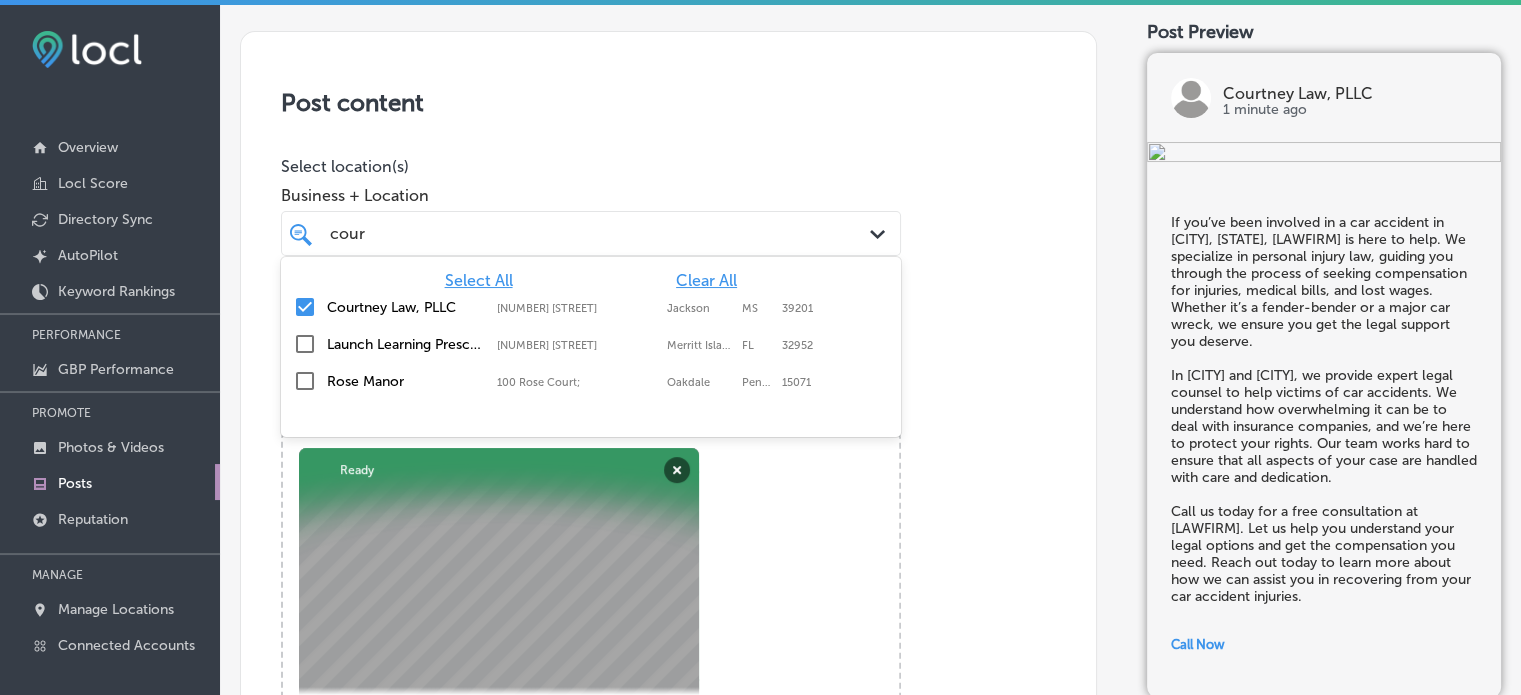 click on "cour cour" at bounding box center [591, 233] 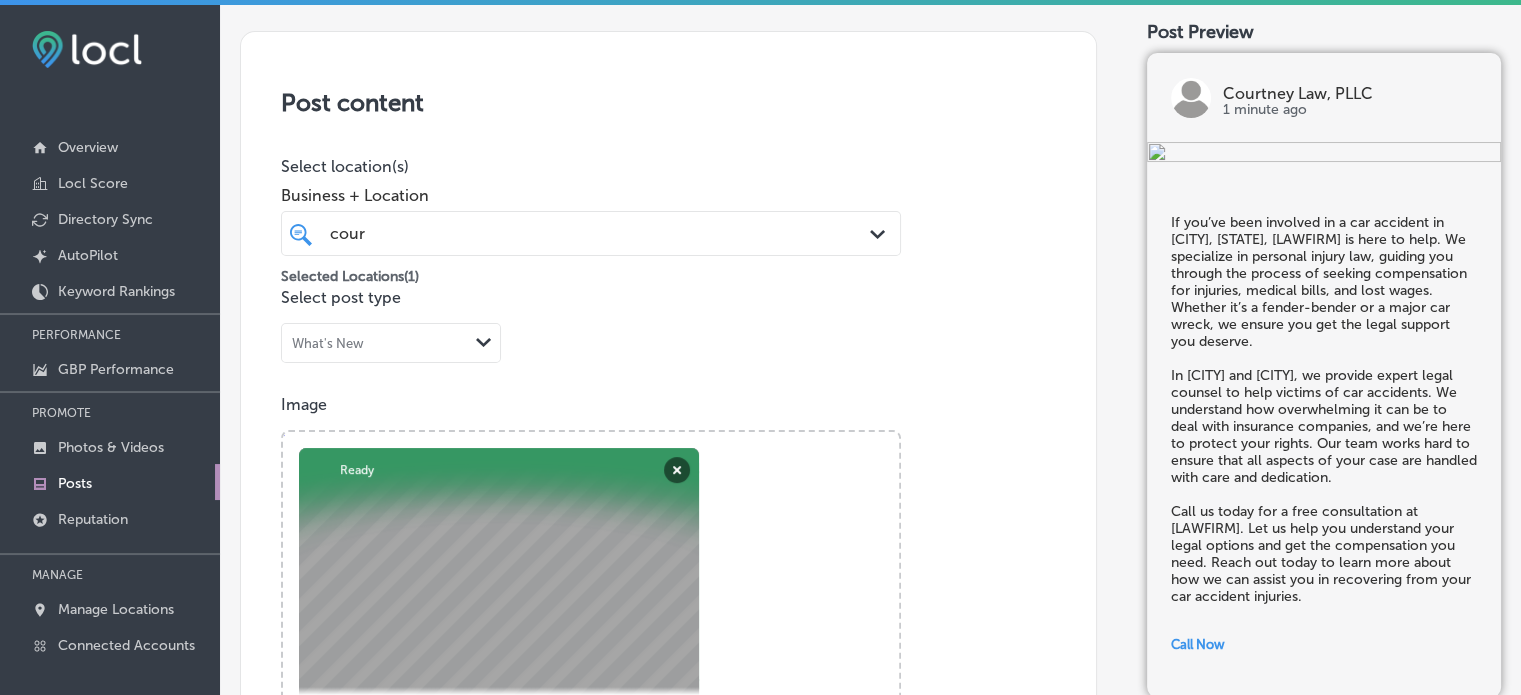 click on "Post content Select location(s) Business + Location
cour cour
Path
Created with Sketch.
Selected Locations  ( 1 ) Select post type What's New
Path
Created with Sketch.
Image Powered by PQINA    Browse     Or drag and drop a photo  2025-08-08_02-04-39 Abort Retry Remove Upload Cancel Retry Remove 2025-08-08_02-04-39 952 KB Ready tap to undo" at bounding box center [668, 674] 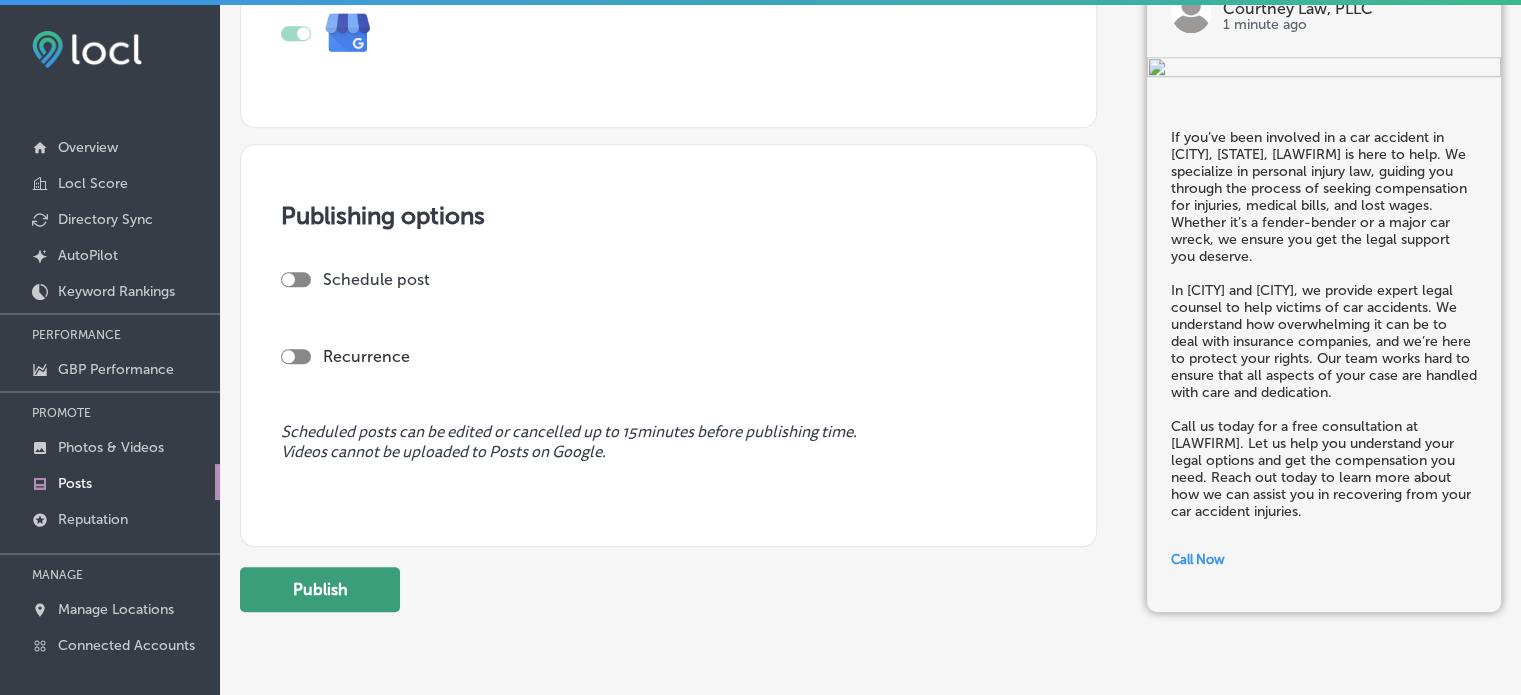 scroll, scrollTop: 1634, scrollLeft: 0, axis: vertical 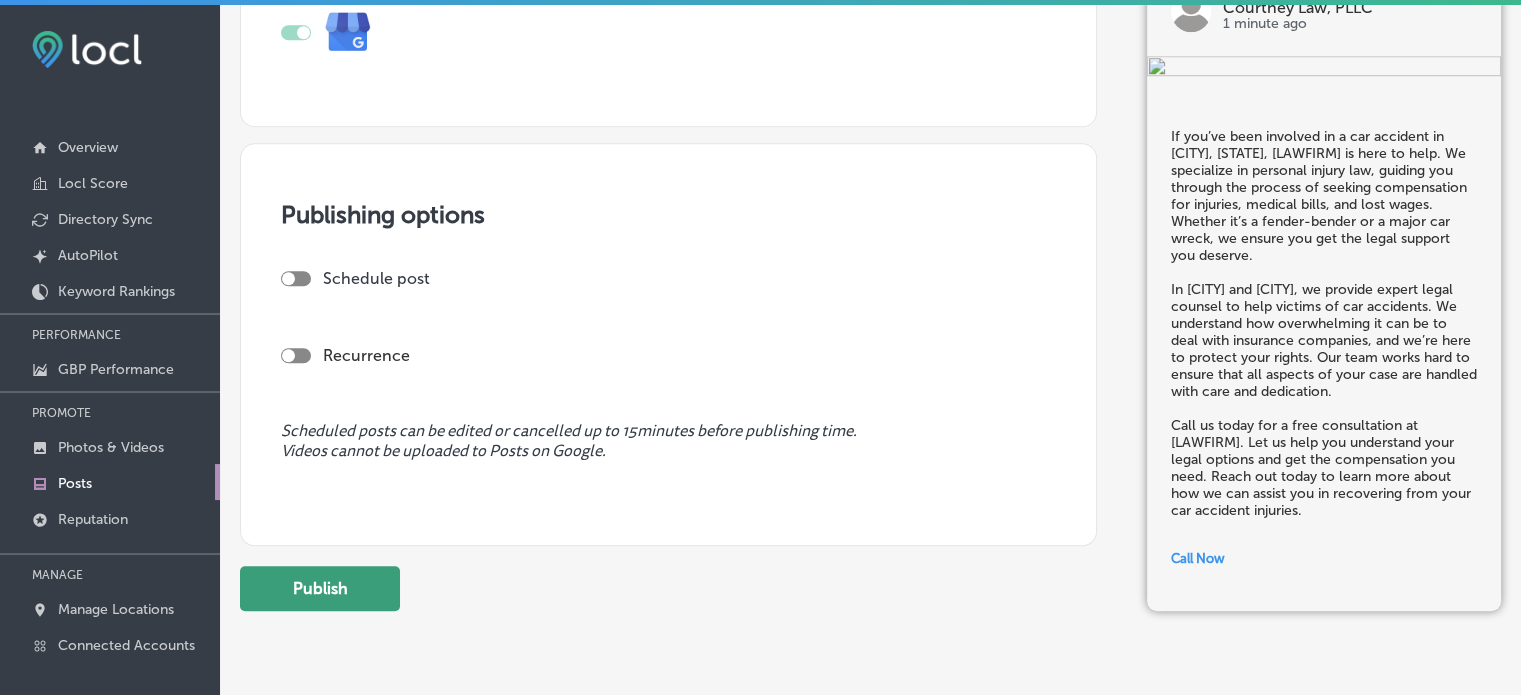 click on "Publish" at bounding box center (320, 588) 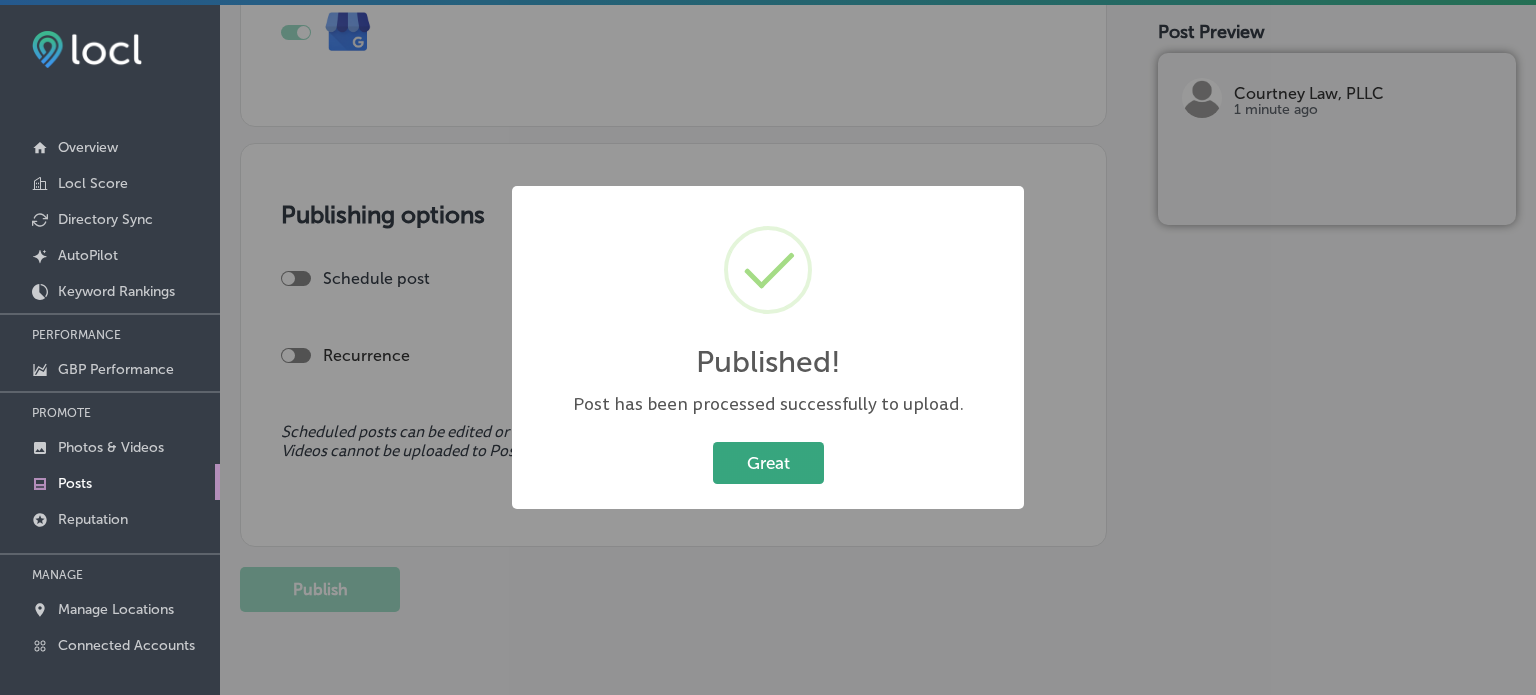 click on "Great" at bounding box center [768, 462] 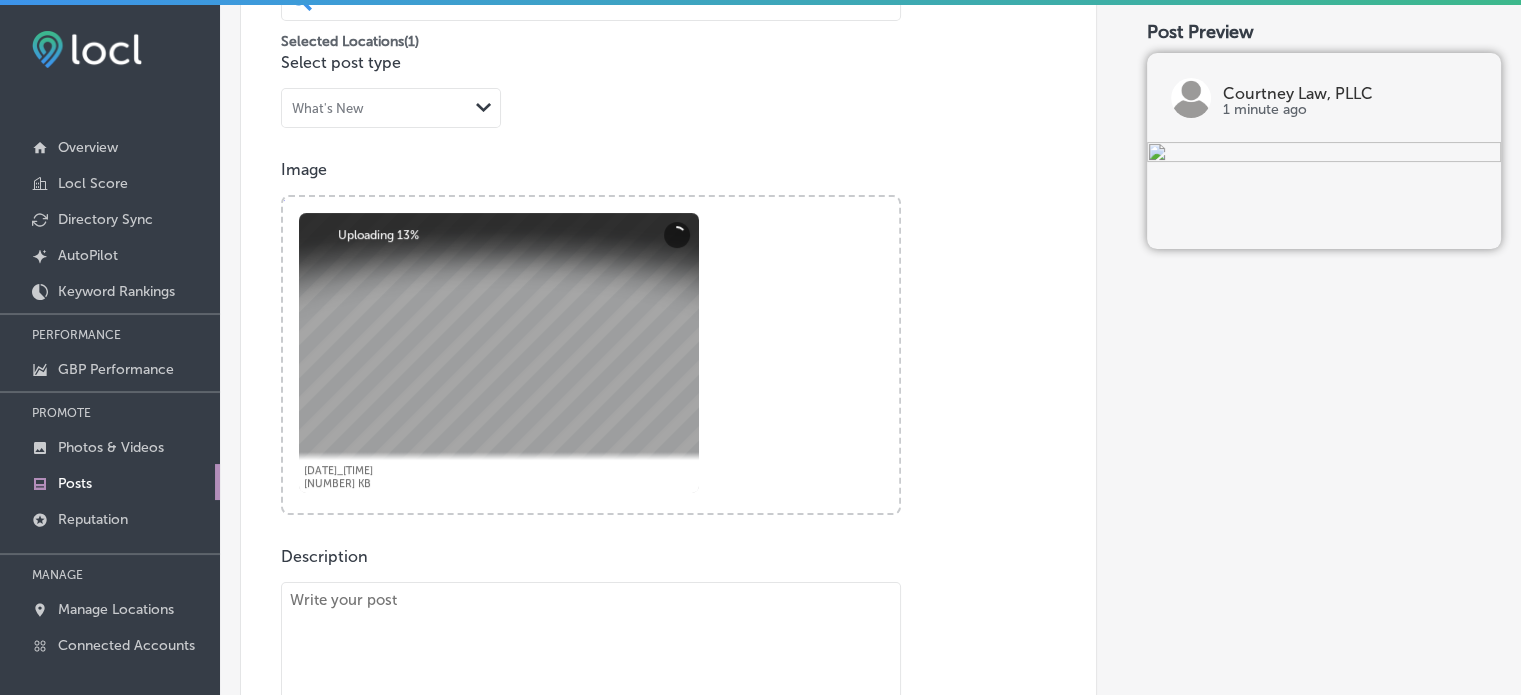 scroll, scrollTop: 532, scrollLeft: 0, axis: vertical 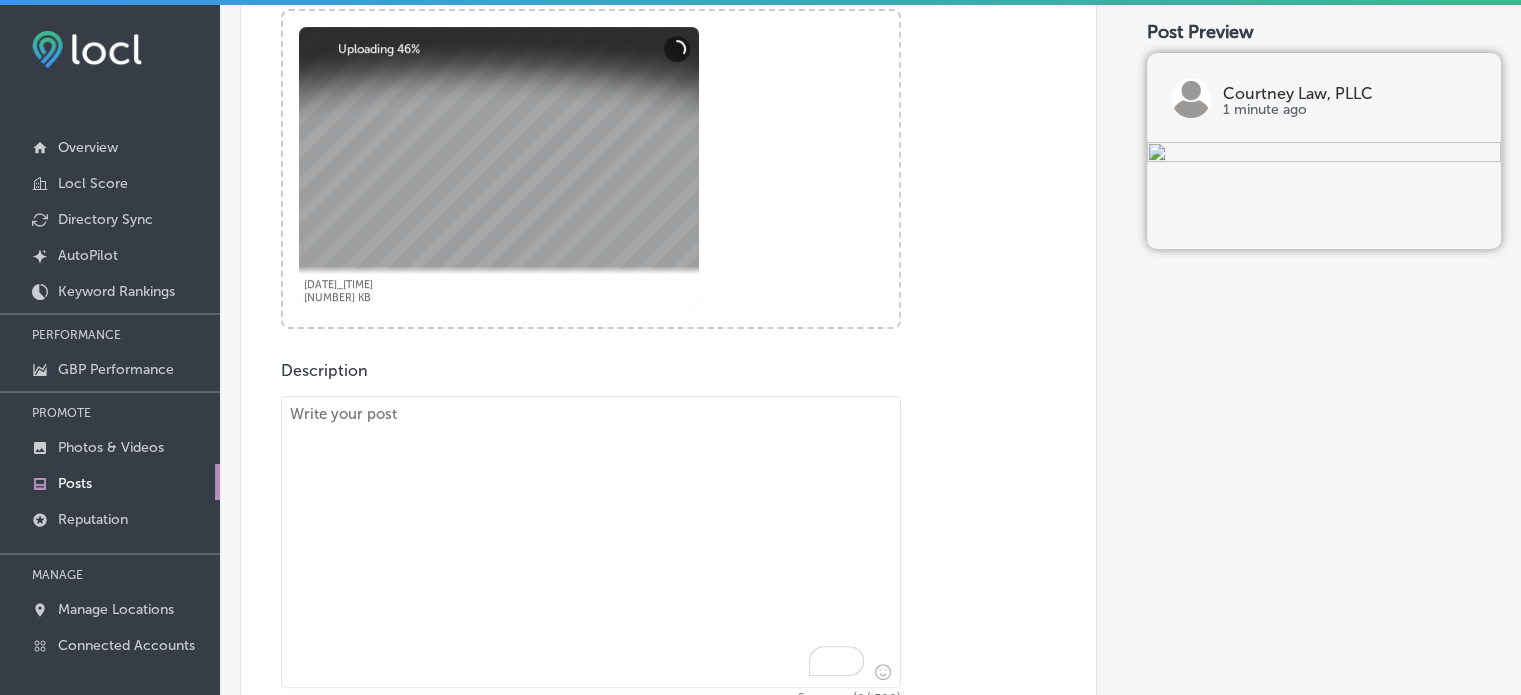 click at bounding box center [591, 542] 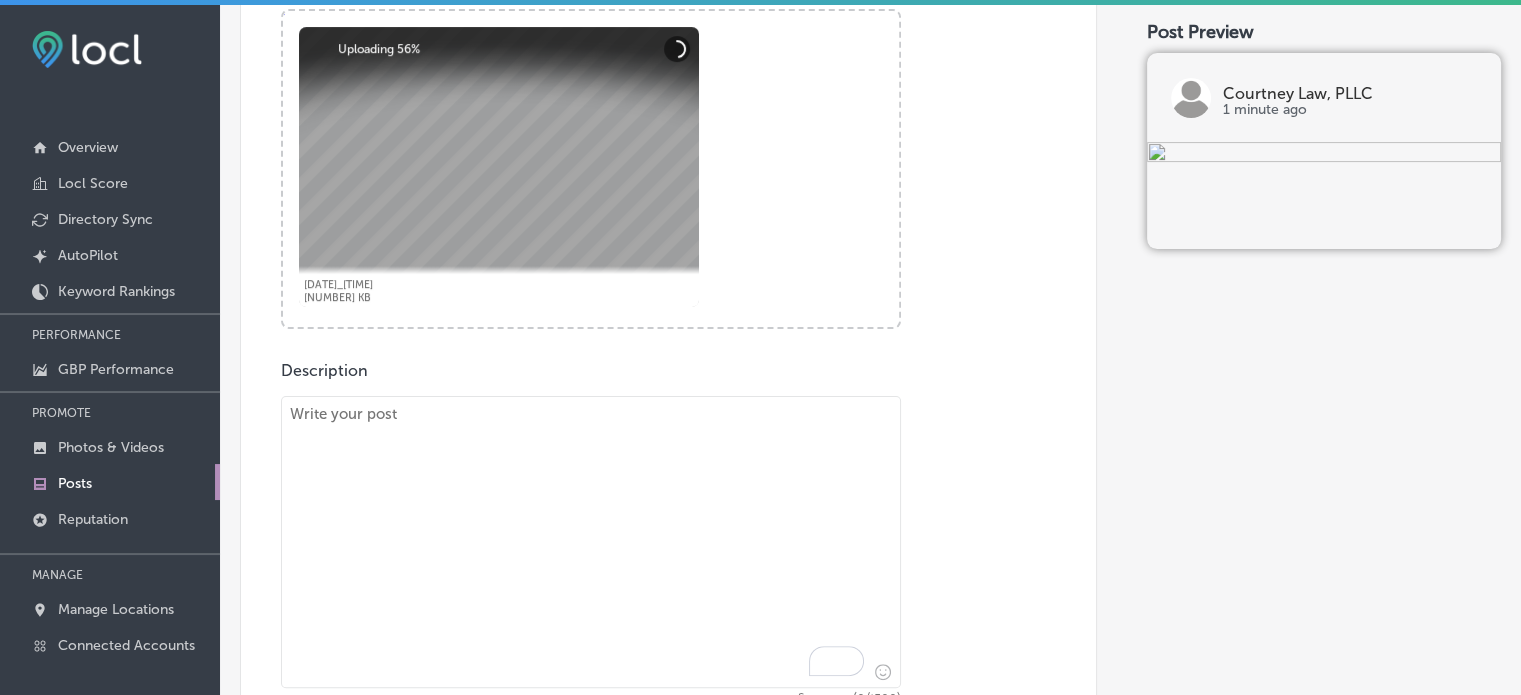 paste on ""18-wheeler accidents often cause severe injuries, and it’s crucial to have an experienced lawyer by your side. Courtney Law, PLLC specializes in truck accident cases, offering dedicated legal representation to victims in Ridgeland, Flowood, and Madison. Our team ensures that your case is managed professionally, giving you the best chance for full compensation.
Truck accident claims require specialized knowledge, and we know how to navigate the complexities of these cases. From gathering evidence to negotiating with insurance companies, we fight for your rights. Our goal is to secure the financial relief you need to recover and move forward with your life.
Learn more on our website about how Courtney Law, PLLC can help you with your truck accident case. Our experienced team is here to guide you through the legal process every step of the way. Reach out today to schedule a consultation and take the first step toward getting the compensation you deserve."" 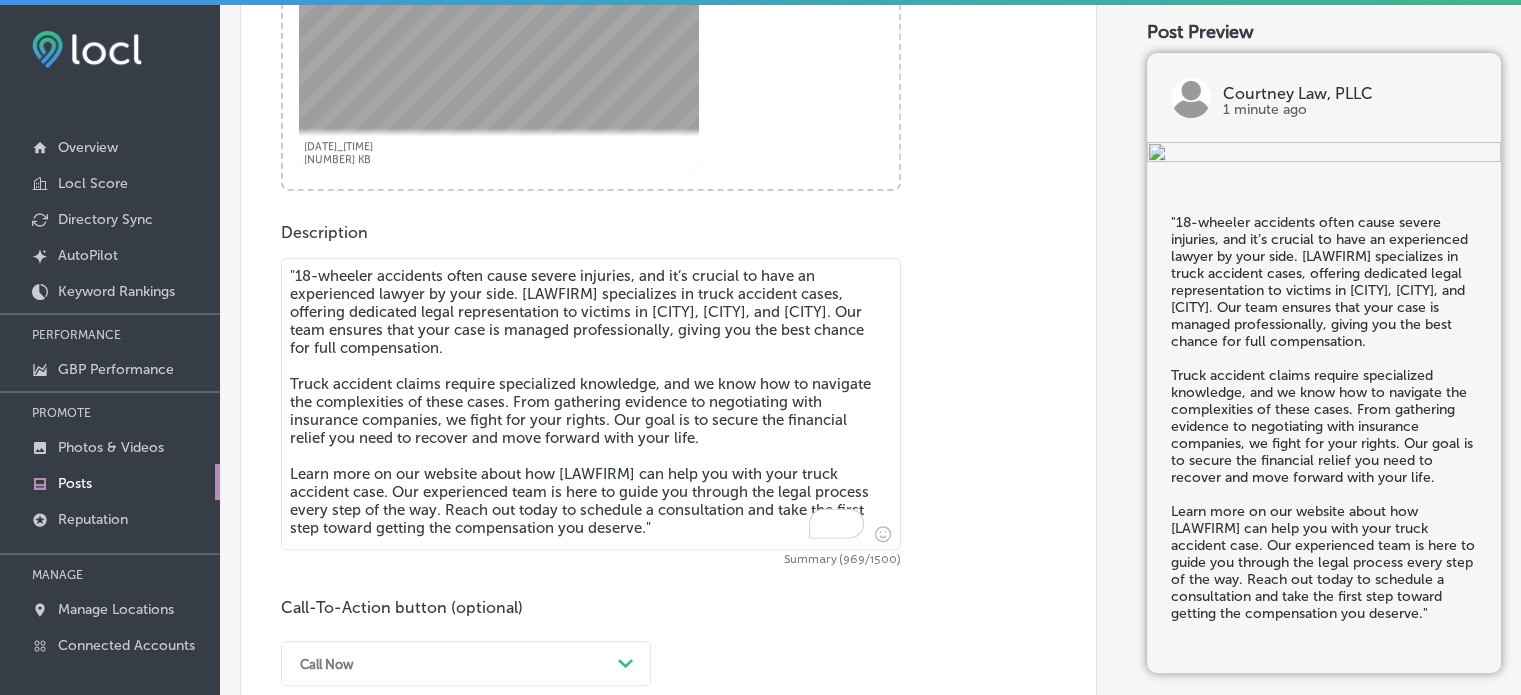 scroll, scrollTop: 674, scrollLeft: 0, axis: vertical 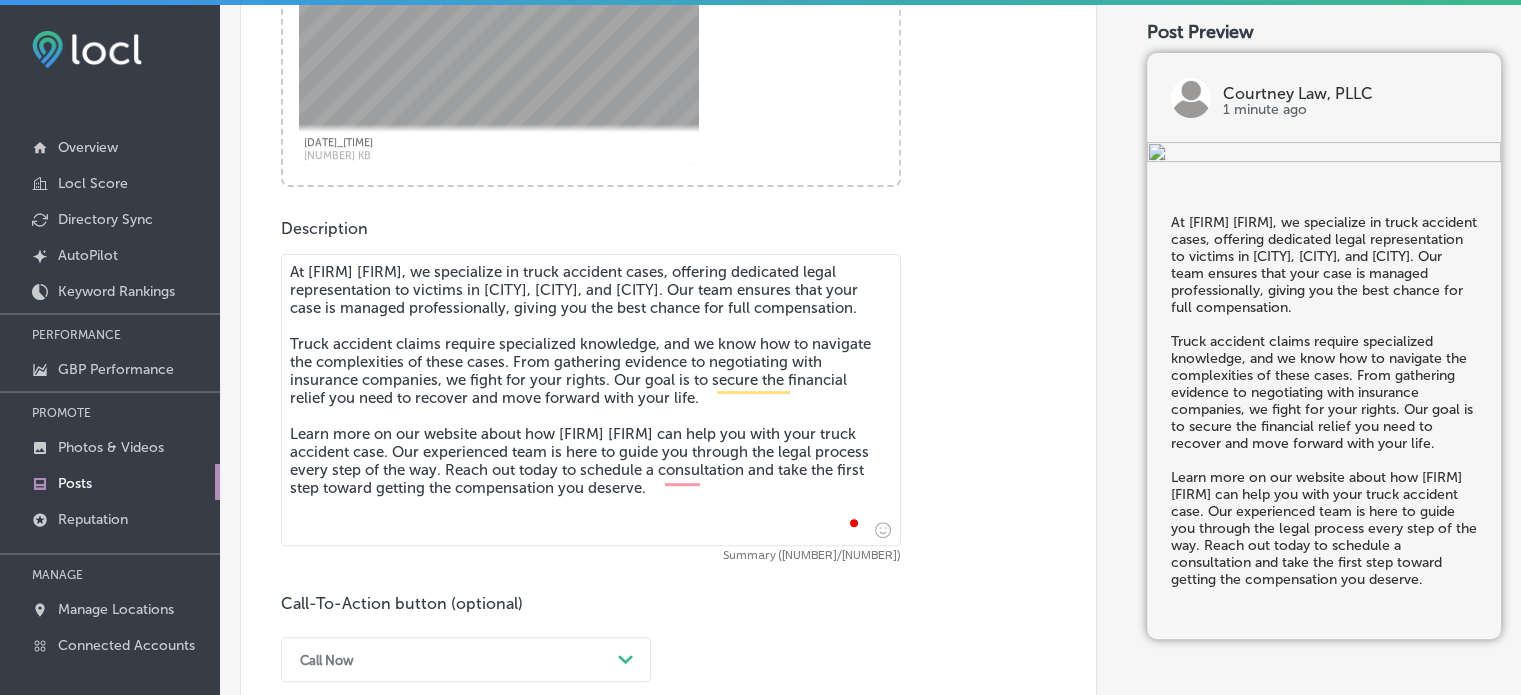 click on ""18-wheeler accidents often cause severe injuries, and it’s crucial to have an experienced lawyer by your side. Courtney Law, PLLC specializes in truck accident cases, offering dedicated legal representation to victims in Ridgeland, Flowood, and Madison. Our team ensures that your case is managed professionally, giving you the best chance for full compensation.
Truck accident claims require specialized knowledge, and we know how to navigate the complexities of these cases. From gathering evidence to negotiating with insurance companies, we fight for your rights. Our goal is to secure the financial relief you need to recover and move forward with your life.
Learn more on our website about how Courtney Law, PLLC can help you with your truck accident case. Our experienced team is here to guide you through the legal process every step of the way. Reach out today to schedule a consultation and take the first step toward getting the compensation you deserve." at bounding box center [591, 400] 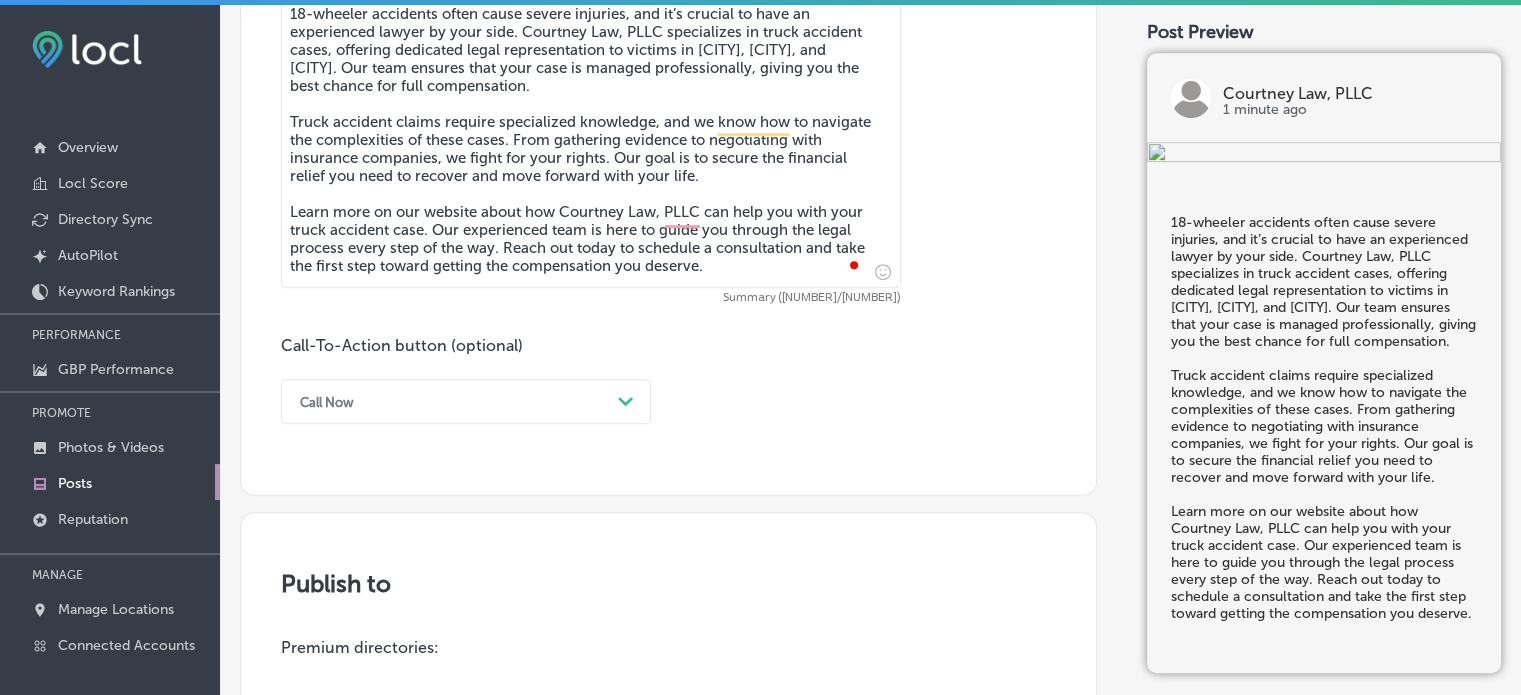 scroll, scrollTop: 934, scrollLeft: 0, axis: vertical 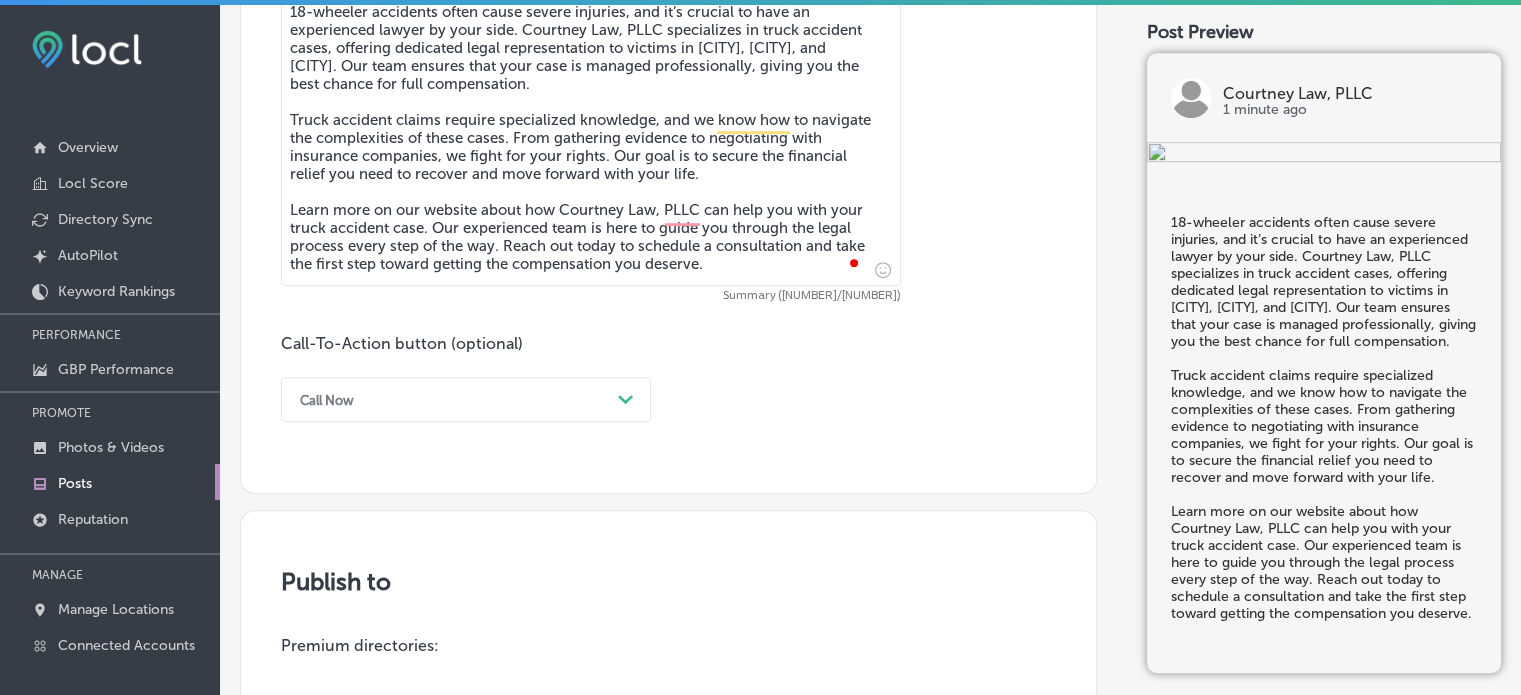 type on "18-wheeler accidents often cause severe injuries, and it’s crucial to have an experienced lawyer by your side. Courtney Law, PLLC specializes in truck accident cases, offering dedicated legal representation to victims in Ridgeland, Flowood, and Madison. Our team ensures that your case is managed professionally, giving you the best chance for full compensation.
Truck accident claims require specialized knowledge, and we know how to navigate the complexities of these cases. From gathering evidence to negotiating with insurance companies, we fight for your rights. Our goal is to secure the financial relief you need to recover and move forward with your life.
Learn more on our website about how Courtney Law, PLLC can help you with your truck accident case. Our experienced team is here to guide you through the legal process every step of the way. Reach out today to schedule a consultation and take the first step toward getting the compensation you deserve." 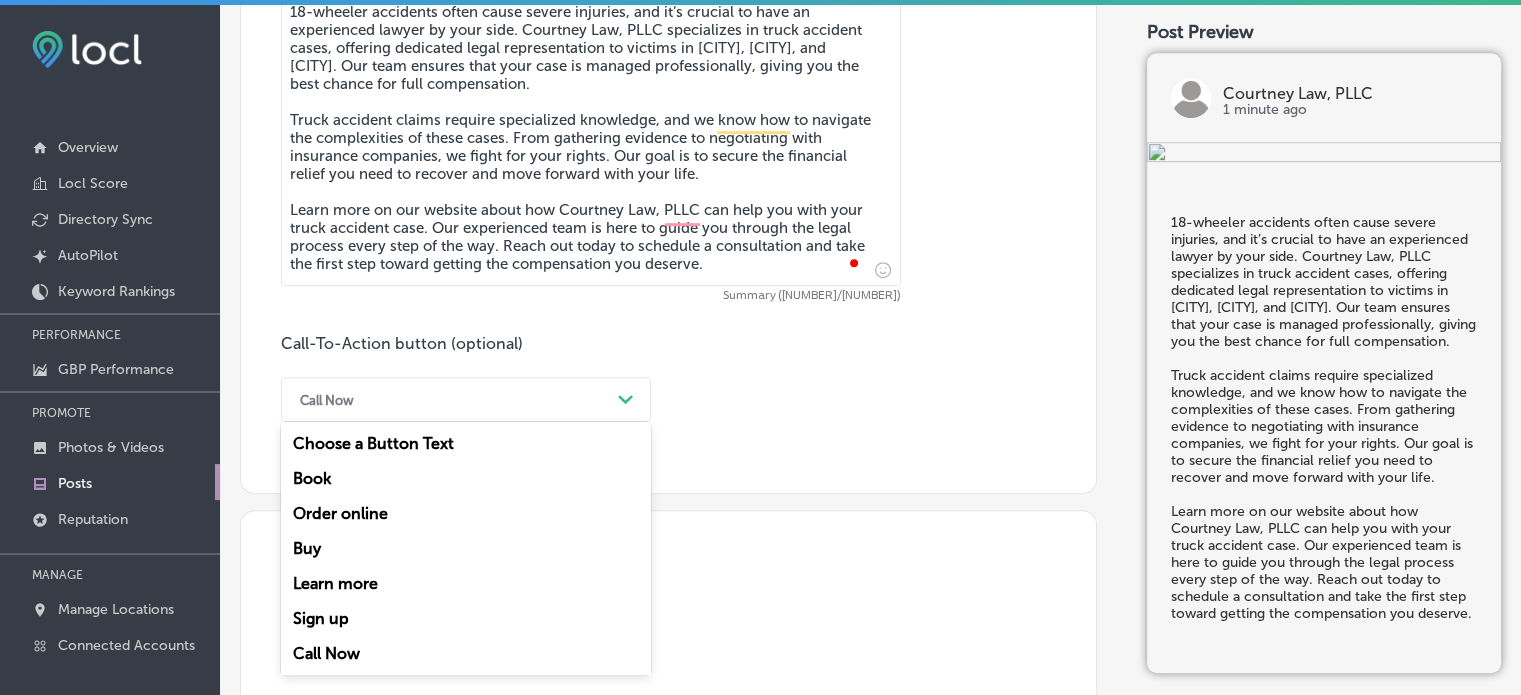click on "Call Now" at bounding box center [450, 399] 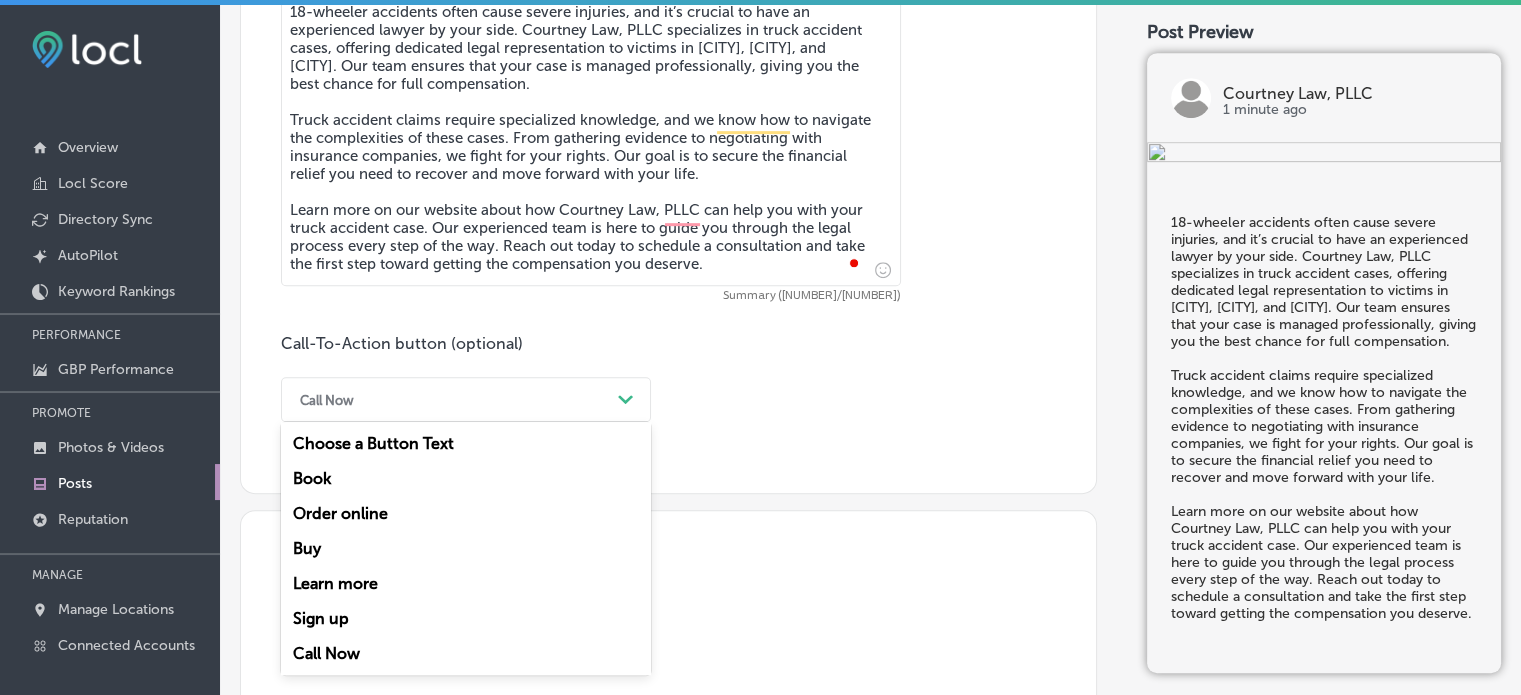 click on "Learn more" at bounding box center [466, 583] 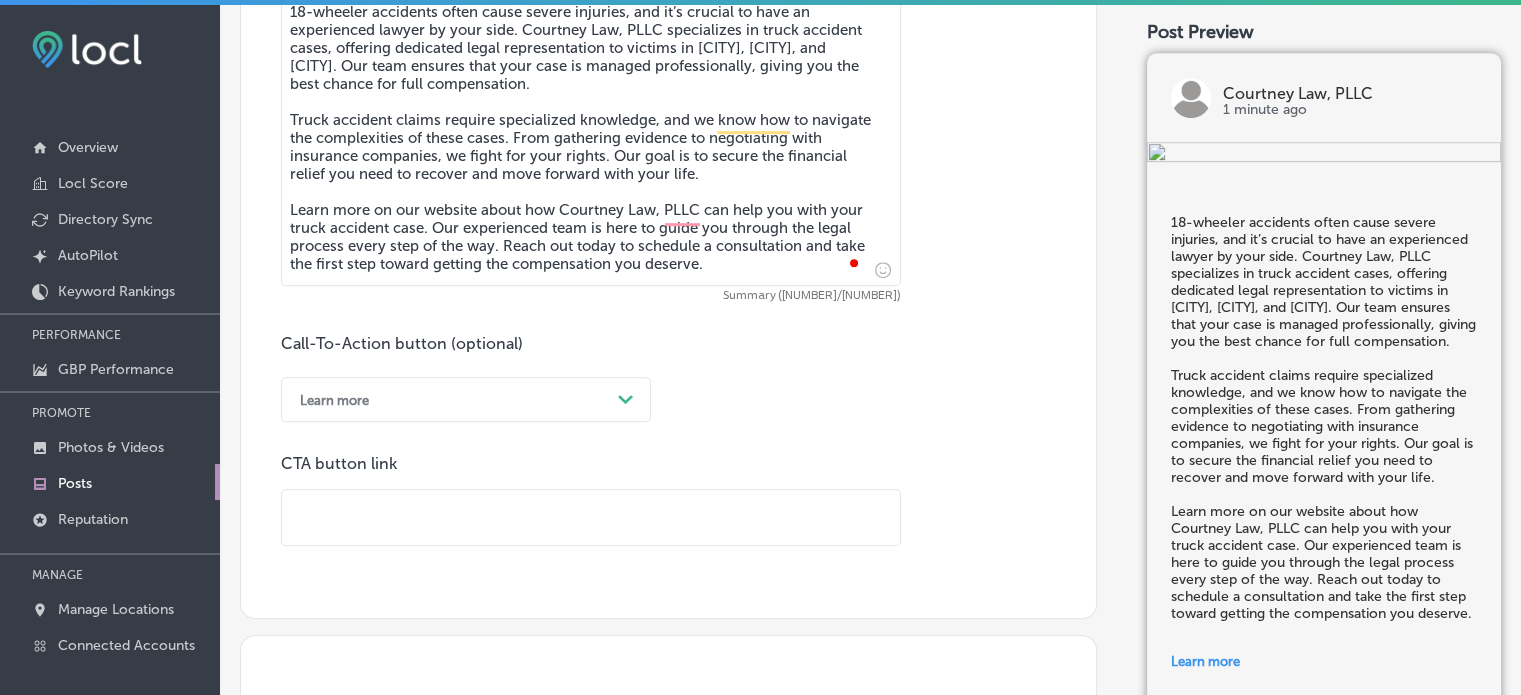 click at bounding box center (591, 517) 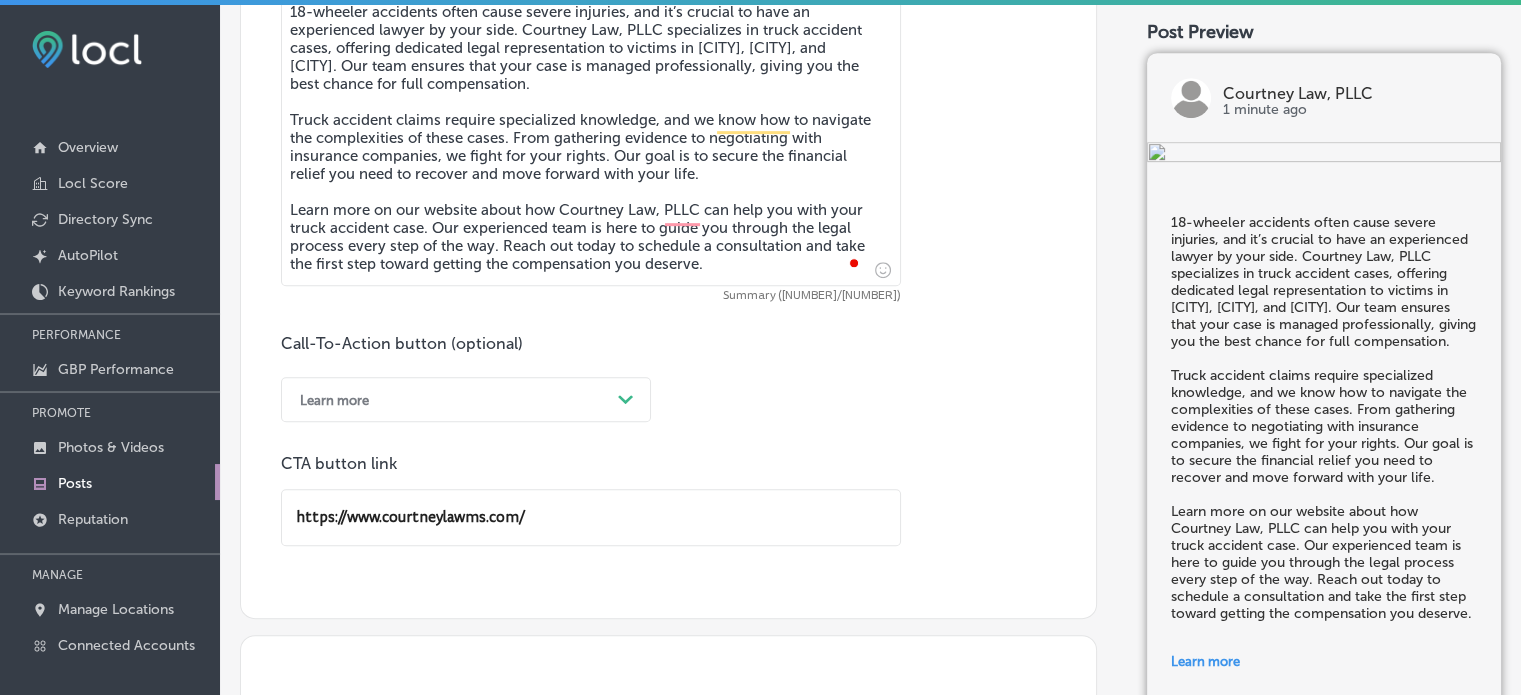 scroll, scrollTop: 0, scrollLeft: 0, axis: both 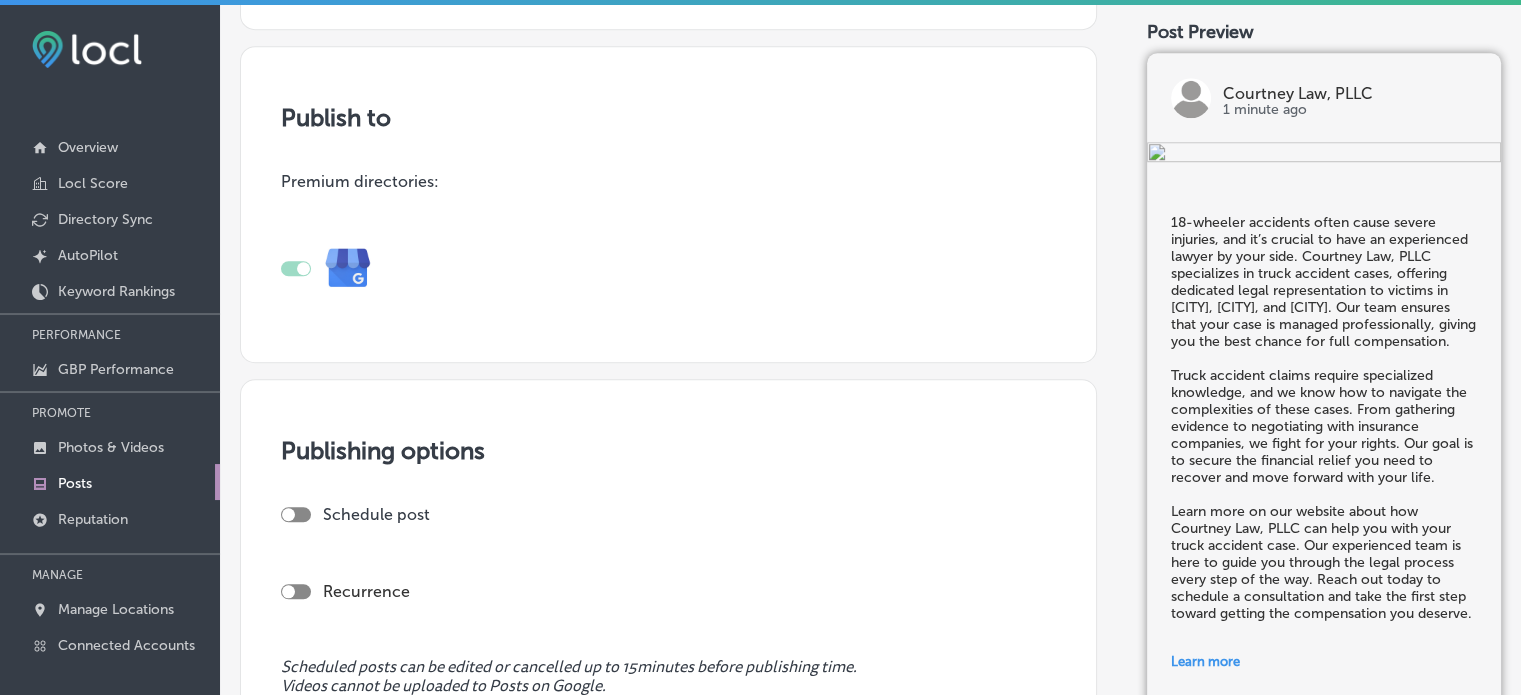 click at bounding box center (296, 514) 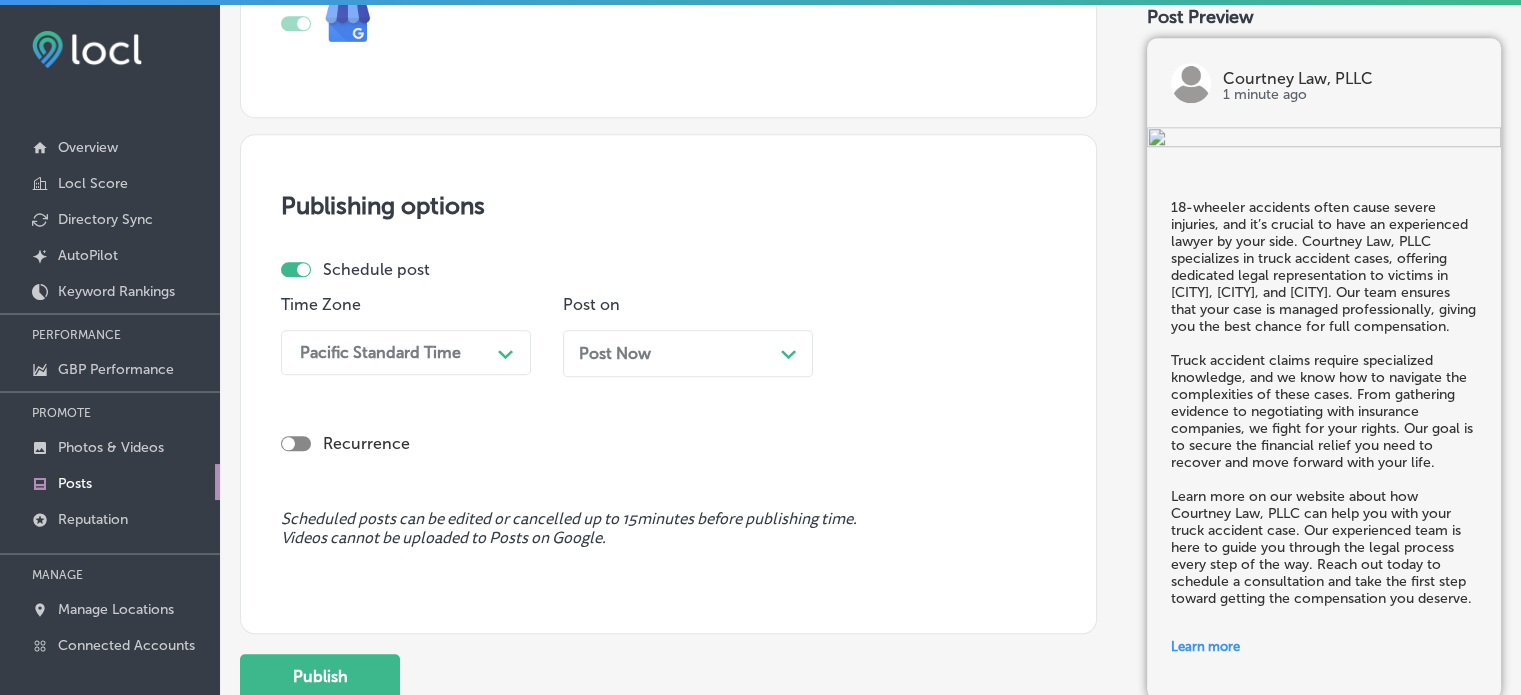 scroll, scrollTop: 1852, scrollLeft: 0, axis: vertical 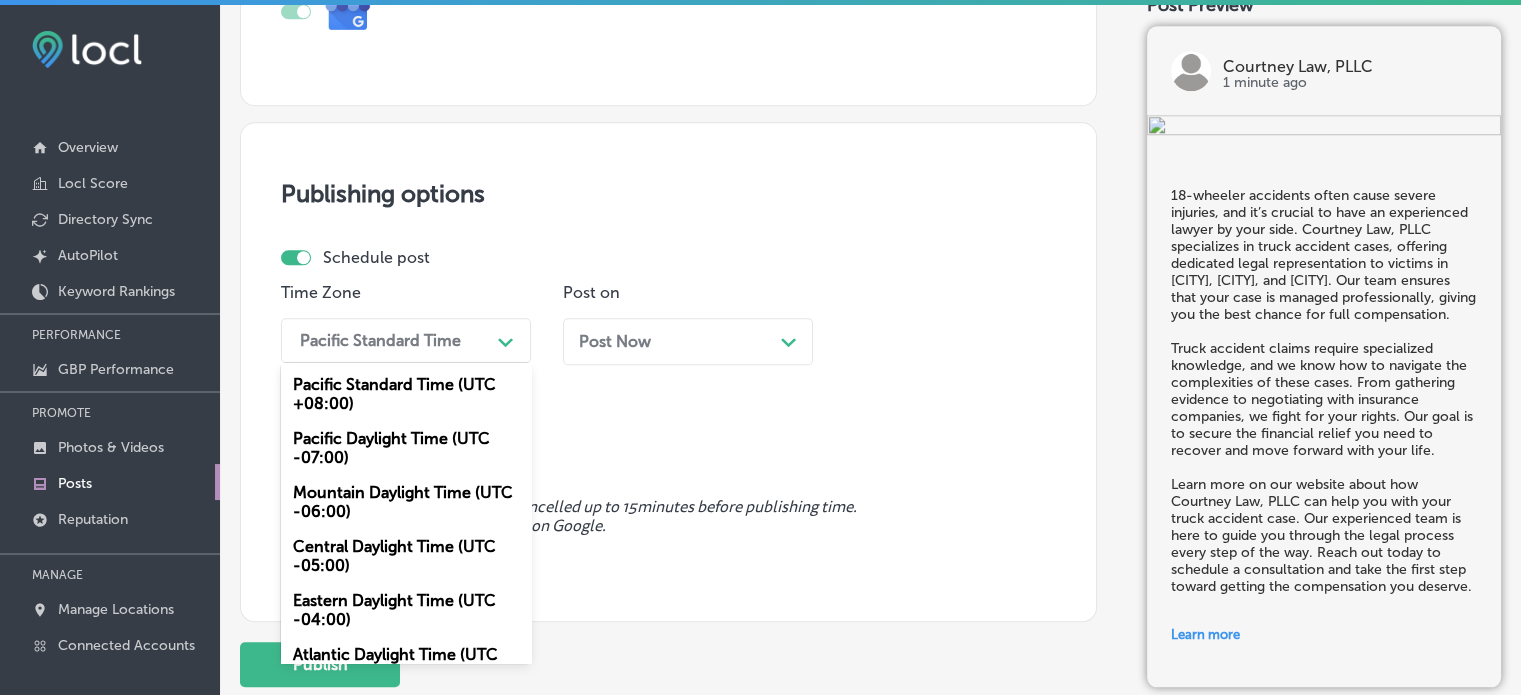 click on "Pacific Standard Time" at bounding box center [390, 340] 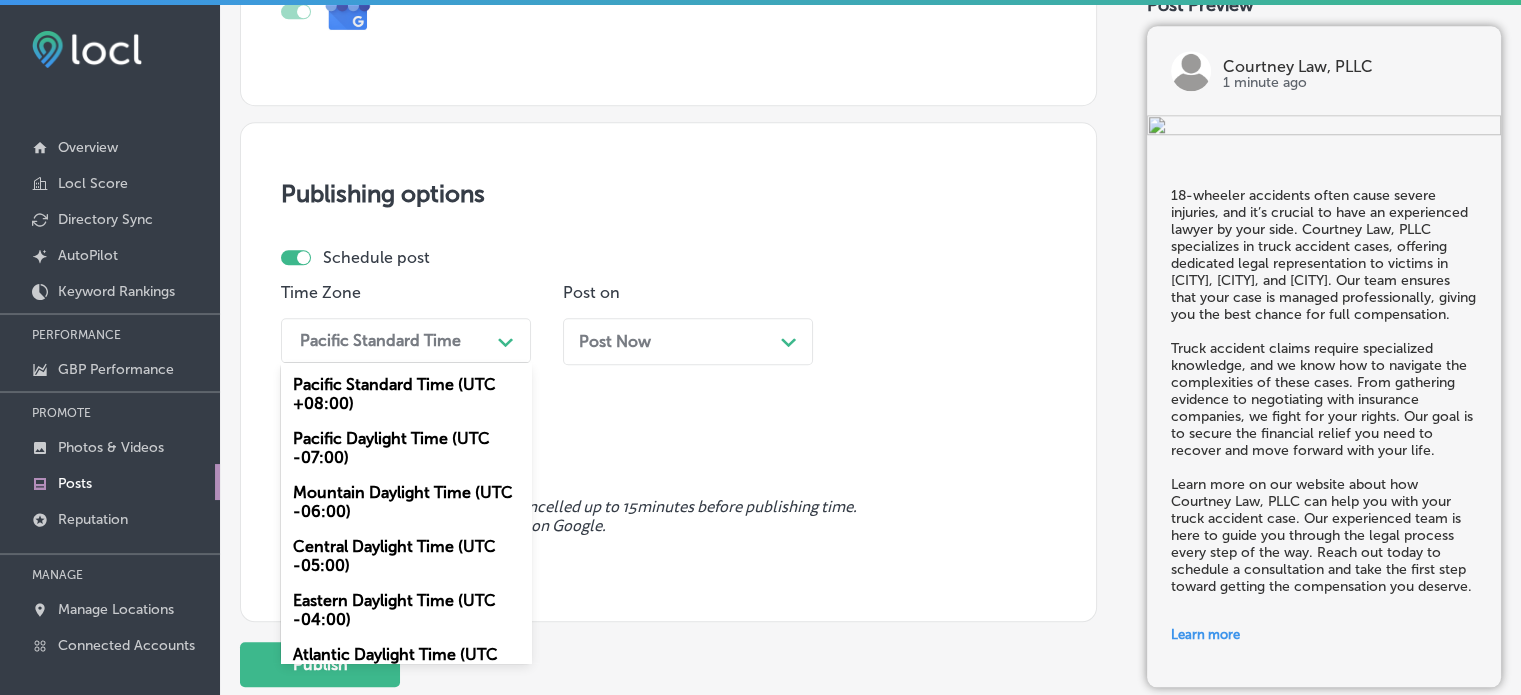 click on "Mountain Daylight Time (UTC -06:00)" at bounding box center [406, 502] 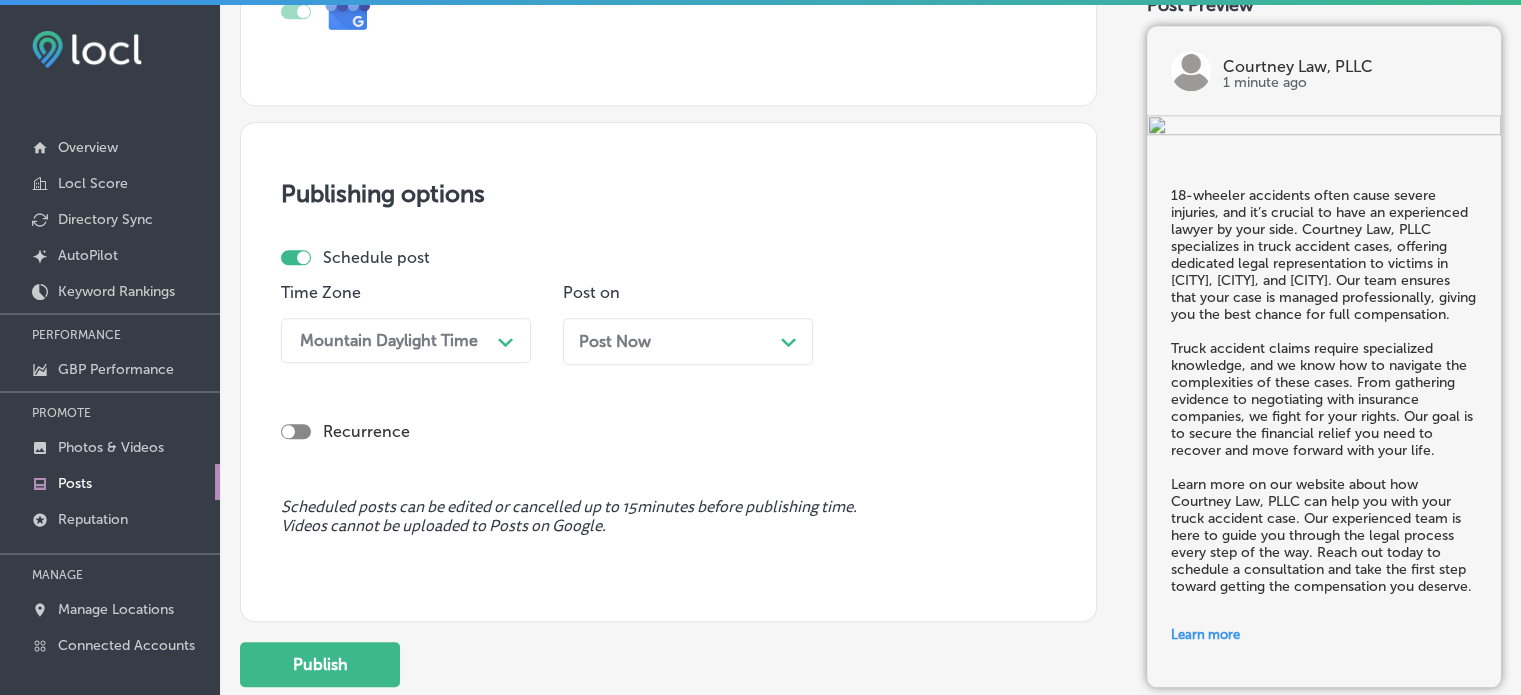 click on "Post Now
Path
Created with Sketch." at bounding box center [688, 341] 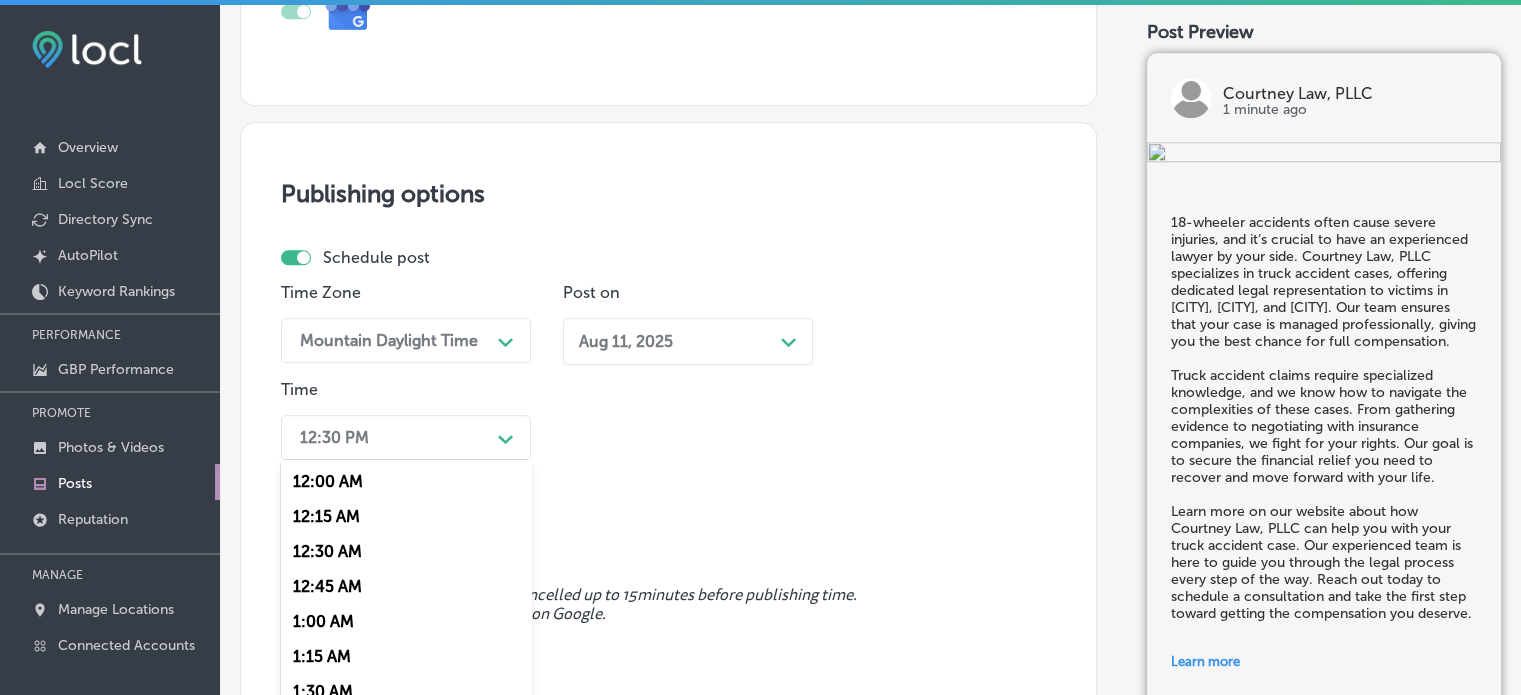 scroll, scrollTop: 1923, scrollLeft: 0, axis: vertical 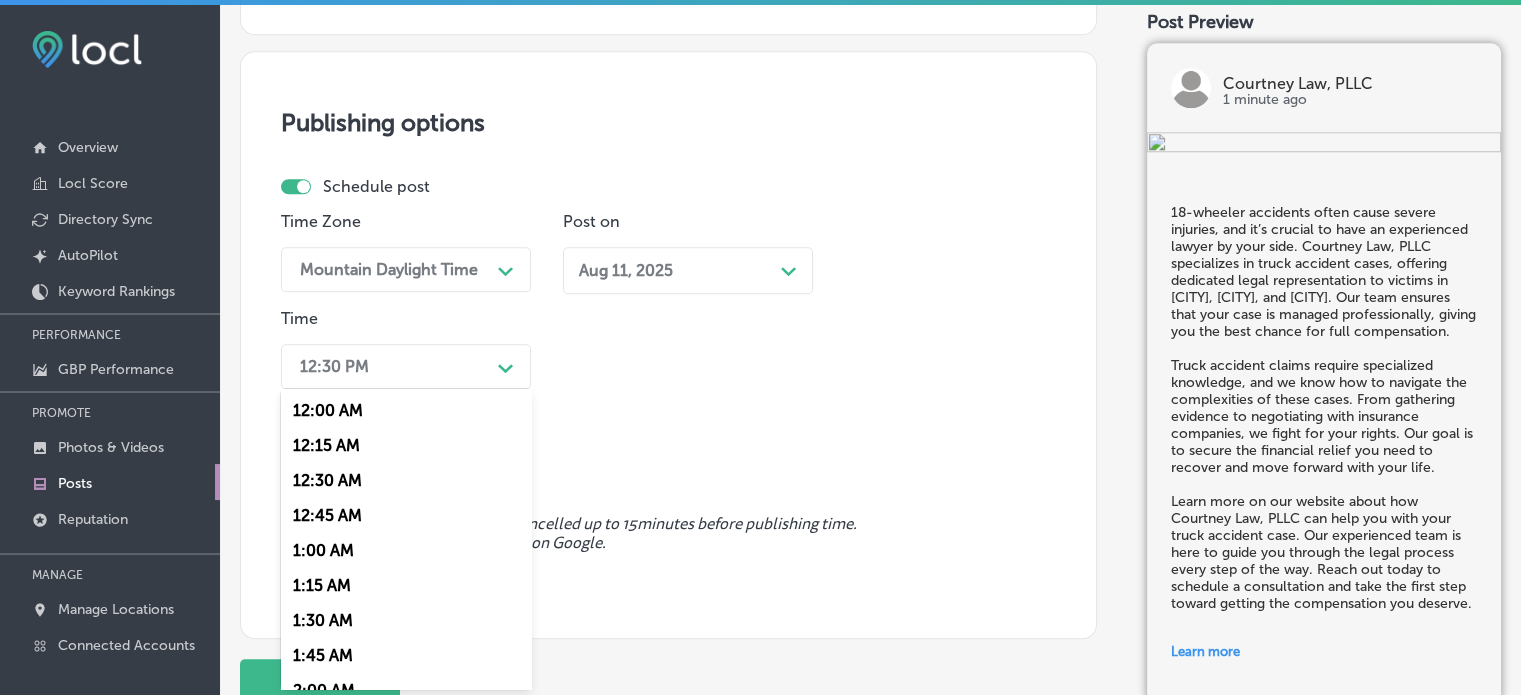 click on "option 12:15 AM focused, 2 of 96. 96 results available. Use Up and Down to choose options, press Enter to select the currently focused option, press Escape to exit the menu, press Tab to select the option and exit the menu. 12:30 PM
Path
Created with Sketch.
12:00 AM 12:15 AM 12:30 AM 12:45 AM 1:00 AM 1:15 AM 1:30 AM 1:45 AM 2:00 AM 2:15 AM 2:30 AM 2:45 AM 3:00 AM 3:15 AM 3:30 AM 3:45 AM 4:00 AM 4:15 AM 4:30 AM 4:45 AM 5:00 AM 5:15 AM 5:30 AM 5:45 AM 6:00 AM 6:15 AM 6:30 AM 6:45 AM 7:00 AM 7:15 AM 7:30 AM 7:45 AM 8:00 AM 8:15 AM 8:30 AM 8:45 AM 9:00 AM 9:15 AM 9:30 AM 9:45 AM 10:00 AM 10:15 AM 10:30 AM 10:45 AM 11:00 AM 11:15 AM 11:30 AM 11:45 AM 12:00 PM 12:15 PM 12:30 PM 12:45 PM 1:00 PM 1:15 PM 1:30 PM 1:45 PM 2:00 PM 2:15 PM 2:30 PM 2:45 PM 3:00 PM 3:15 PM 3:30 PM 3:45 PM 4:00 PM 4:15 PM 4:30 PM 4:45 PM 5:00 PM 5:15 PM 5:30 PM 5:45 PM 6:00 PM 6:15 PM 6:30 PM 6:45 PM 7:00 PM 7:15 PM 7:30 PM 7:45 PM" at bounding box center [406, 366] 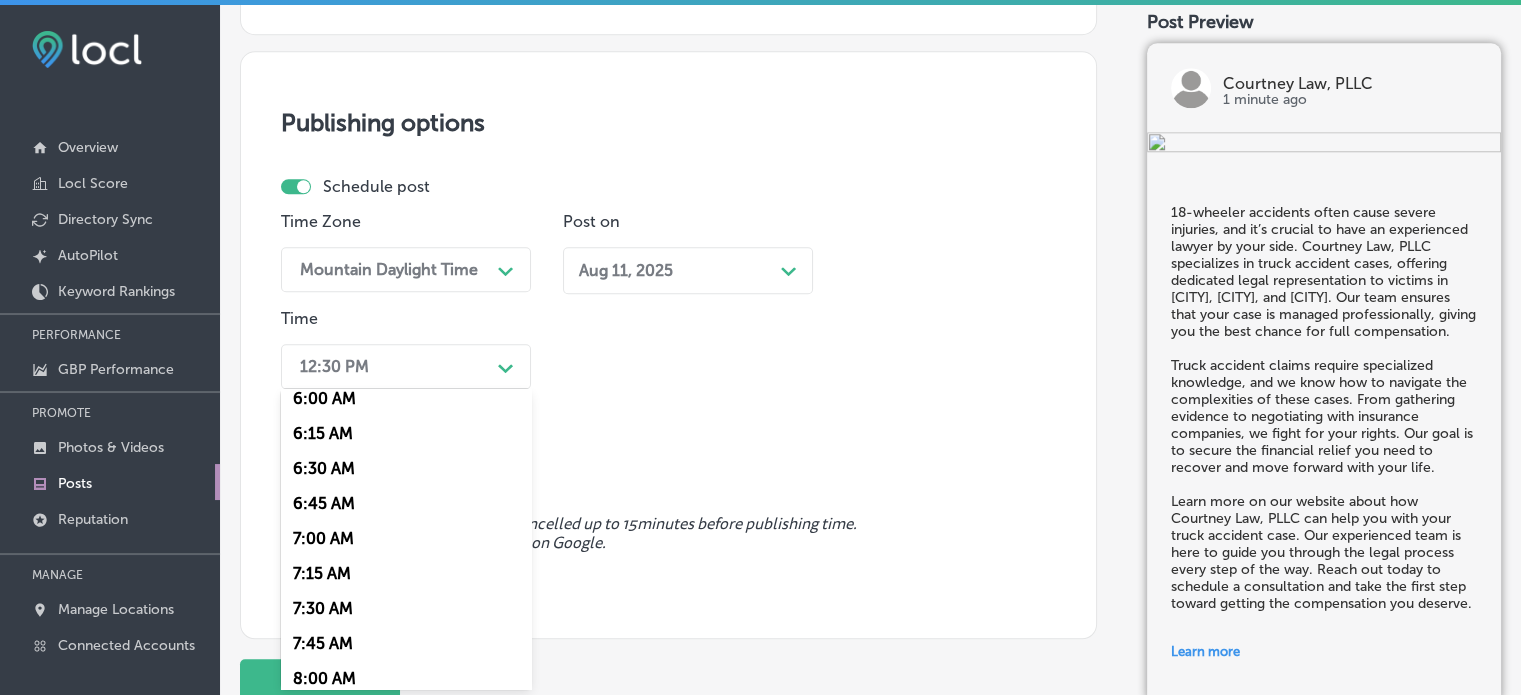 scroll, scrollTop: 852, scrollLeft: 0, axis: vertical 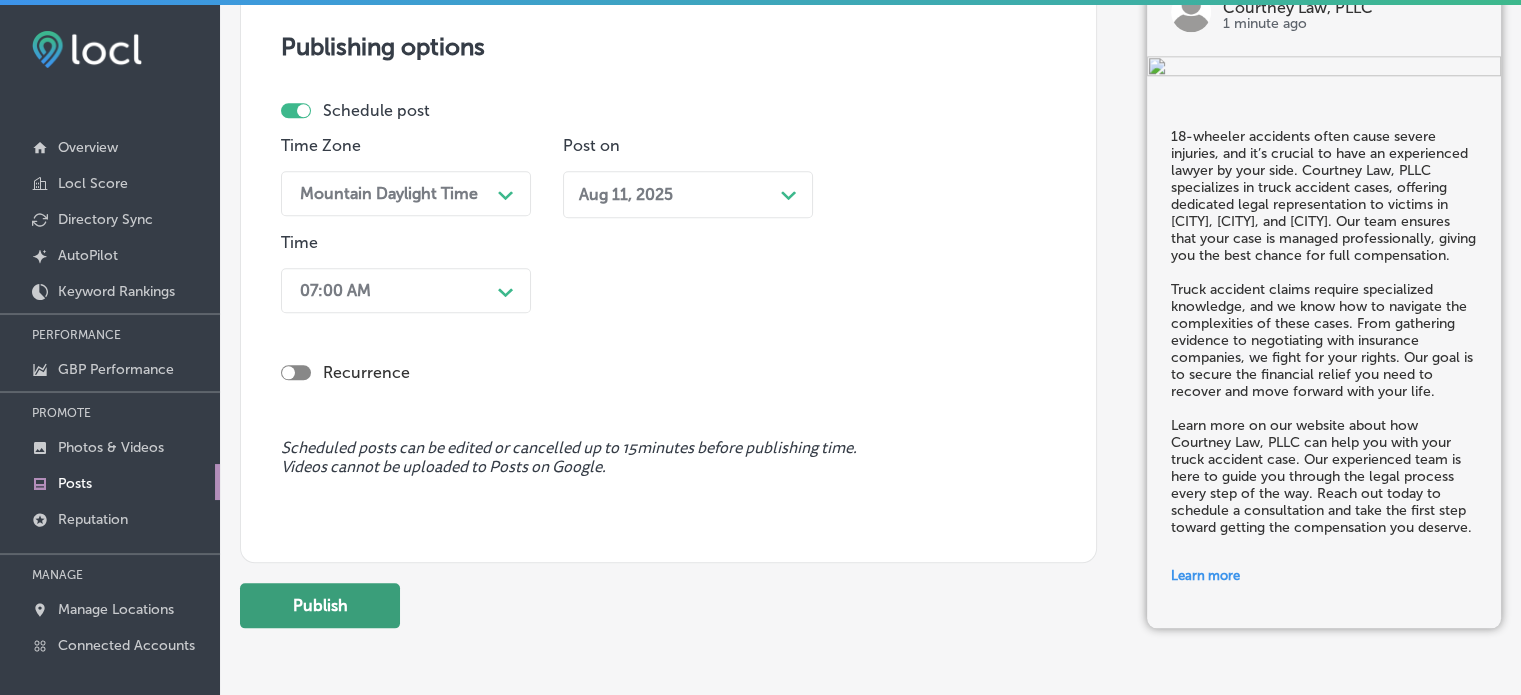 click on "Publish" at bounding box center [320, 605] 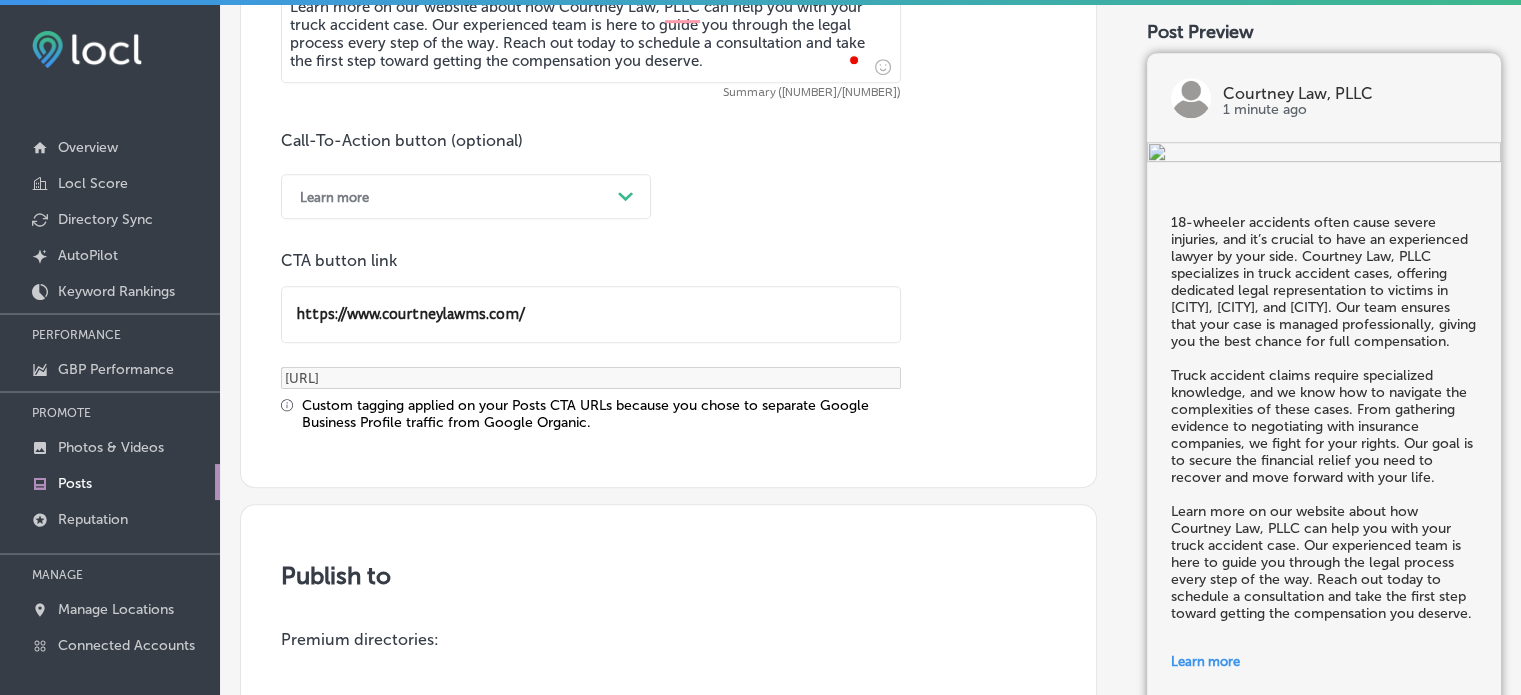 scroll, scrollTop: 1135, scrollLeft: 0, axis: vertical 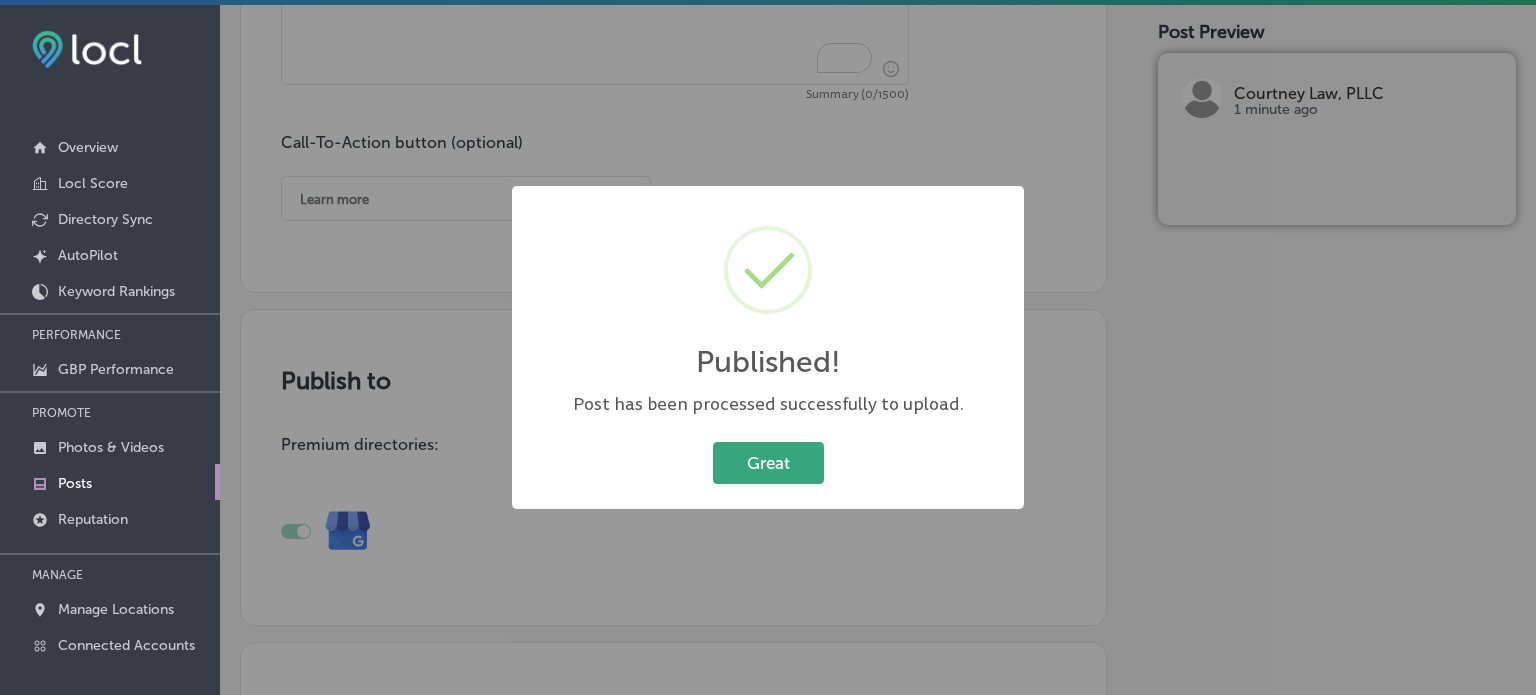 drag, startPoint x: 771, startPoint y: 440, endPoint x: 776, endPoint y: 469, distance: 29.427877 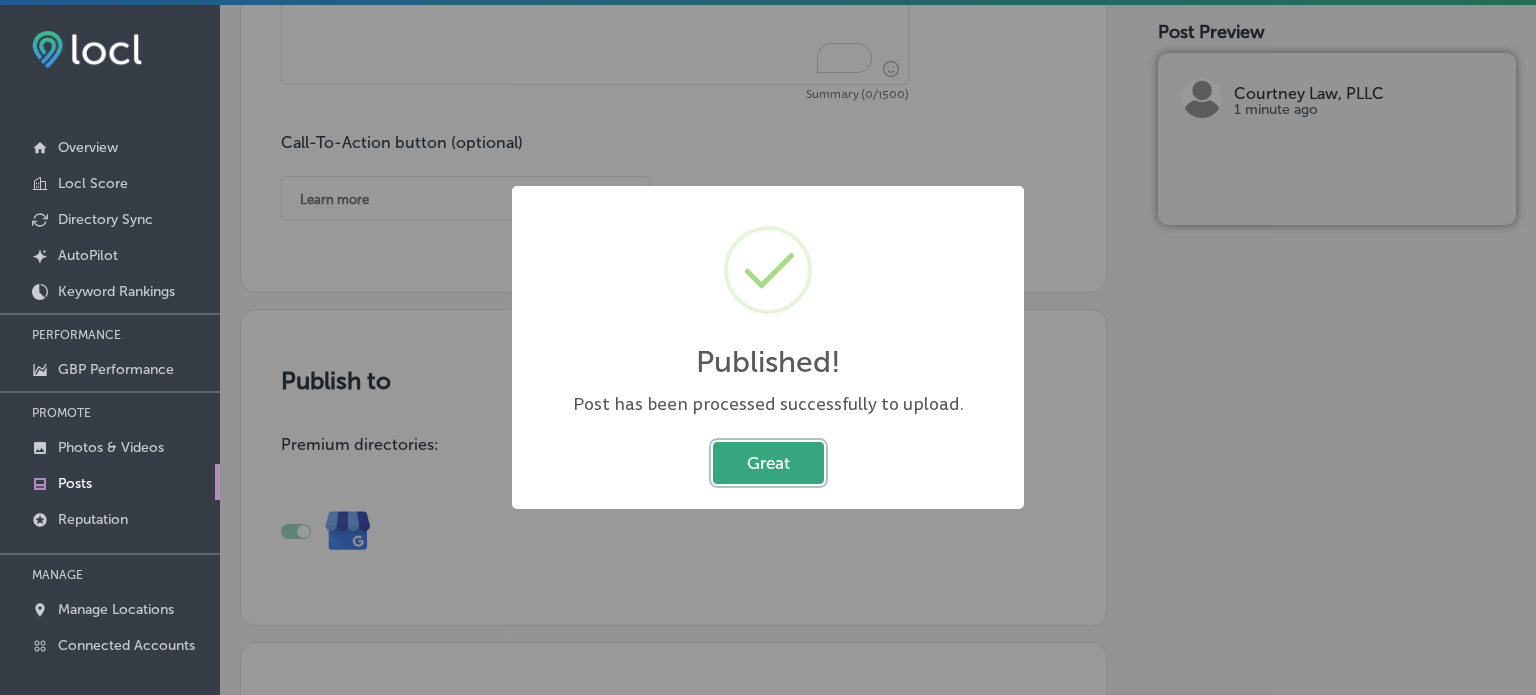 click on "Great" at bounding box center [768, 462] 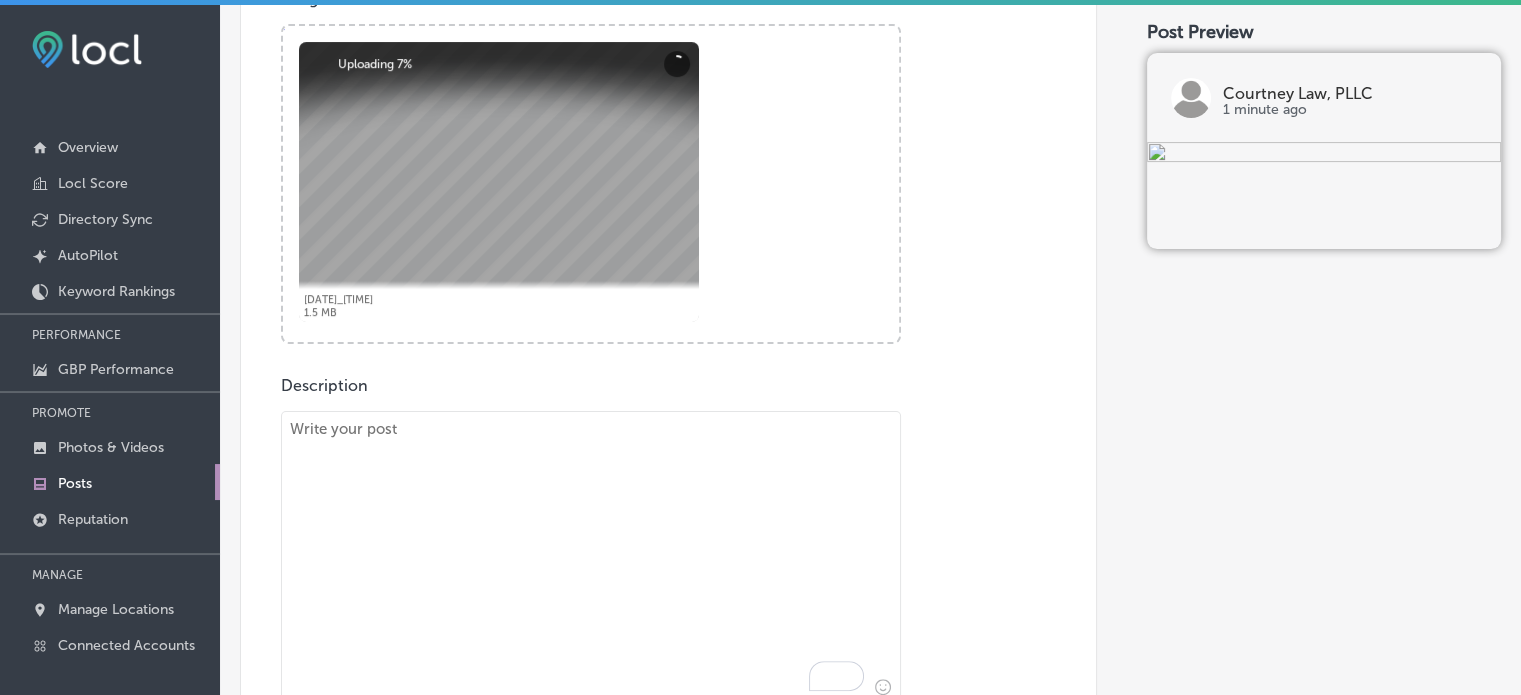 scroll, scrollTop: 518, scrollLeft: 0, axis: vertical 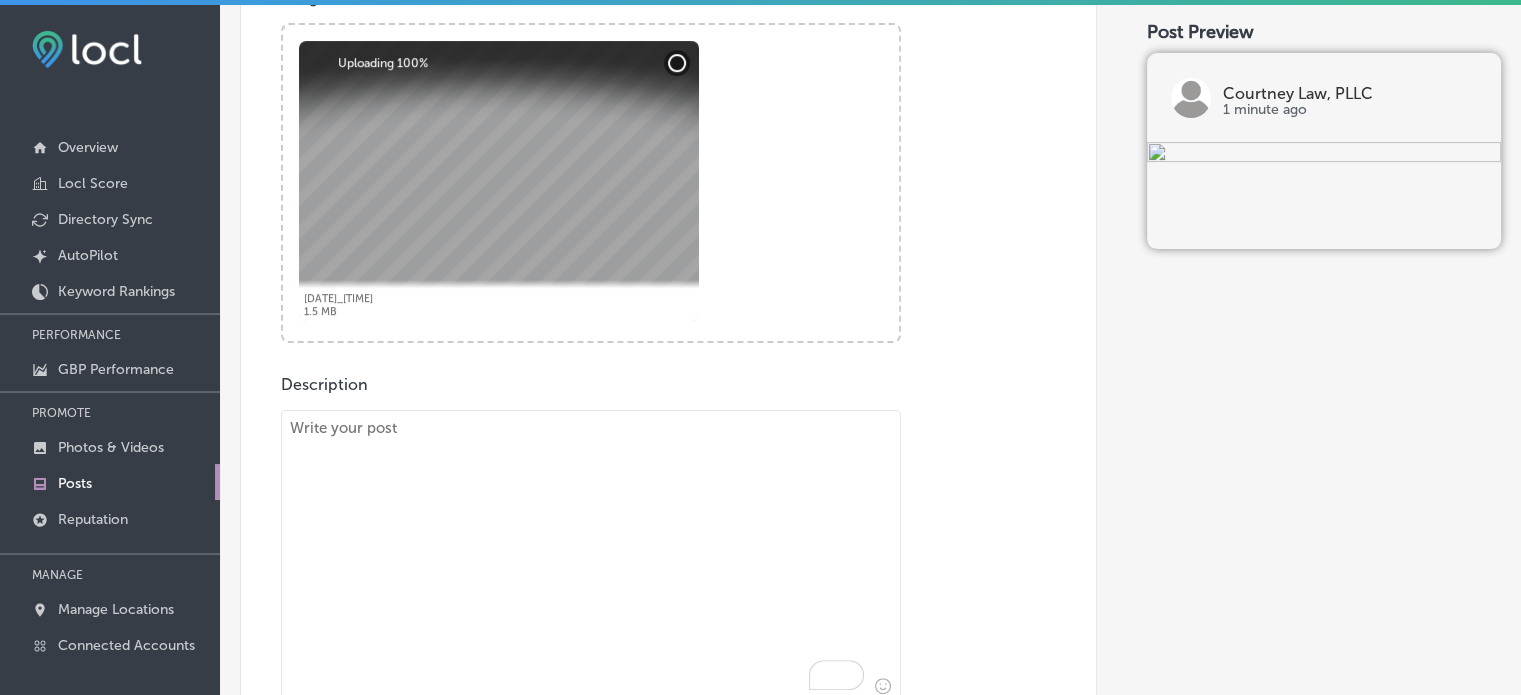 click at bounding box center (591, 556) 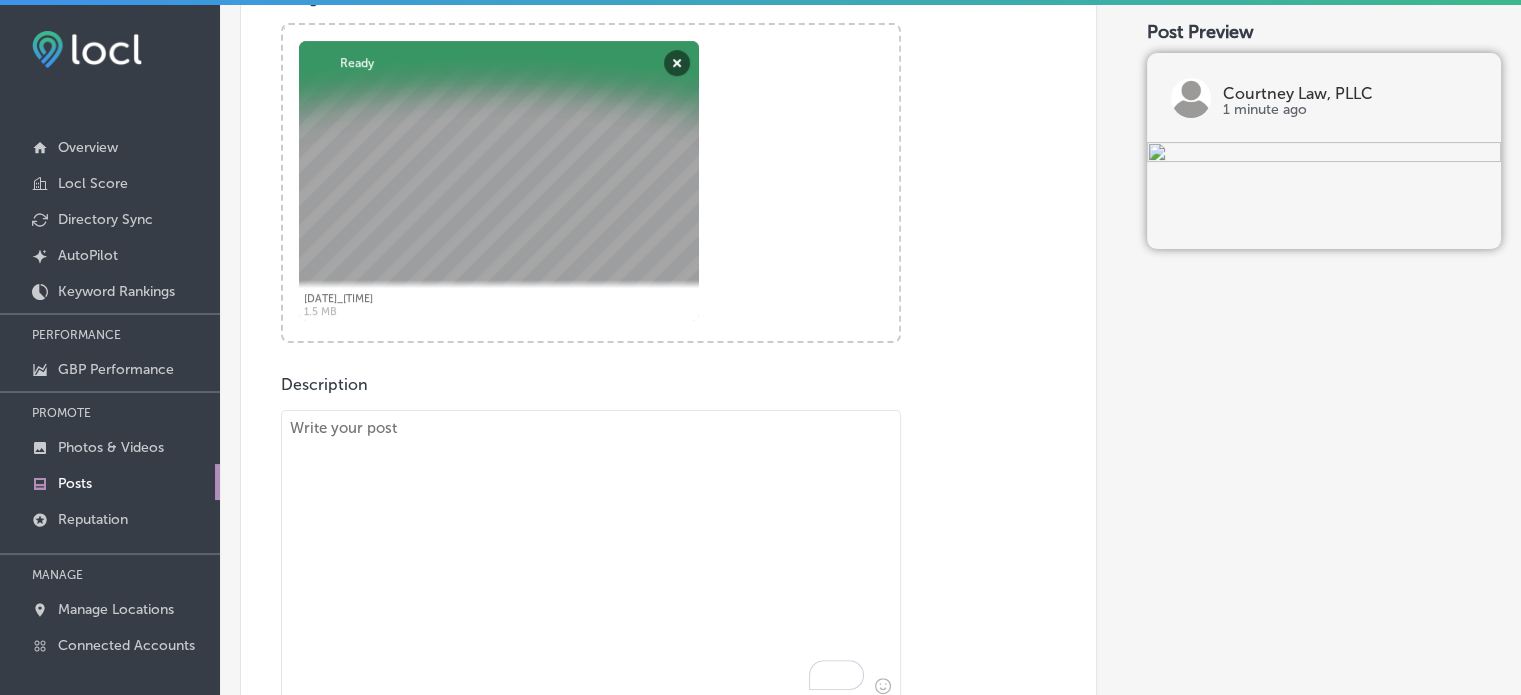 paste on ""Slip and fall accidents can lead to serious injuries, and if you've been hurt in Canton, Gluckstadt, or Magee, Courtney Law, PLLC is here for you. Our firm specializes in personal injury law and works with victims to ensure they receive the compensation they deserve. Whether it’s a fall at a store or on someone’s property, we help you through the entire legal process.
Slip and fall accidents can be difficult to prove, but our team knows how to gather the evidence needed to build a strong case. We help clients recover compensation for medical bills, pain, and suffering, and lost wages. Our focus is always on securing the best possible outcome for your unique situation.
Call us today for a free consultation at Courtney Law, PLLC. Let our team of experienced attorneys guide you through your slip and fall case. Reach out to learn more and ensure your rights are protected after a fall injury."" 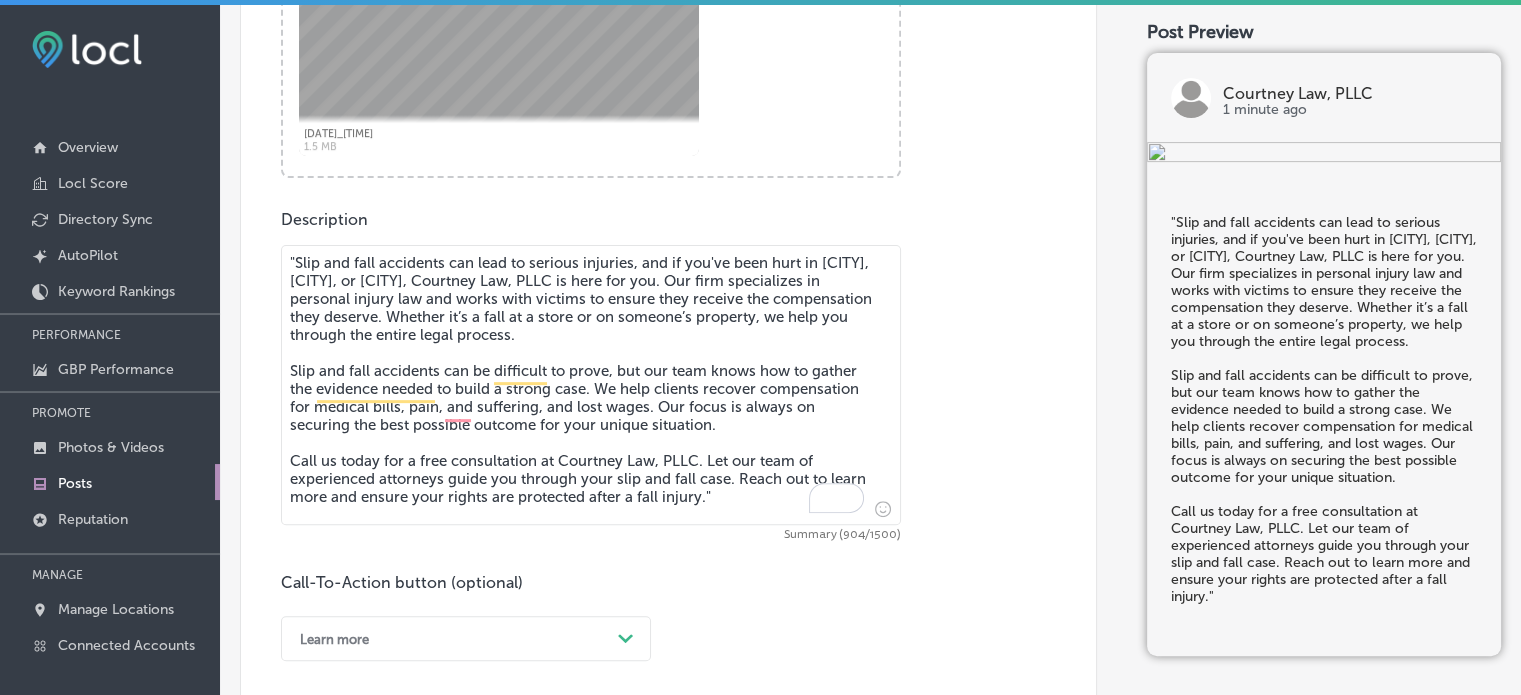 scroll, scrollTop: 685, scrollLeft: 0, axis: vertical 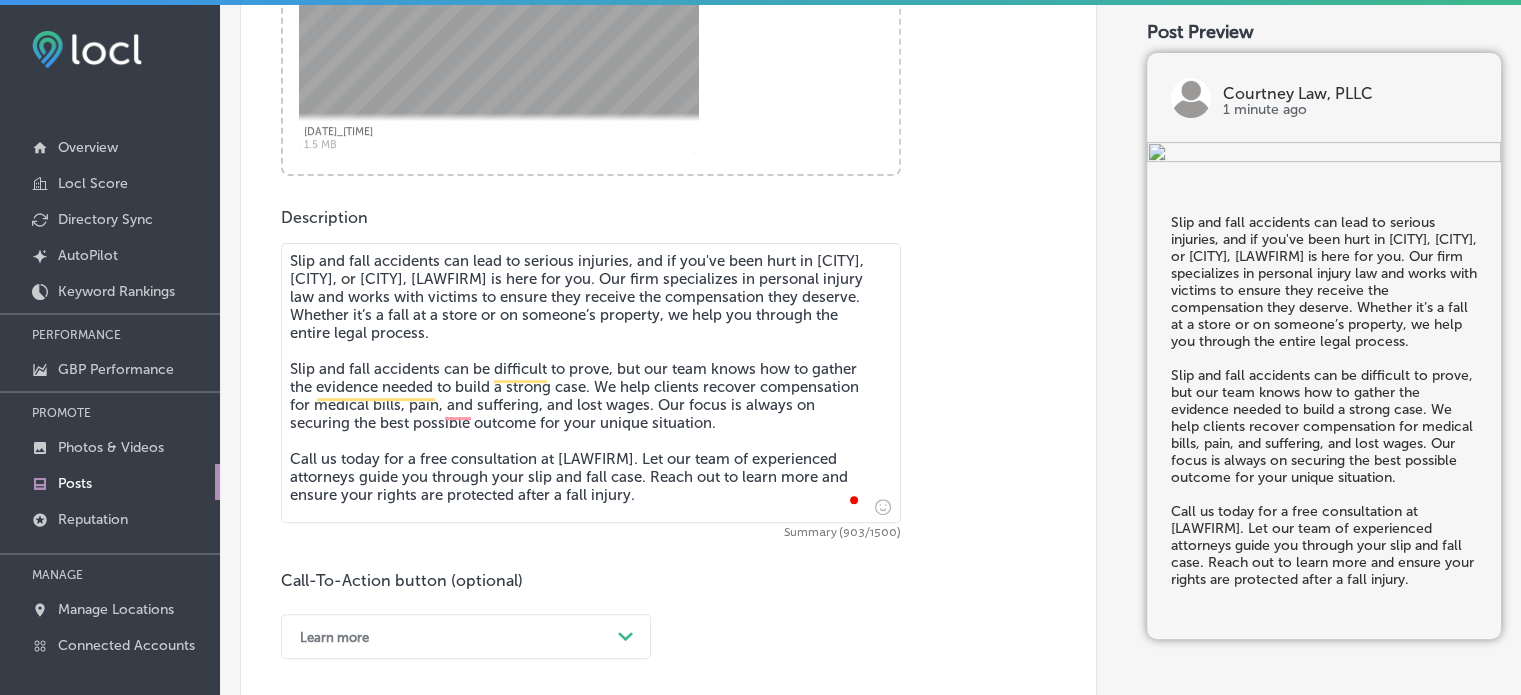 click on ""Slip and fall accidents can lead to serious injuries, and if you've been hurt in Canton, Gluckstadt, or Magee, Courtney Law, PLLC is here for you. Our firm specializes in personal injury law and works with victims to ensure they receive the compensation they deserve. Whether it’s a fall at a store or on someone’s property, we help you through the entire legal process.
Slip and fall accidents can be difficult to prove, but our team knows how to gather the evidence needed to build a strong case. We help clients recover compensation for medical bills, pain, and suffering, and lost wages. Our focus is always on securing the best possible outcome for your unique situation.
Call us today for a free consultation at Courtney Law, PLLC. Let our team of experienced attorneys guide you through your slip and fall case. Reach out to learn more and ensure your rights are protected after a fall injury." at bounding box center [591, 383] 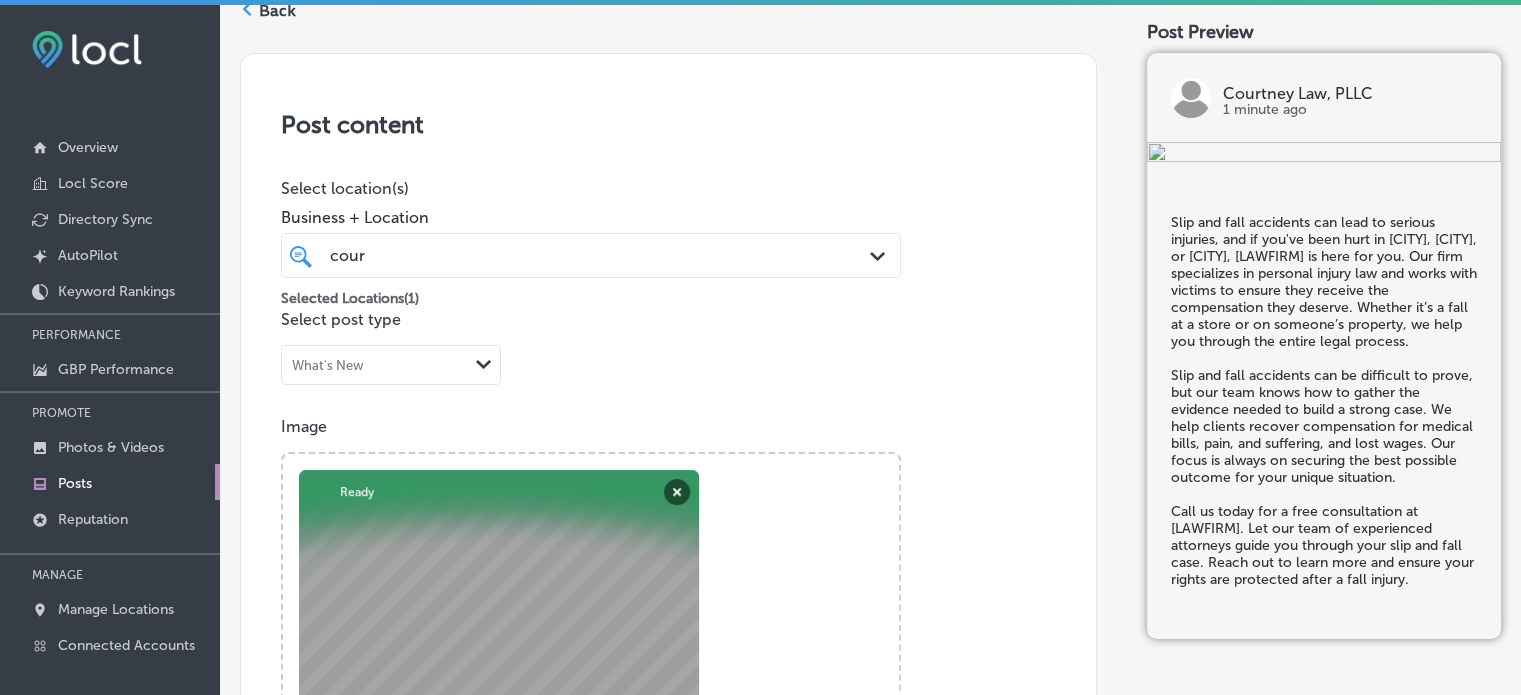 scroll, scrollTop: 0, scrollLeft: 0, axis: both 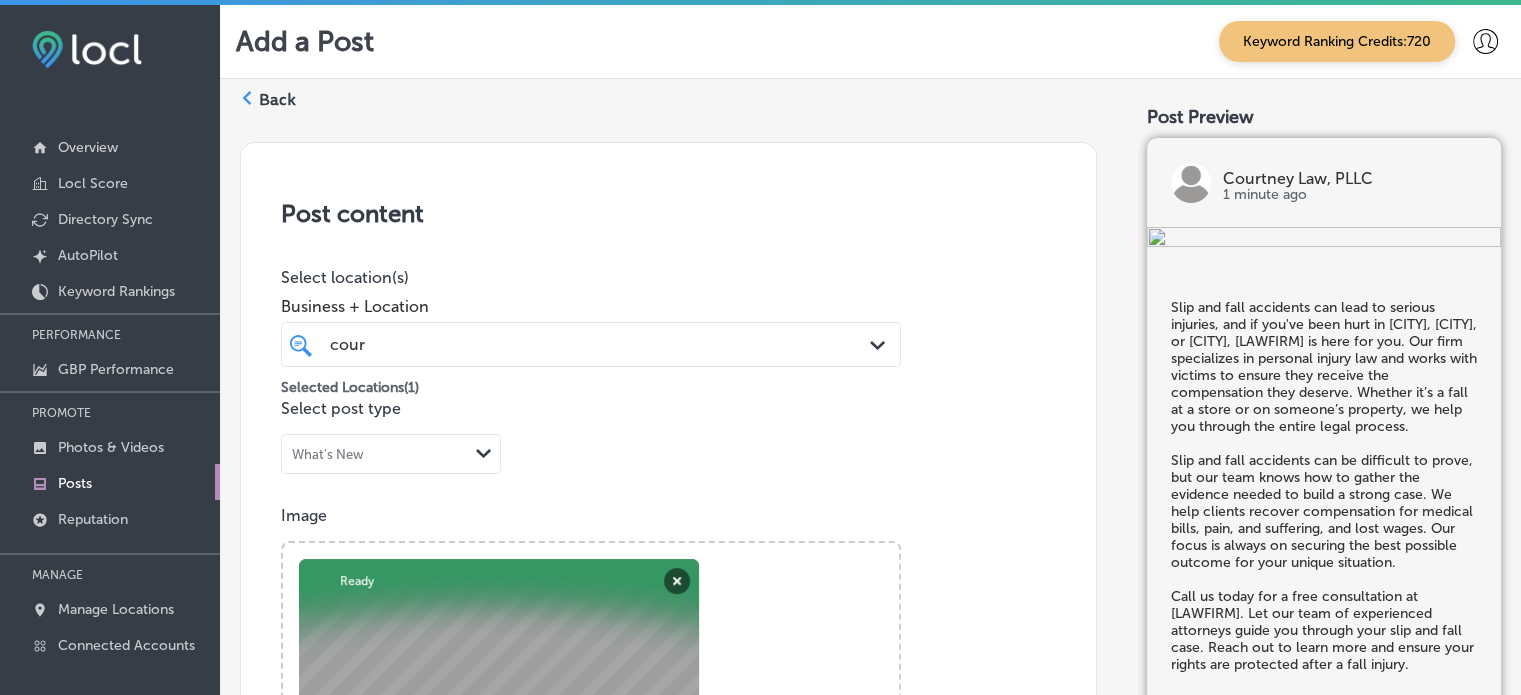 type on "Slip and fall accidents can lead to serious injuries, and if you've been hurt in Canton, Gluckstadt, or Magee, Courtney Law, PLLC is here for you. Our firm specializes in personal injury law and works with victims to ensure they receive the compensation they deserve. Whether it’s a fall at a store or on someone’s property, we help you through the entire legal process.
Slip and fall accidents can be difficult to prove, but our team knows how to gather the evidence needed to build a strong case. We help clients recover compensation for medical bills, pain, and suffering, and lost wages. Our focus is always on securing the best possible outcome for your unique situation.
Call us today for a free consultation at Courtney Law, PLLC. Let our team of experienced attorneys guide you through your slip and fall case. Reach out to learn more and ensure your rights are protected after a fall injury." 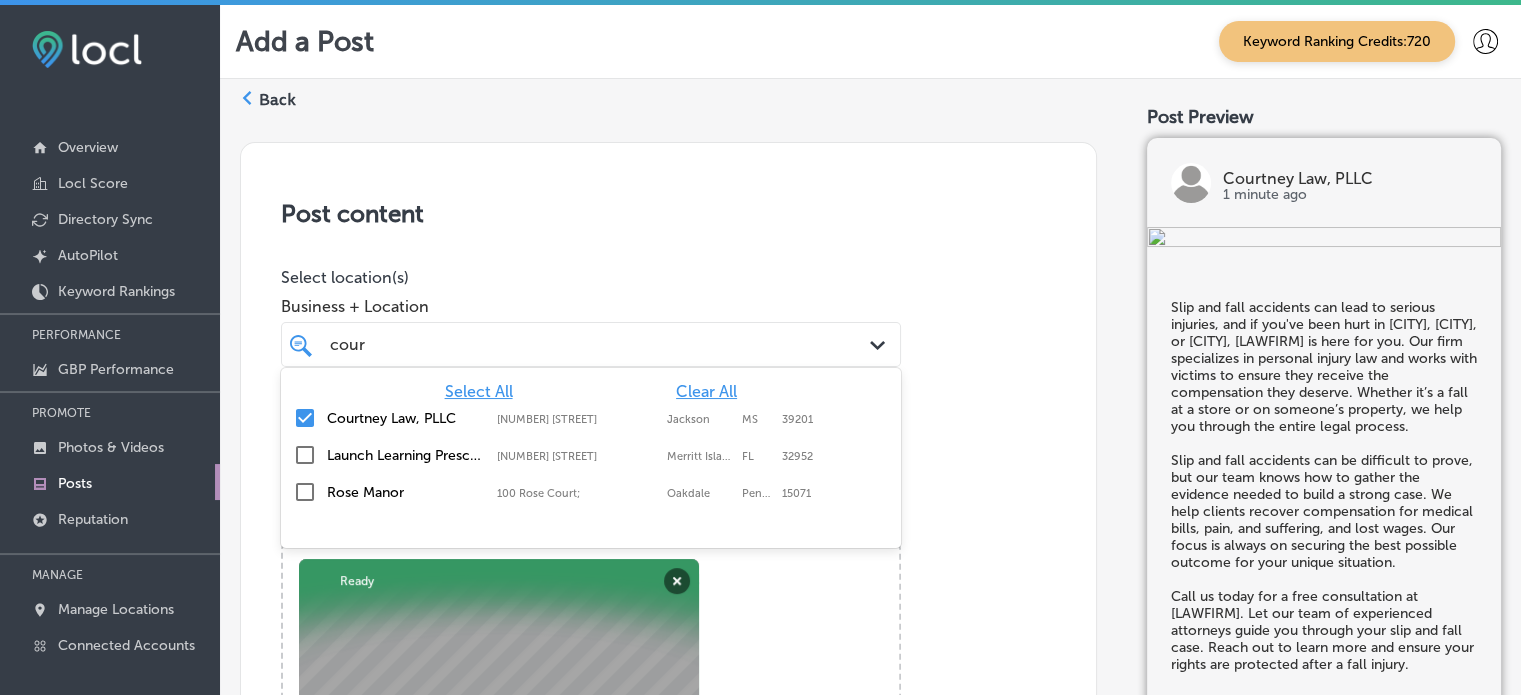 click on "cour cour" at bounding box center (564, 344) 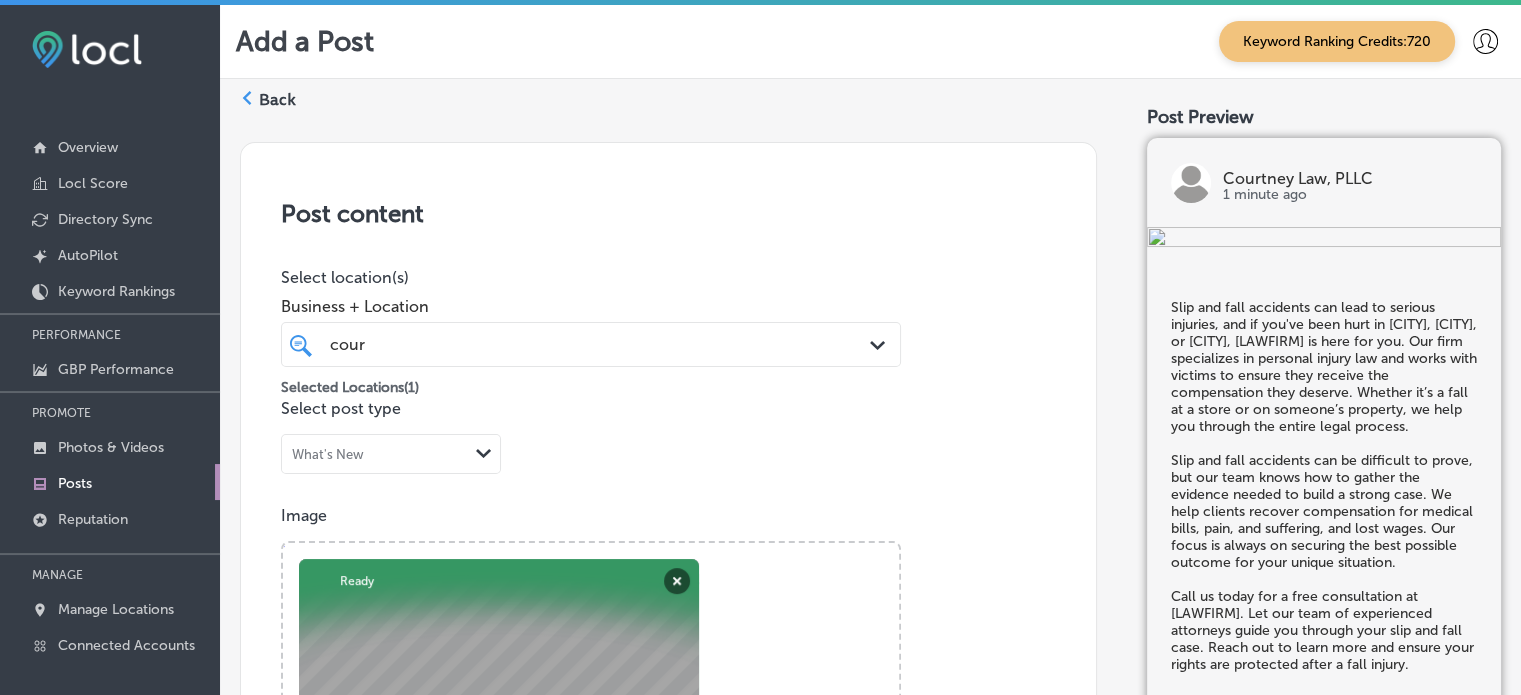 click on "Post content Select location(s) Business + Location
cour cour
Path
Created with Sketch.
Selected Locations  ( 1 ) Select post type What's New
Path
Created with Sketch.
Image Powered by PQINA    Browse     Or drag and drop a photo  2025-08-08_02-06-37 Abort Retry Remove Upload Cancel Retry Remove 2025-08-08_02-06-37 1.5 MB Ready tap to undo" at bounding box center [668, 779] 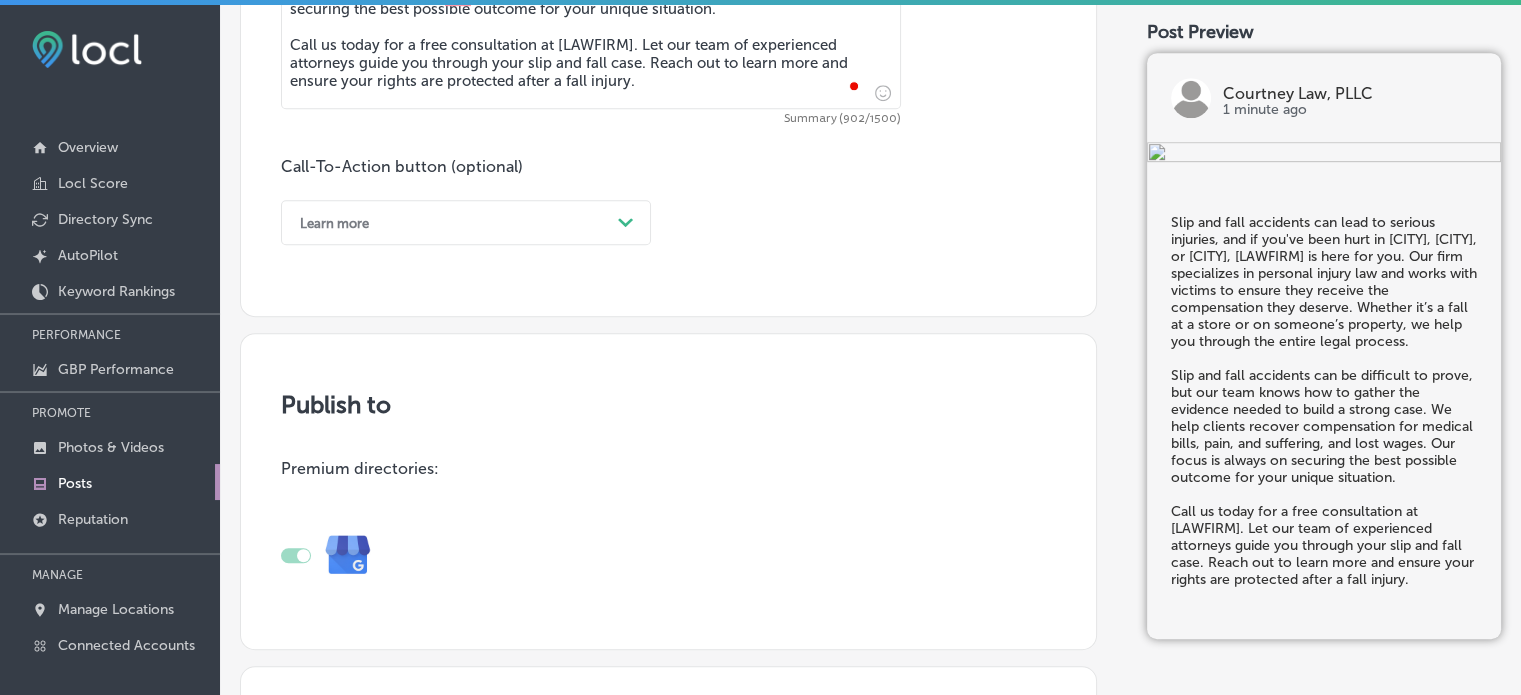 scroll, scrollTop: 1100, scrollLeft: 0, axis: vertical 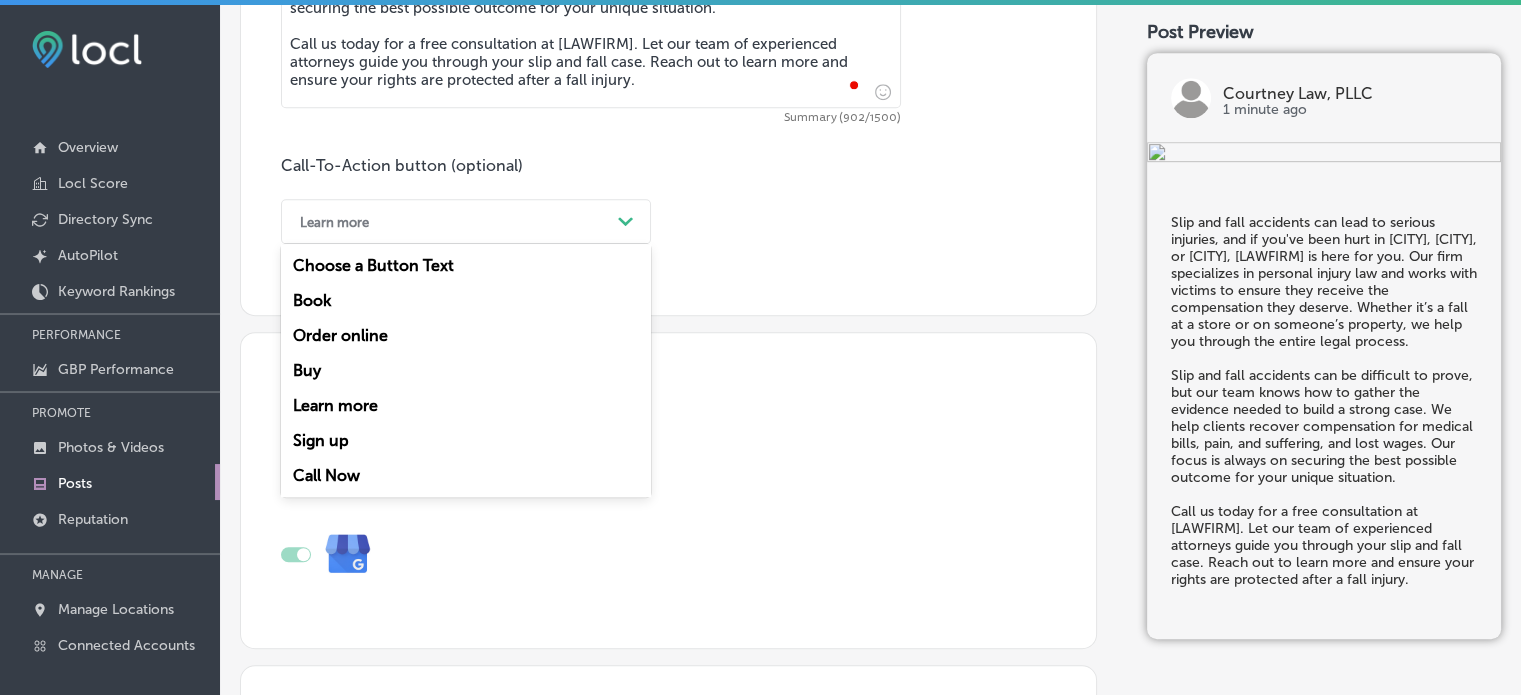 click on "Learn more" at bounding box center (450, 221) 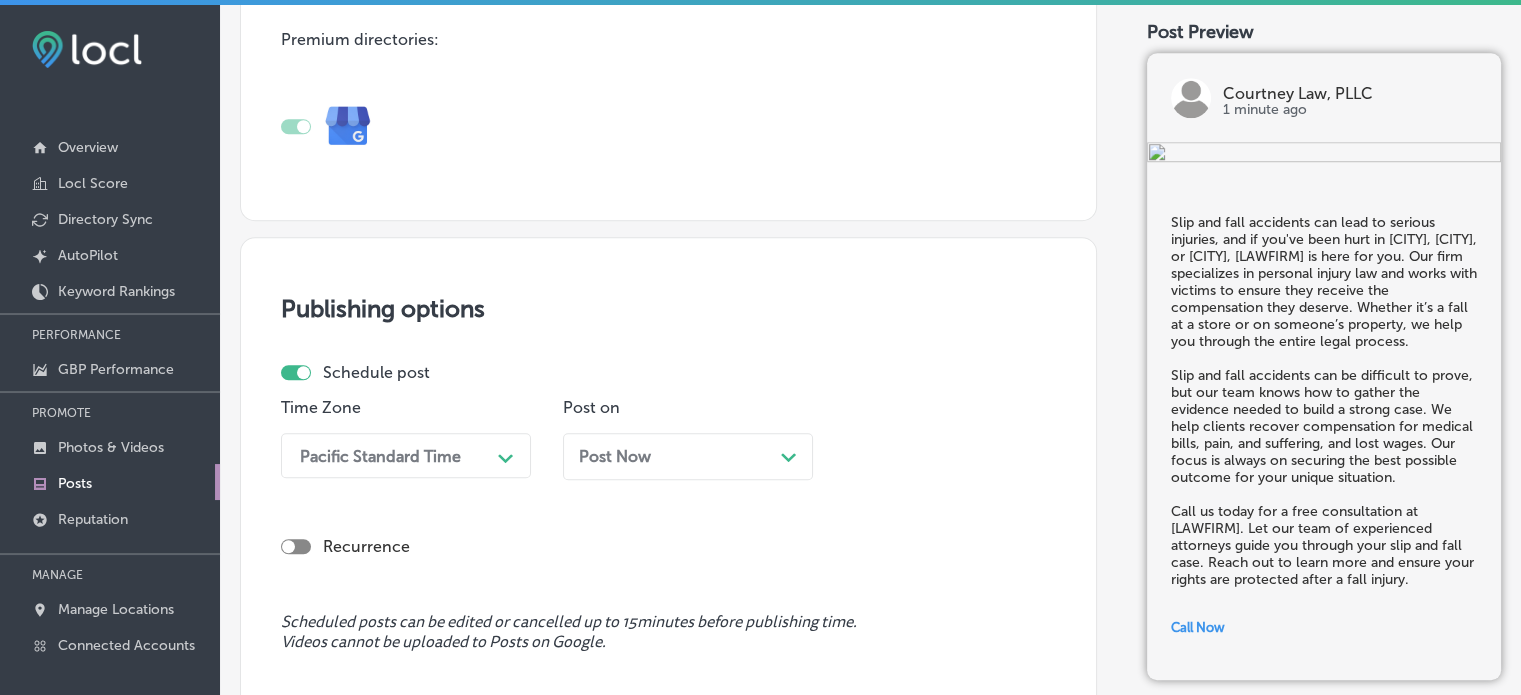 scroll, scrollTop: 1618, scrollLeft: 0, axis: vertical 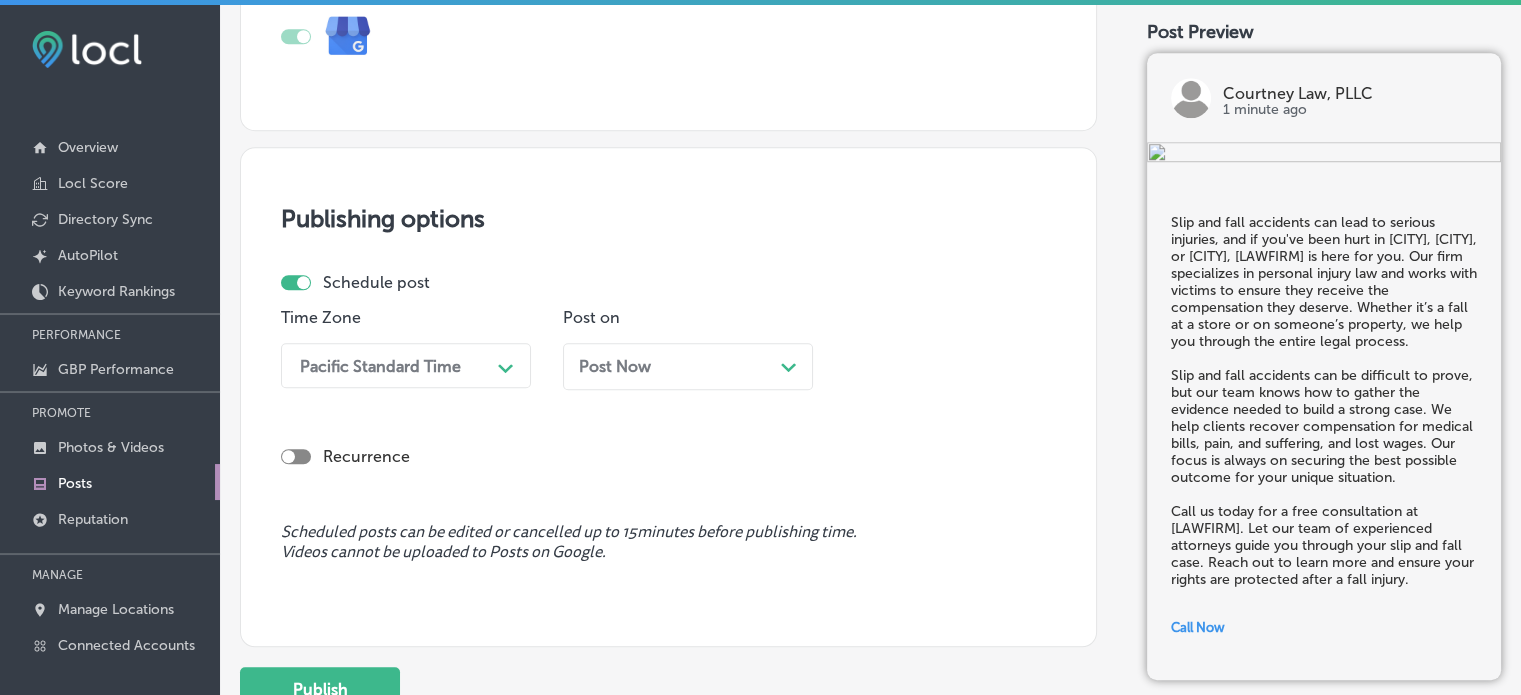 click on "Pacific Standard Time
Path
Created with Sketch." at bounding box center (406, 365) 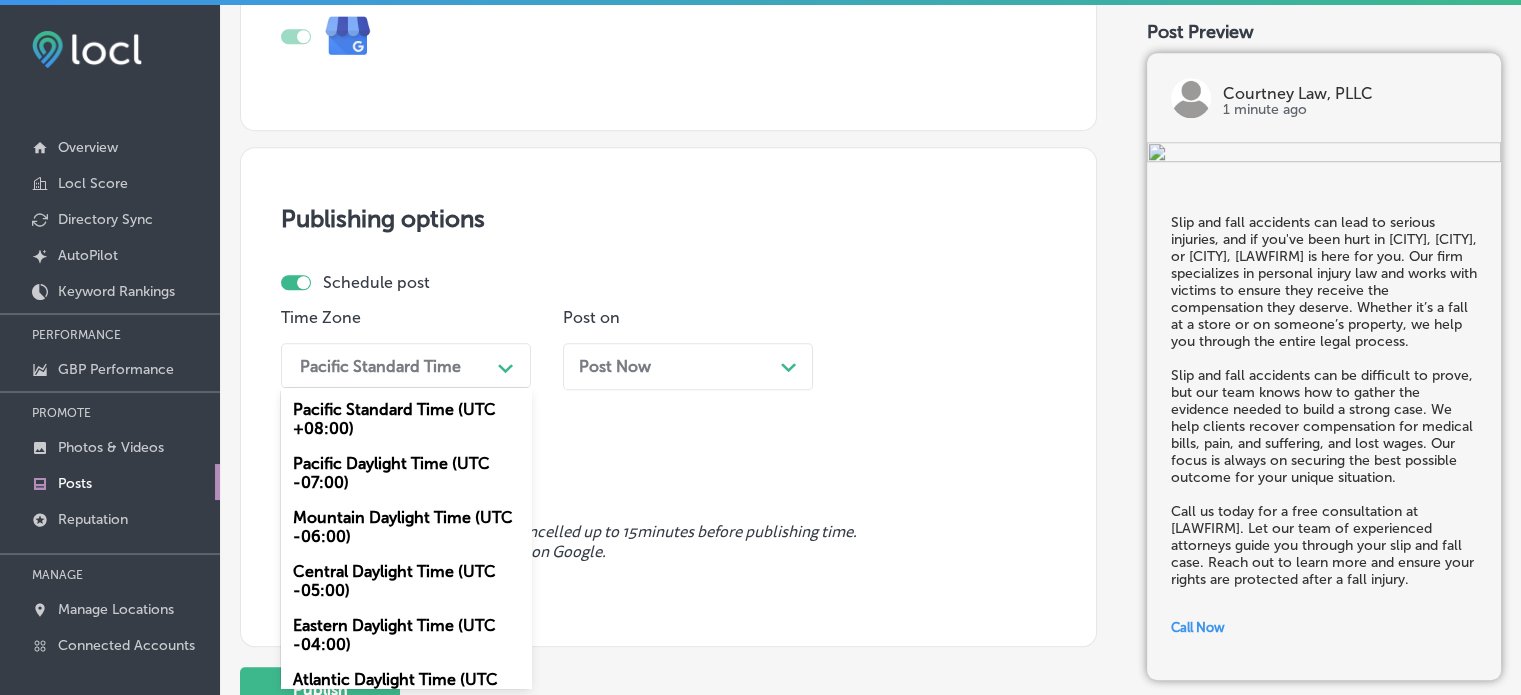 click on "Mountain Daylight Time (UTC -06:00)" at bounding box center (406, 527) 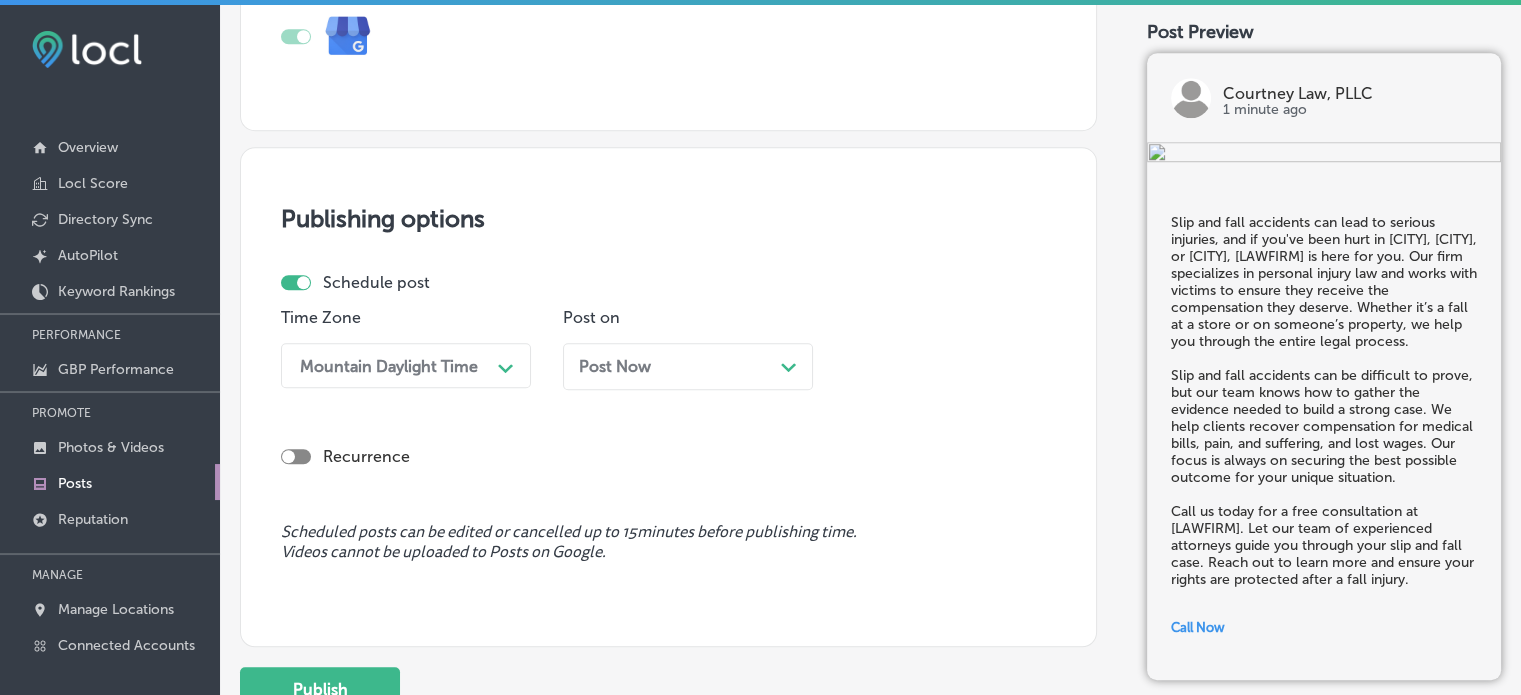 click on "Post Now
Path
Created with Sketch." at bounding box center [688, 366] 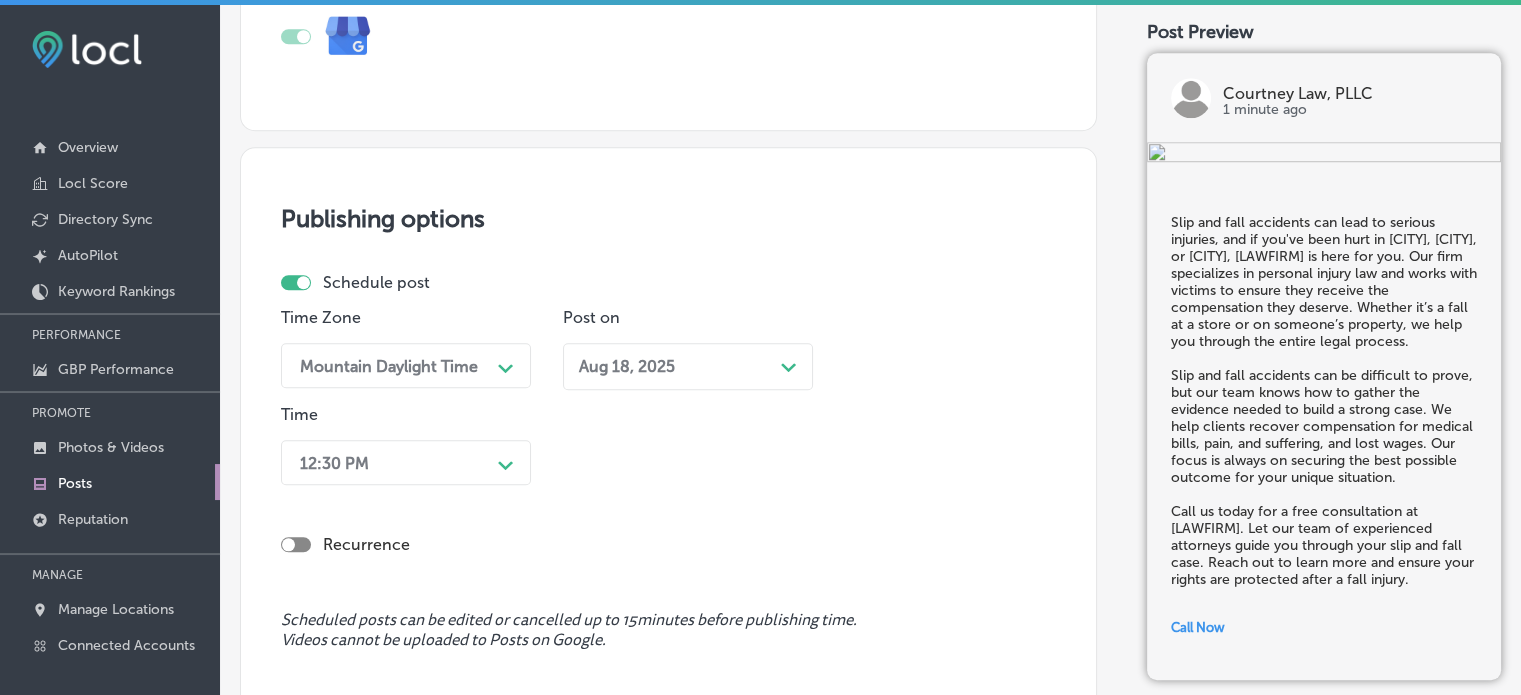 scroll, scrollTop: 1716, scrollLeft: 0, axis: vertical 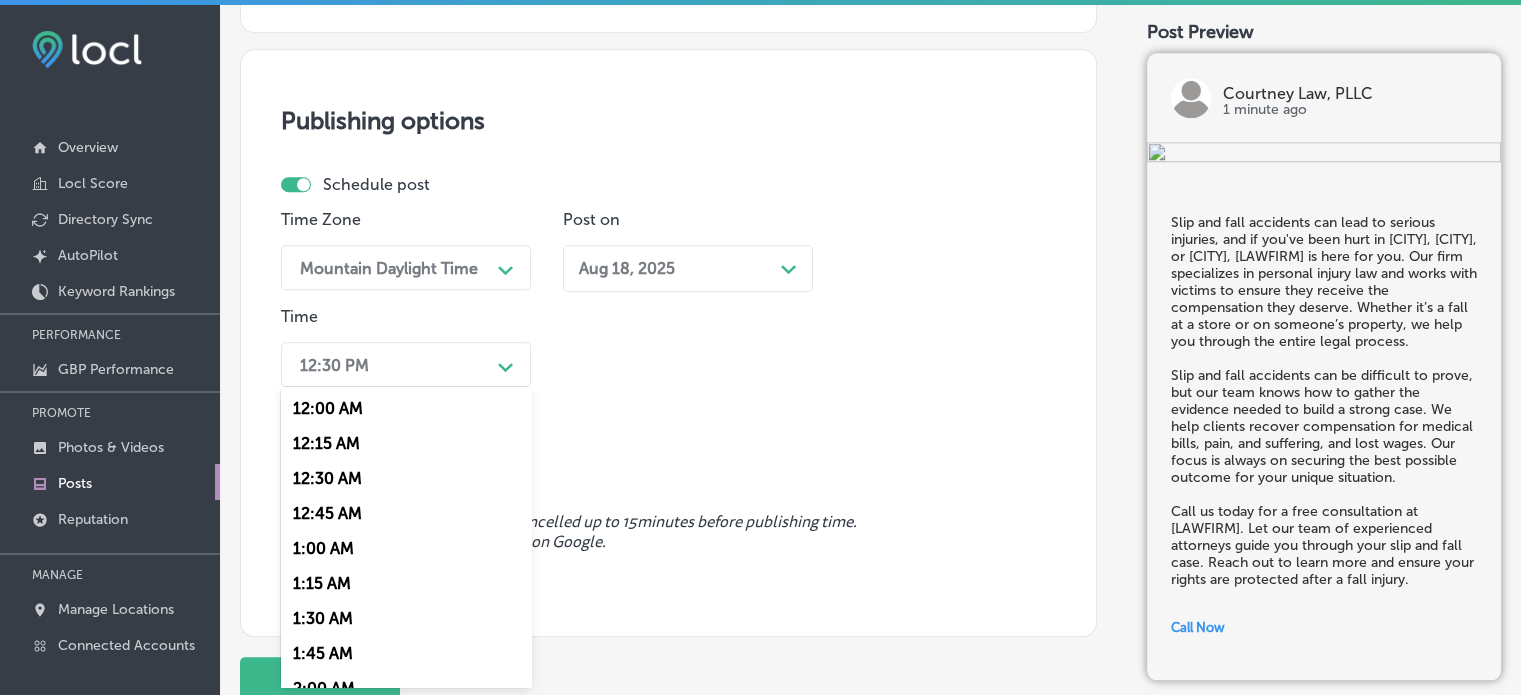 click on "option 7:00 AM, selected.    option 12:15 AM focused, 2 of 96. 96 results available. Use Up and Down to choose options, press Enter to select the currently focused option, press Escape to exit the menu, press Tab to select the option and exit the menu. 12:30 PM
Path
Created with Sketch.
12:00 AM 12:15 AM 12:30 AM 12:45 AM 1:00 AM 1:15 AM 1:30 AM 1:45 AM 2:00 AM 2:15 AM 2:30 AM 2:45 AM 3:00 AM 3:15 AM 3:30 AM 3:45 AM 4:00 AM 4:15 AM 4:30 AM 4:45 AM 5:00 AM 5:15 AM 5:30 AM 5:45 AM 6:00 AM 6:15 AM 6:30 AM 6:45 AM 7:00 AM 7:15 AM 7:30 AM 7:45 AM 8:00 AM 8:15 AM 8:30 AM 8:45 AM 9:00 AM 9:15 AM 9:30 AM 9:45 AM 10:00 AM 10:15 AM 10:30 AM 10:45 AM 11:00 AM 11:15 AM 11:30 AM 11:45 AM 12:00 PM 12:15 PM 12:30 PM 12:45 PM 1:00 PM 1:15 PM 1:30 PM 1:45 PM 2:00 PM 2:15 PM 2:30 PM 2:45 PM 3:00 PM 3:15 PM 3:30 PM 3:45 PM 4:00 PM 4:15 PM 4:30 PM 4:45 PM 5:00 PM 5:15 PM 5:30 PM 5:45 PM 6:00 PM 6:15 PM 6:30 PM 6:45 PM" at bounding box center (406, 364) 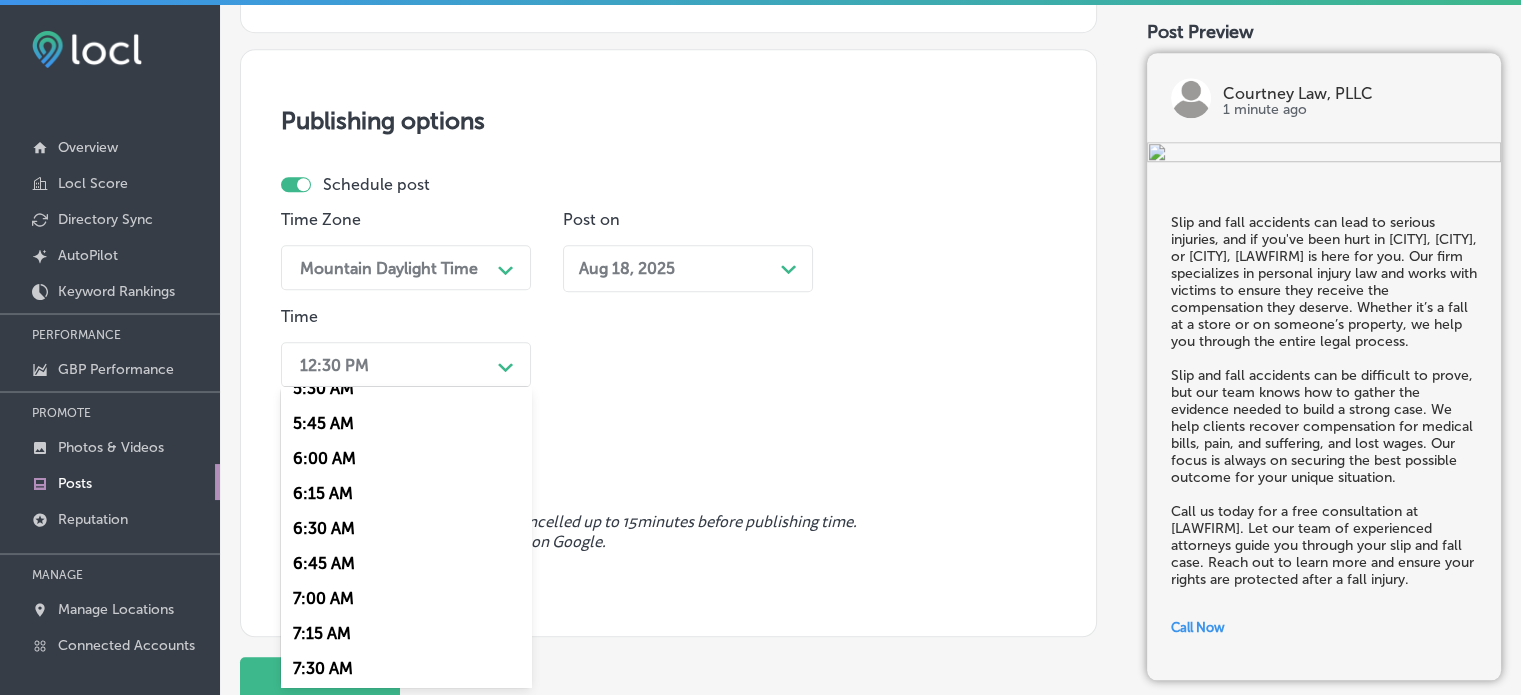 scroll, scrollTop: 792, scrollLeft: 0, axis: vertical 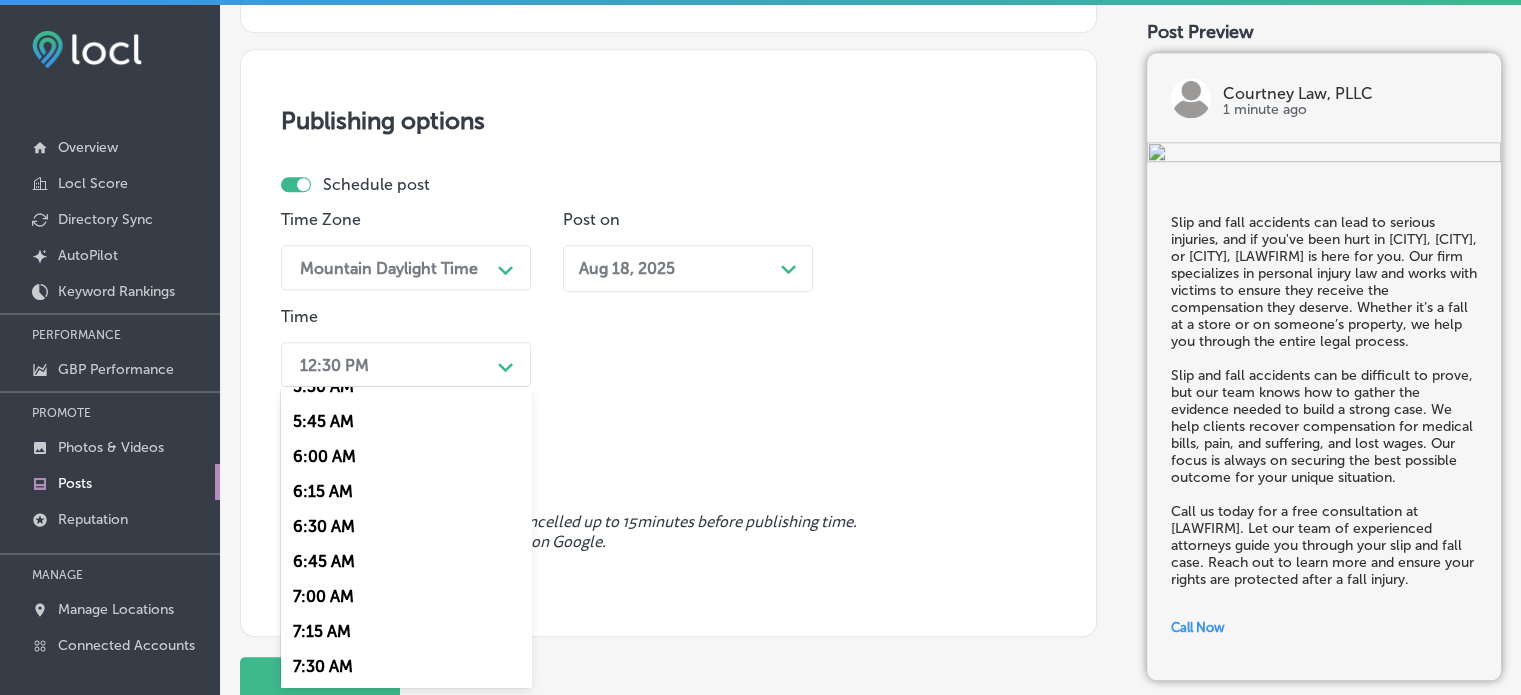 click on "7:00 AM" at bounding box center [406, 596] 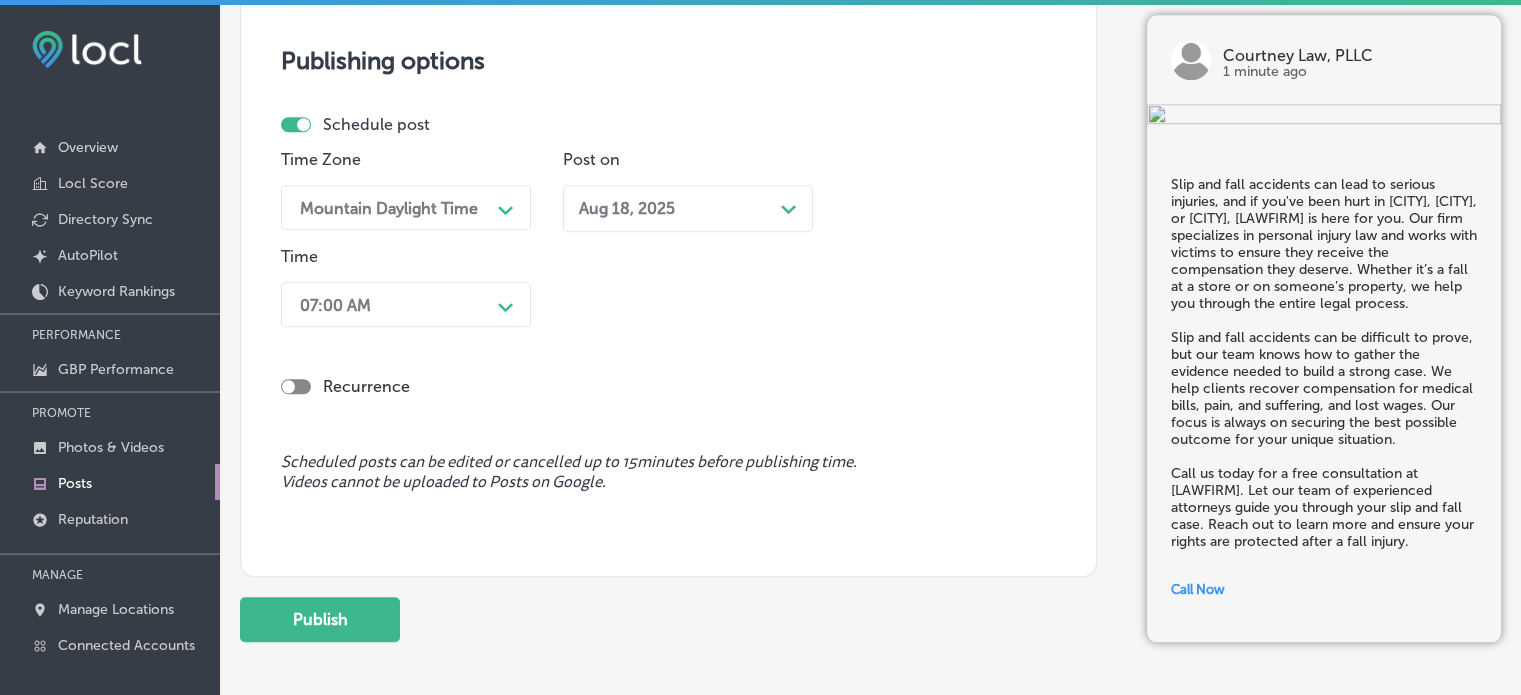 scroll, scrollTop: 1780, scrollLeft: 0, axis: vertical 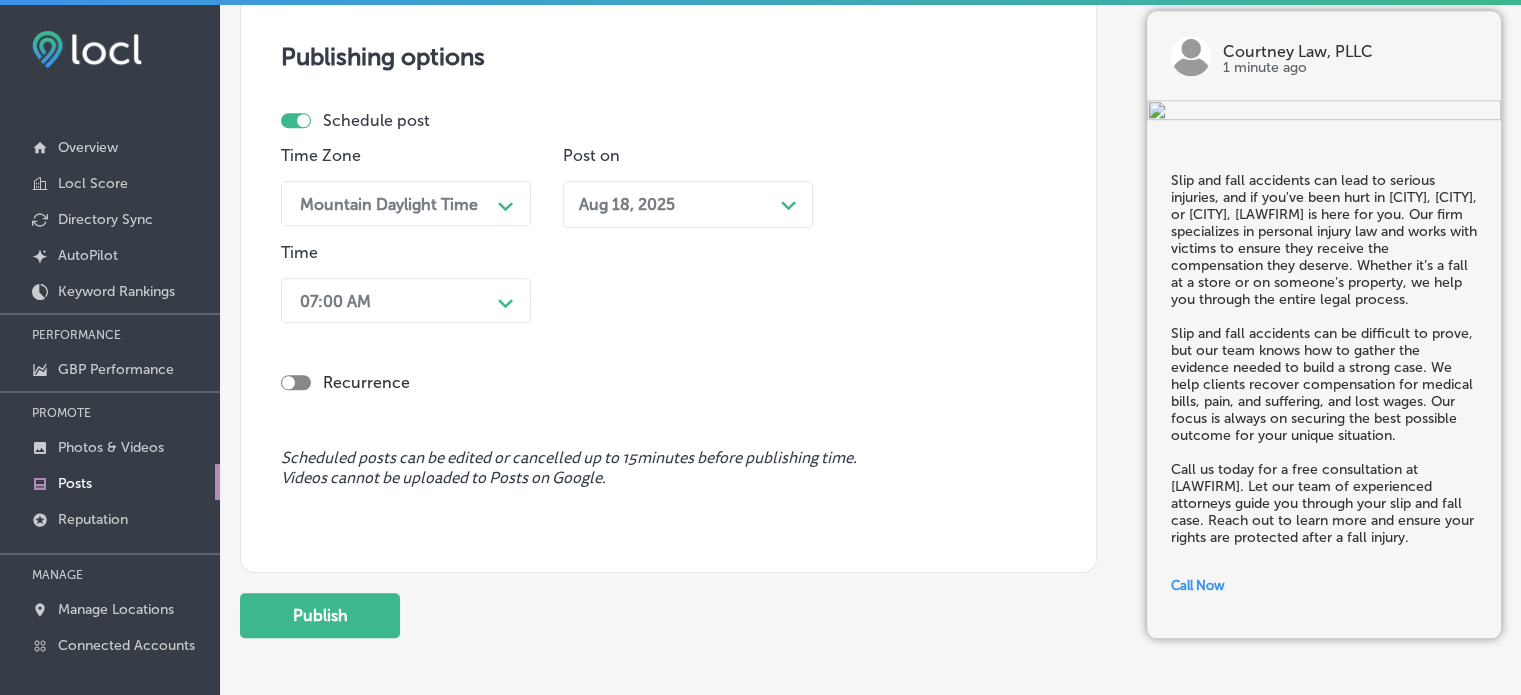 click on "Publish" at bounding box center (320, 615) 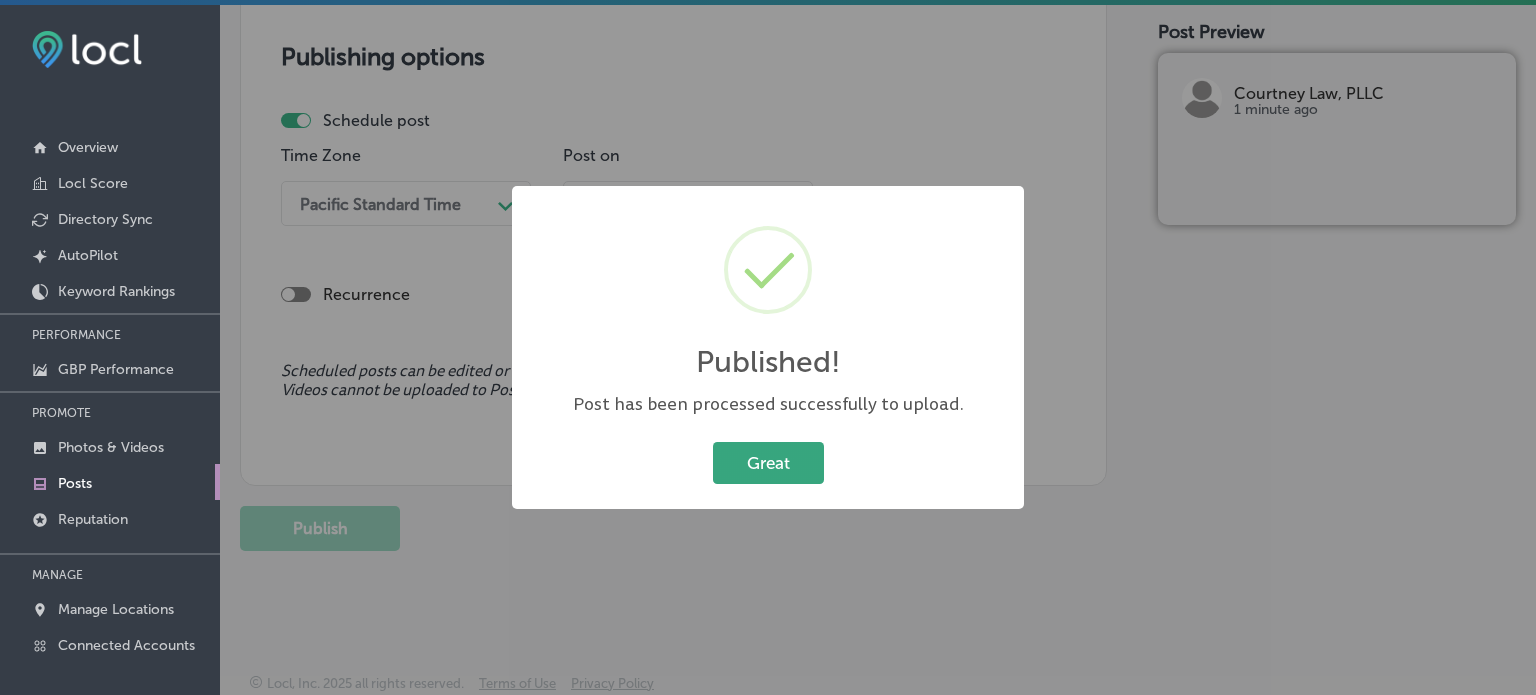 click on "Great" at bounding box center [768, 462] 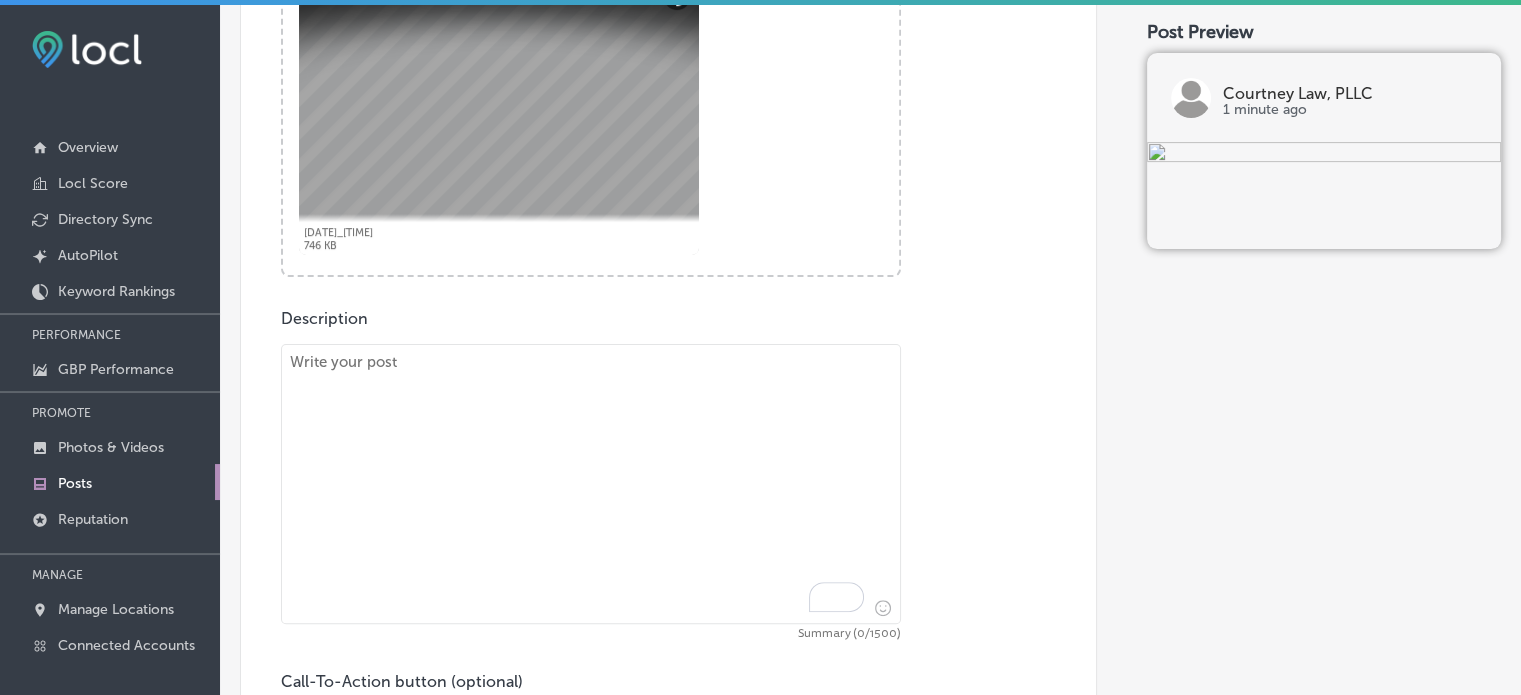 scroll, scrollTop: 587, scrollLeft: 0, axis: vertical 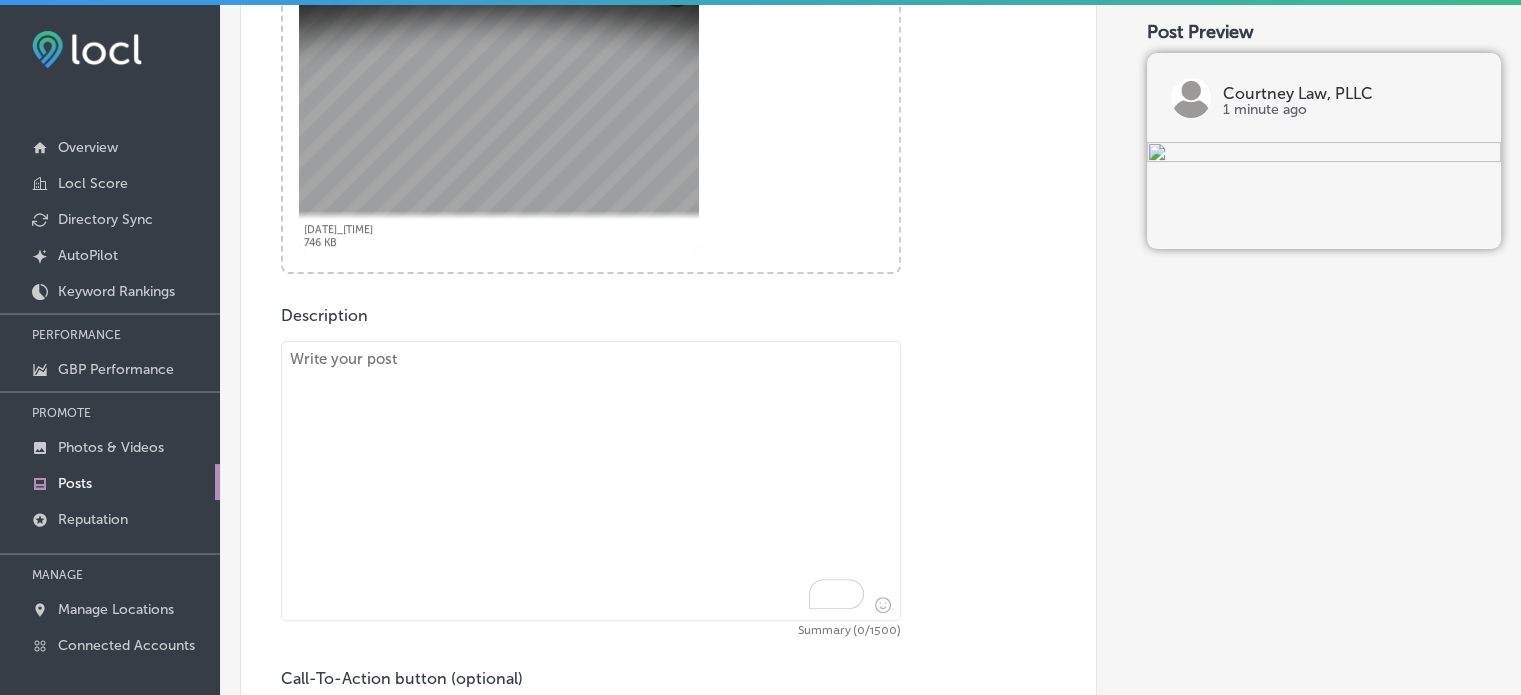 paste on ""At Courtney Law, PLLC, we understand that accidents can change your life in an instant. Serving Jackson, Raymond, and Vicksburg, we specialize in personal injury cases, including car accidents, slip and falls, and 18-wheeler crashes. Our team is dedicated to providing you with expert legal representation and fighting for the compensation you need.
Whether you’ve been injured in a car wreck, a workplace accident, or a slip and fall, we offer personalized legal strategies to help you. We know how stressful it can be to navigate the legal process, so we’re here to handle everything on your behalf. Our priority is making sure you get the fair compensation you deserve.
Learn more on our website about how Courtney Law, PLLC can assist you with your personal injury claim. We’re here to guide you through every step of the legal process. Reach out today to schedule a free consultation and take the first step toward securing the compensation you need.
"" 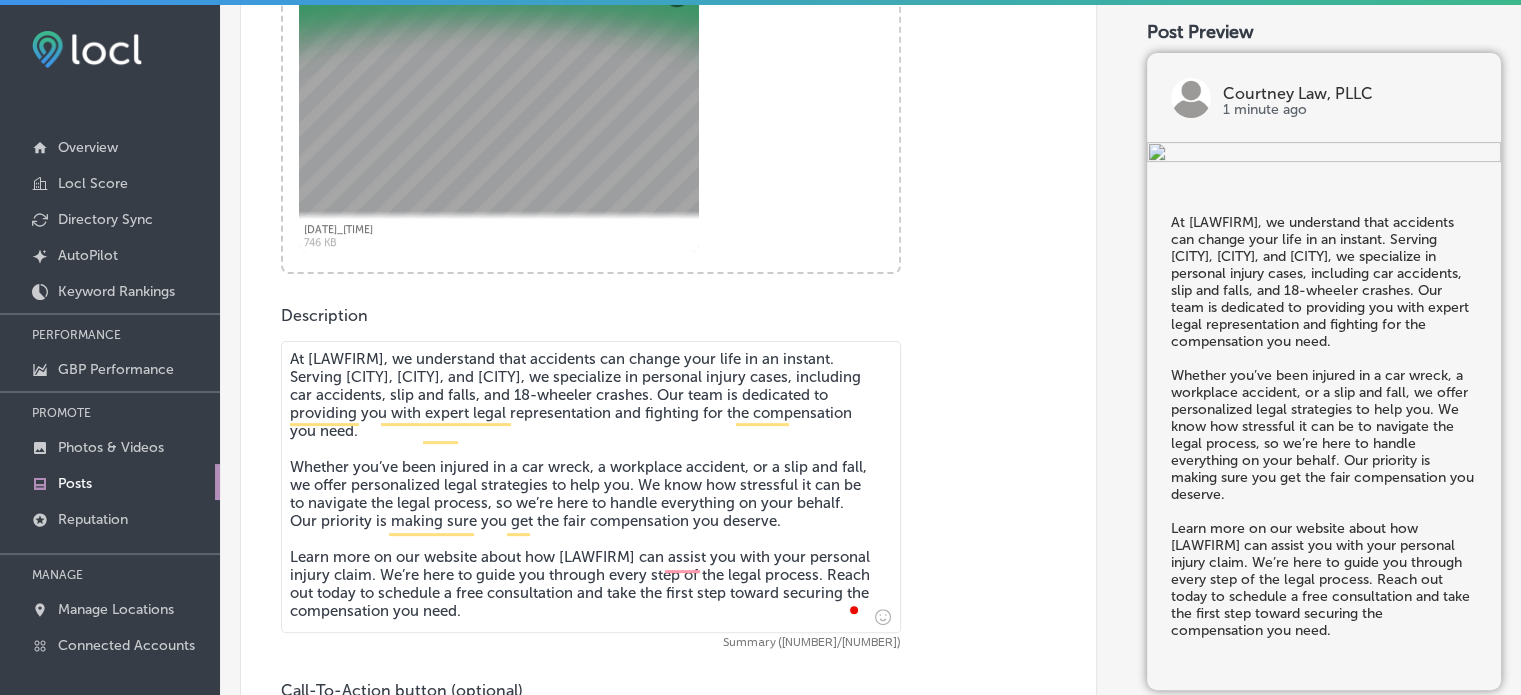 click on ""At Courtney Law, PLLC, we understand that accidents can change your life in an instant. Serving Jackson, Raymond, and Vicksburg, we specialize in personal injury cases, including car accidents, slip and falls, and 18-wheeler crashes. Our team is dedicated to providing you with expert legal representation and fighting for the compensation you need.
Whether you’ve been injured in a car wreck, a workplace accident, or a slip and fall, we offer personalized legal strategies to help you. We know how stressful it can be to navigate the legal process, so we’re here to handle everything on your behalf. Our priority is making sure you get the fair compensation you deserve.
Learn more on our website about how Courtney Law, PLLC can assist you with your personal injury claim. We’re here to guide you through every step of the legal process. Reach out today to schedule a free consultation and take the first step toward securing the compensation you need." at bounding box center [591, 487] 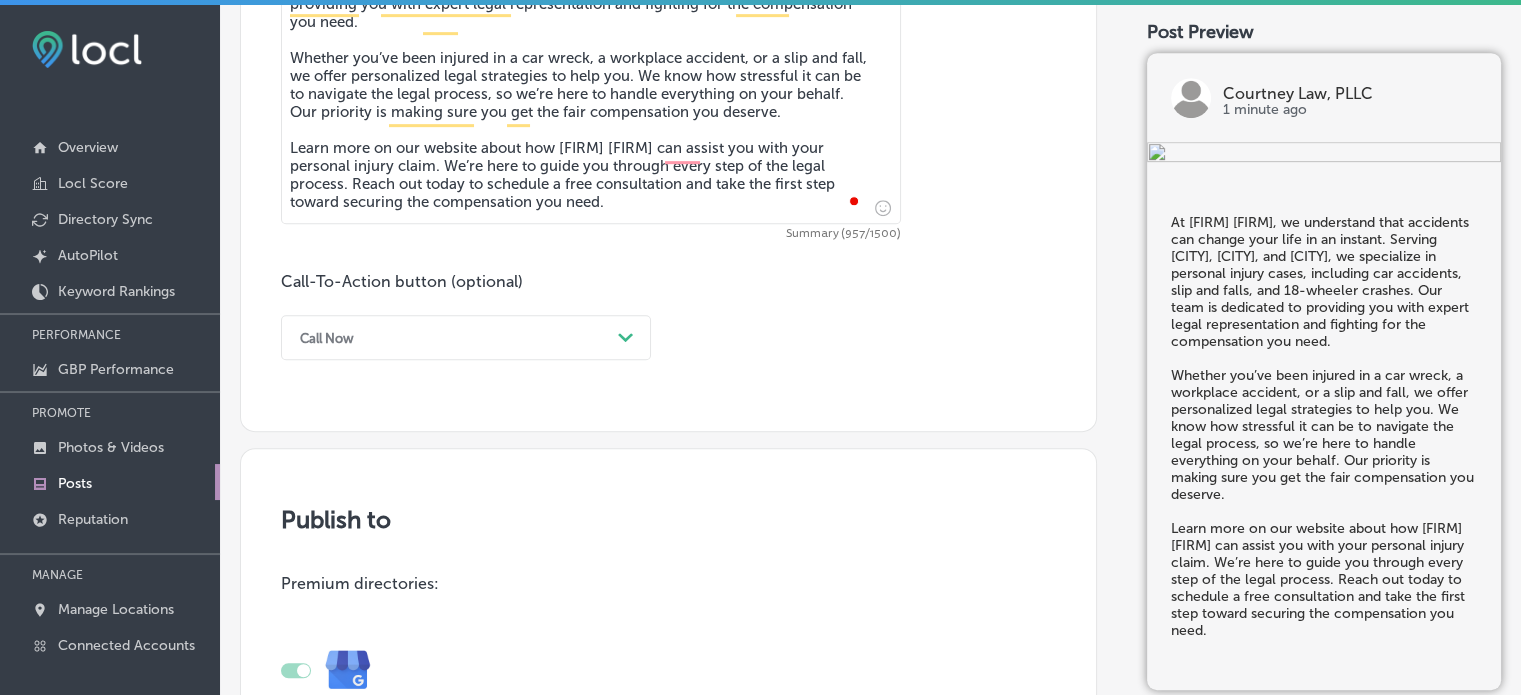 scroll, scrollTop: 1040, scrollLeft: 0, axis: vertical 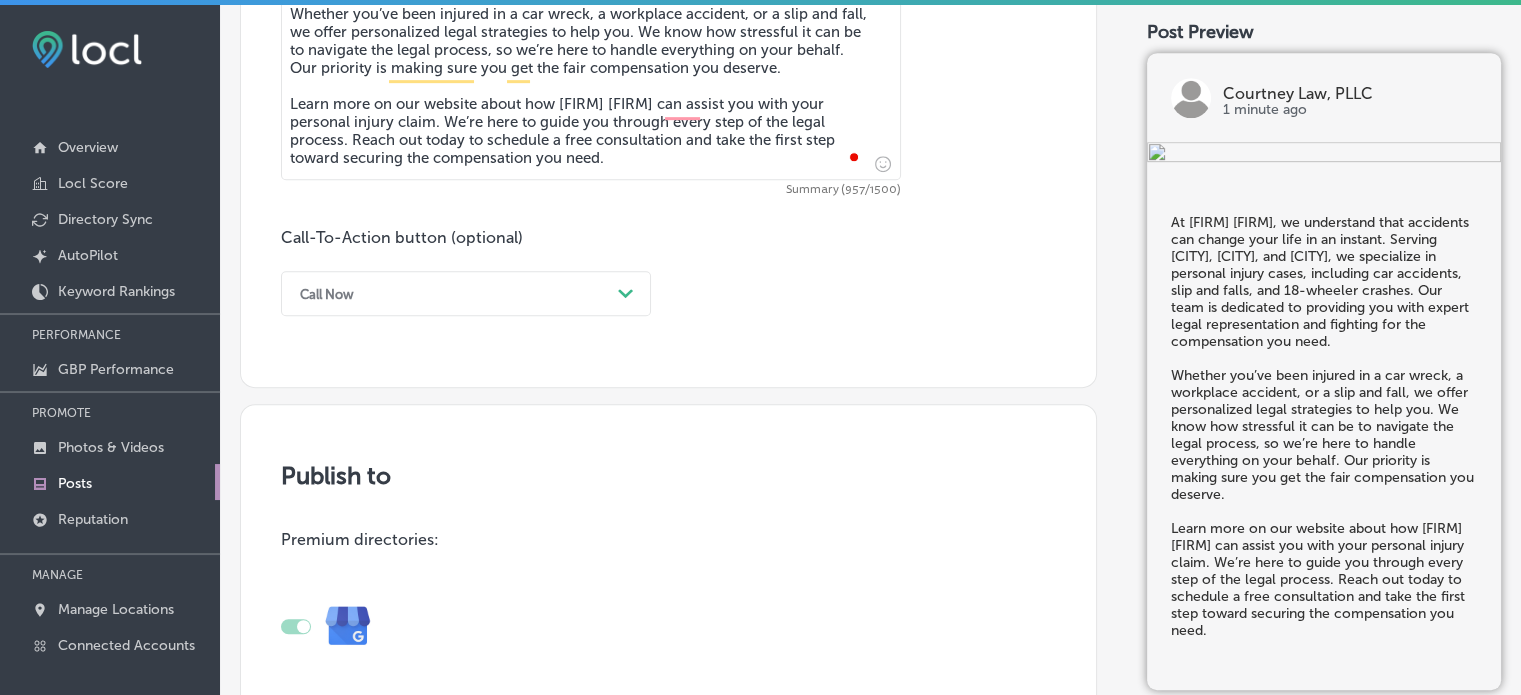 type on "At Courtney Law, PLLC, we understand that accidents can change your life in an instant. Serving Jackson, Raymond, and Vicksburg, we specialize in personal injury cases, including car accidents, slip and falls, and 18-wheeler crashes. Our team is dedicated to providing you with expert legal representation and fighting for the compensation you need.
Whether you’ve been injured in a car wreck, a workplace accident, or a slip and fall, we offer personalized legal strategies to help you. We know how stressful it can be to navigate the legal process, so we’re here to handle everything on your behalf. Our priority is making sure you get the fair compensation you deserve.
Learn more on our website about how Courtney Law, PLLC can assist you with your personal injury claim. We’re here to guide you through every step of the legal process. Reach out today to schedule a free consultation and take the first step toward securing the compensation you need." 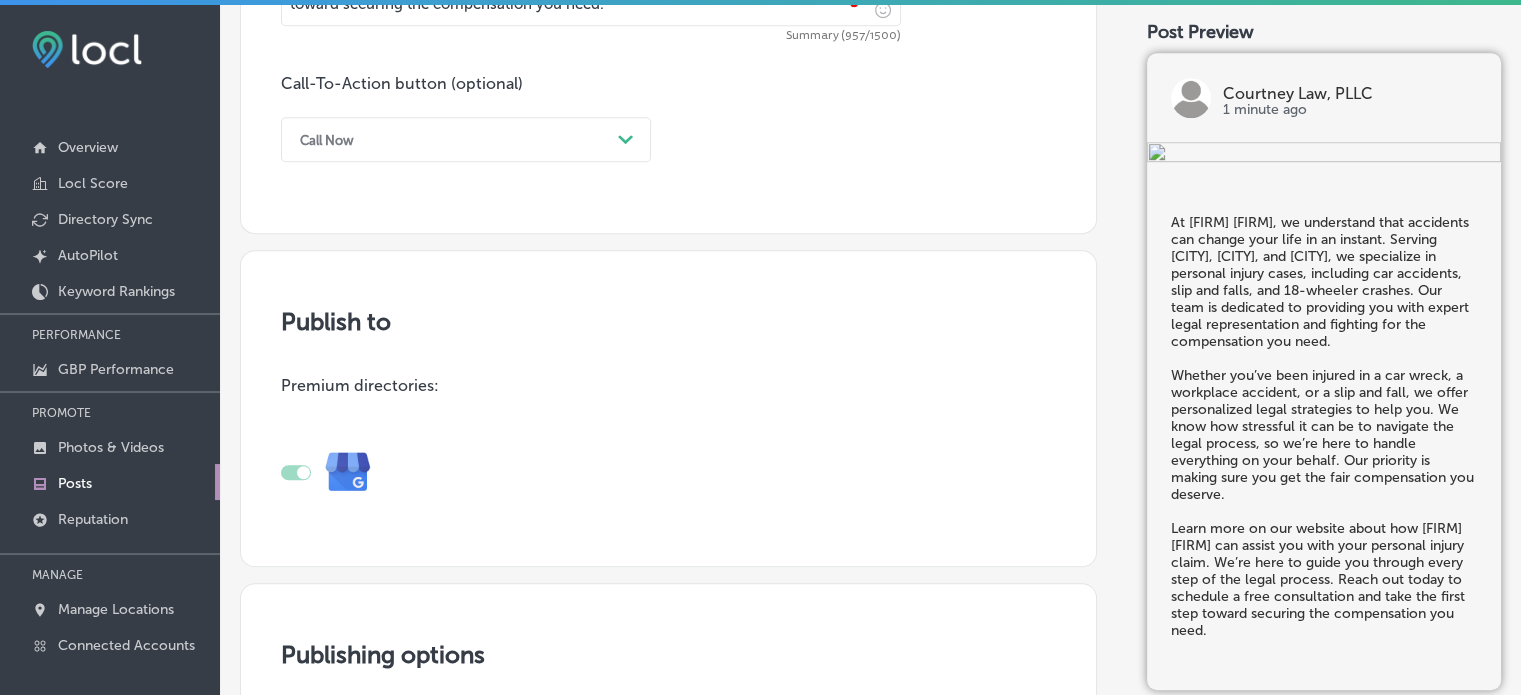 scroll, scrollTop: 1188, scrollLeft: 0, axis: vertical 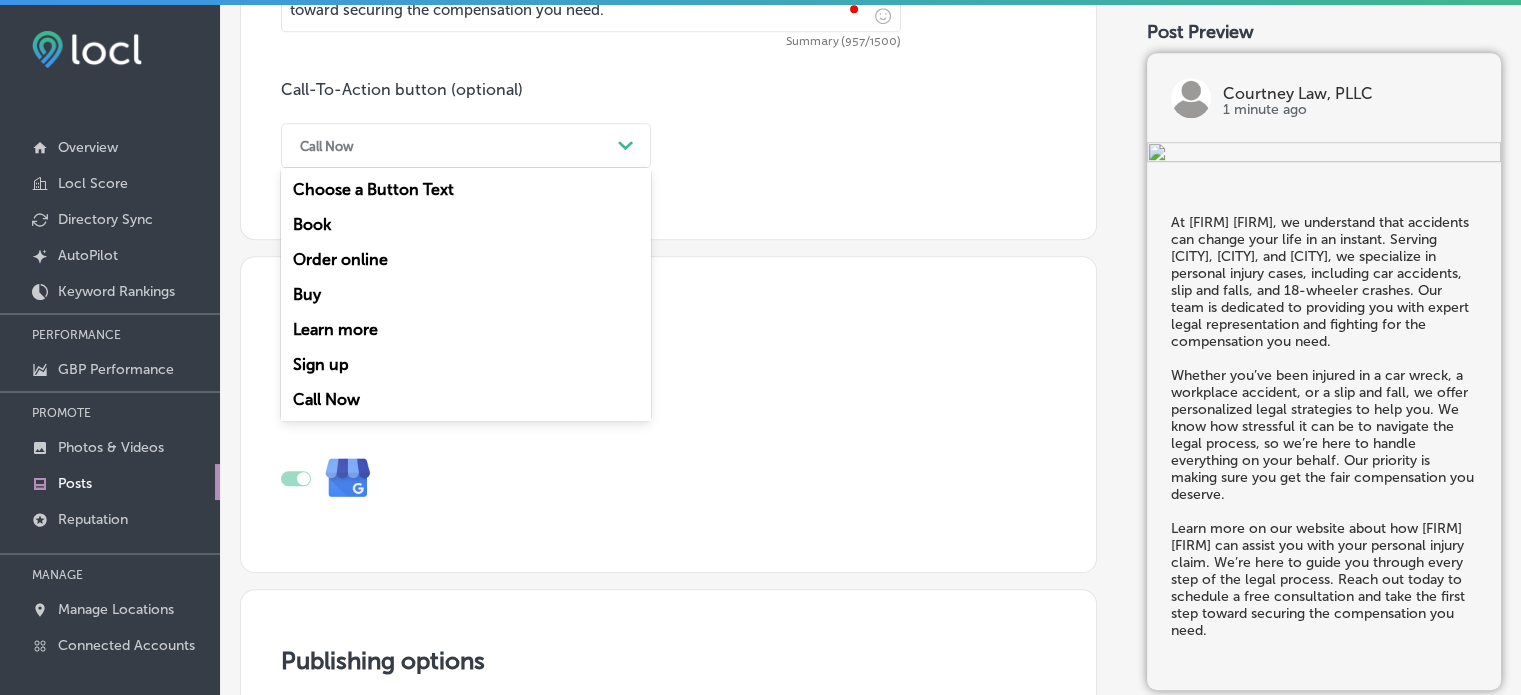 click on "Call Now" at bounding box center (450, 145) 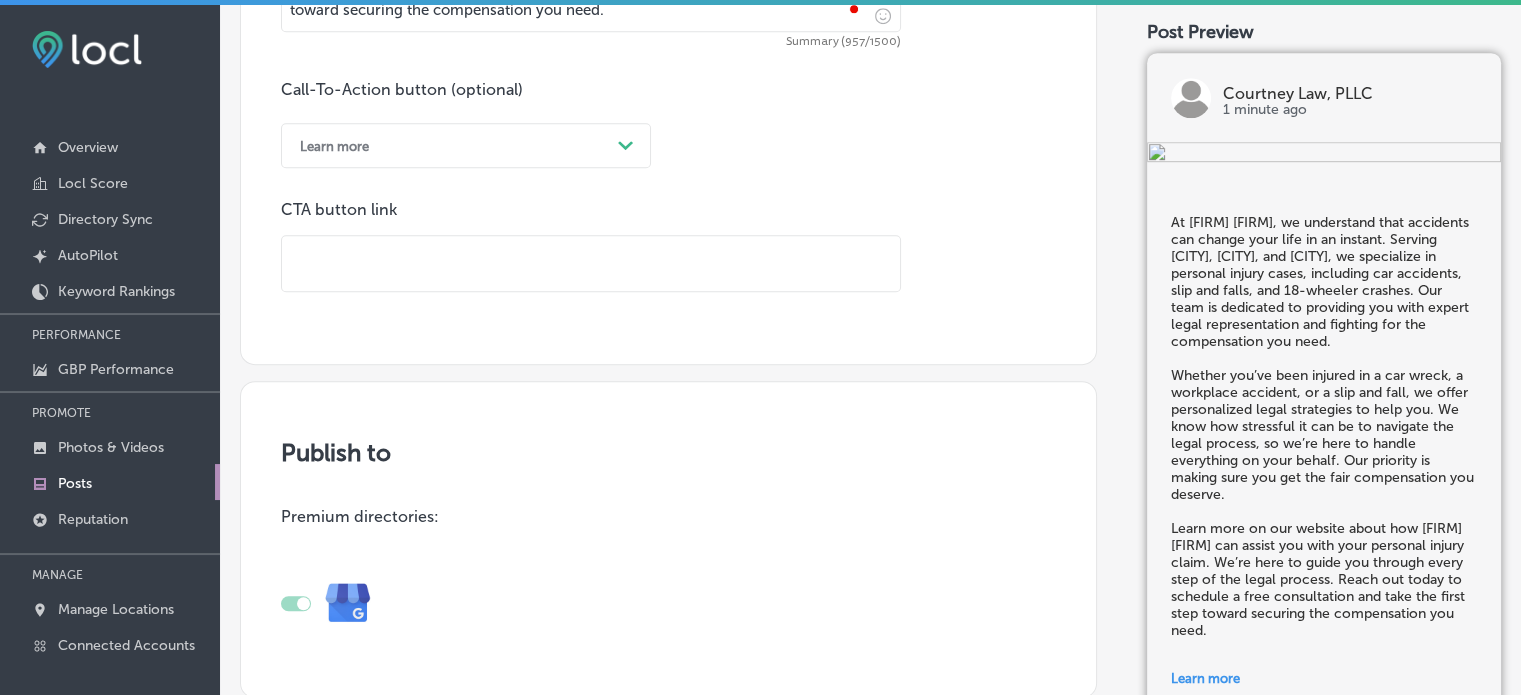 click at bounding box center [591, 263] 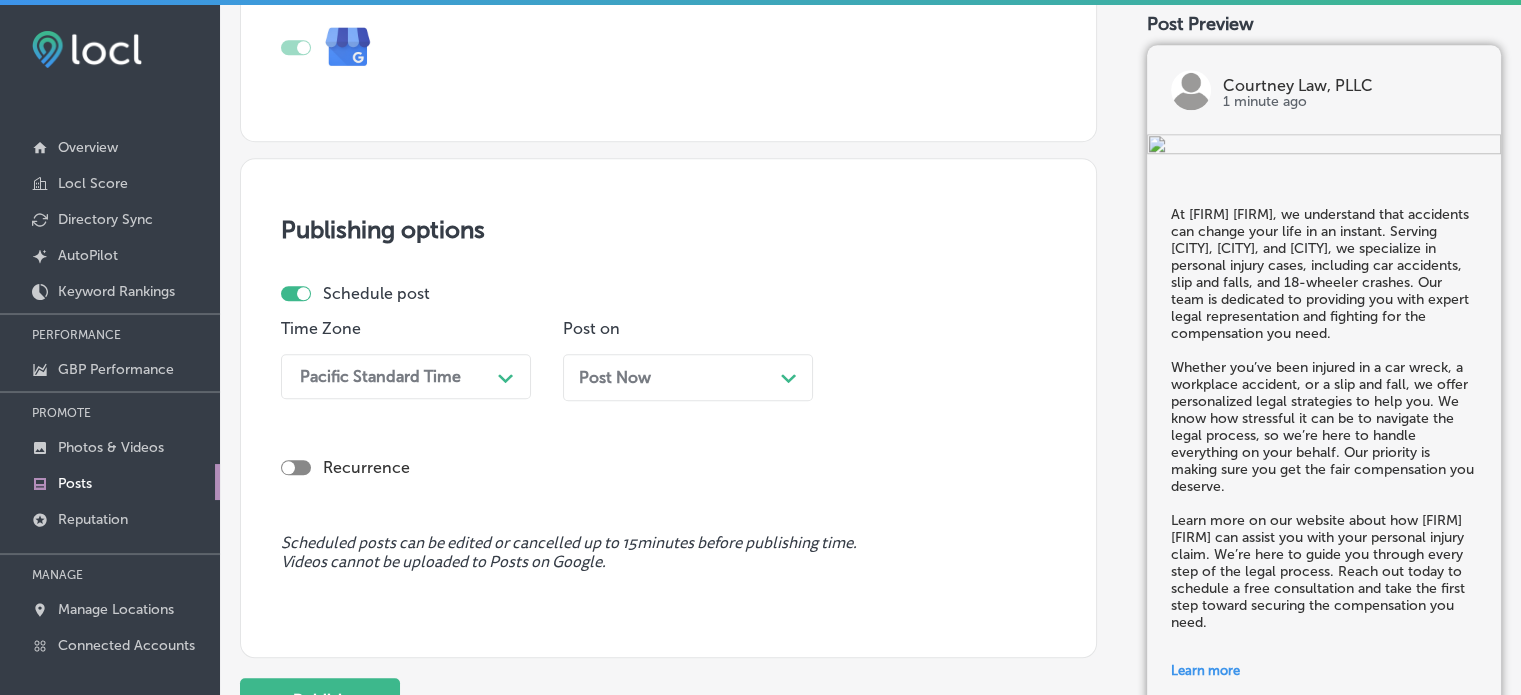type on "https://www.courtneylawms.com/" 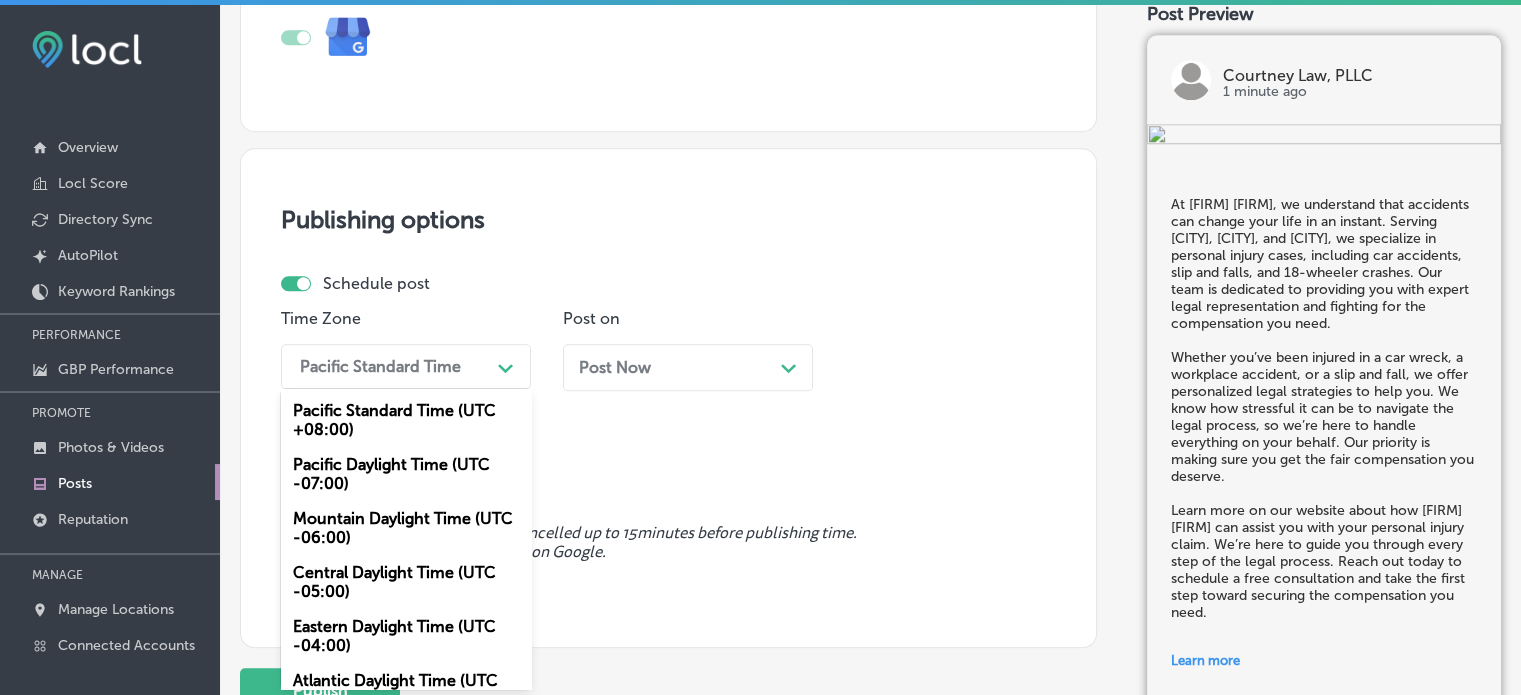 click on "Pacific Standard Time" at bounding box center (390, 366) 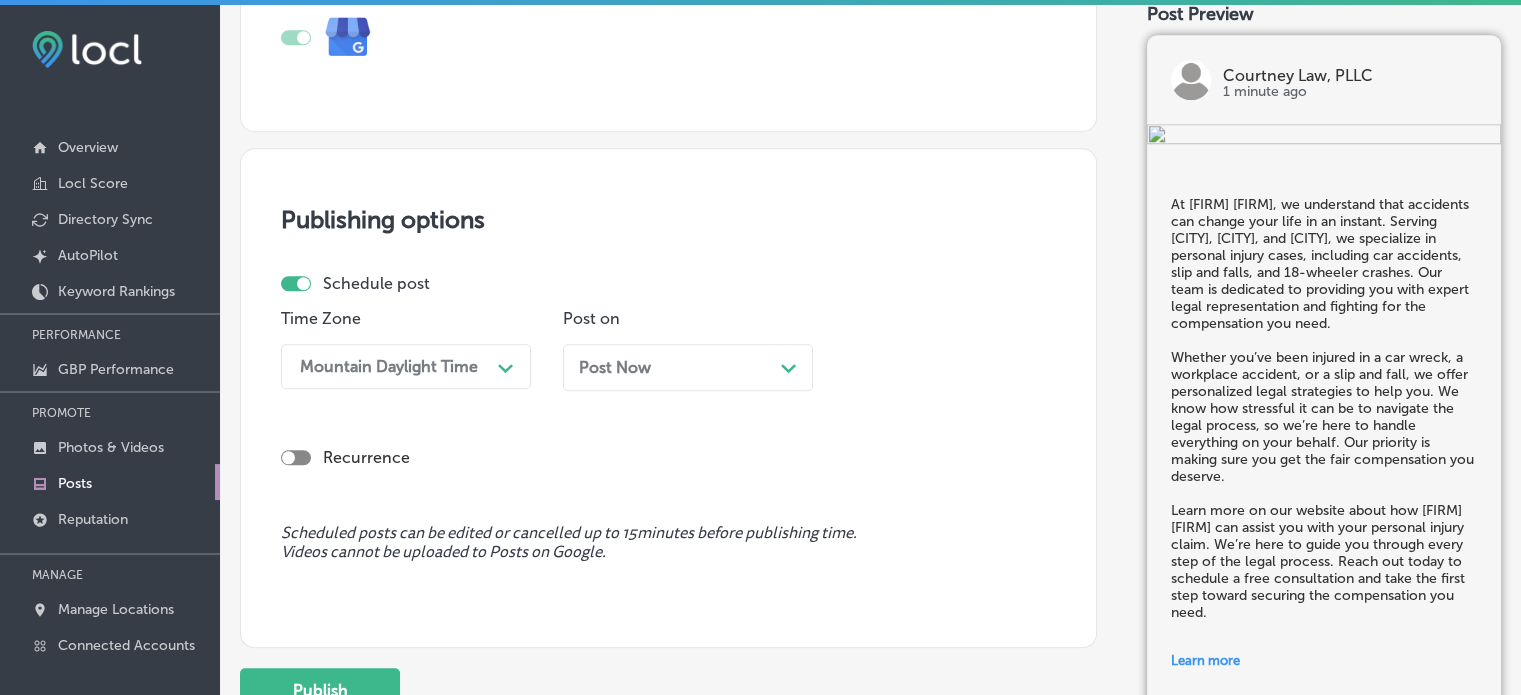 click on "Post Now
Path
Created with Sketch." at bounding box center [688, 367] 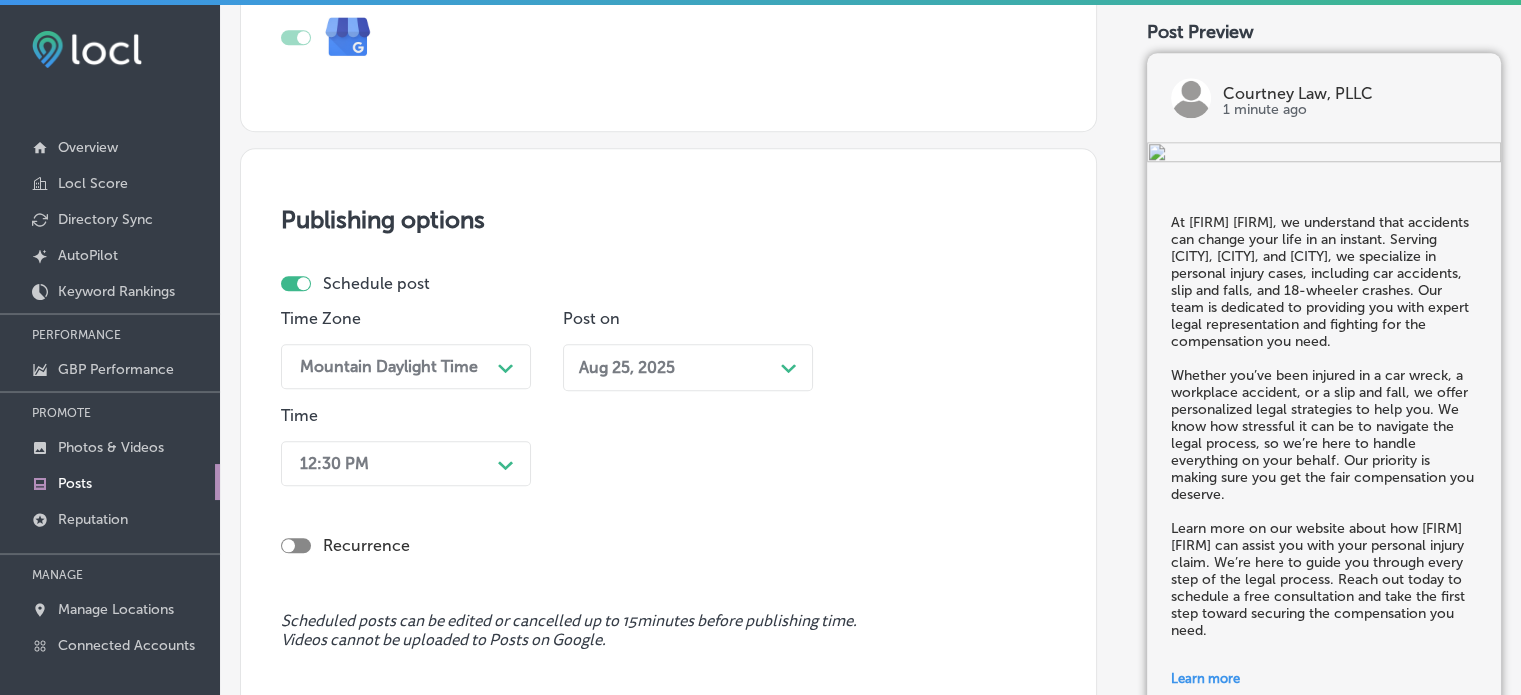 click on "Time 12:30 PM
Path
Created with Sketch." at bounding box center [406, 450] 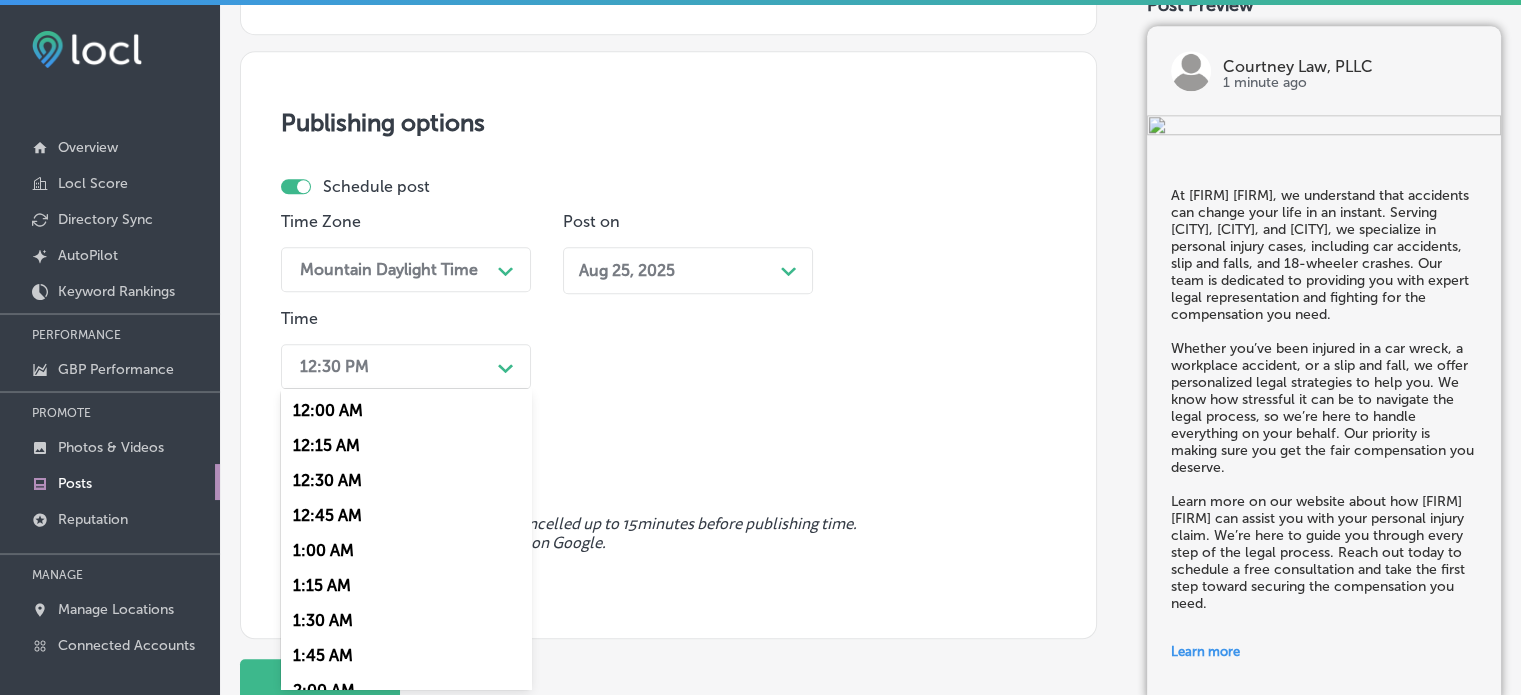 click on "option 7:00 AM, selected.    option 12:30 AM focused, 3 of 96. 96 results available. Use Up and Down to choose options, press Enter to select the currently focused option, press Escape to exit the menu, press Tab to select the option and exit the menu. 12:30 PM
Path
Created with Sketch.
12:00 AM 12:15 AM 12:30 AM 12:45 AM 1:00 AM 1:15 AM 1:30 AM 1:45 AM 2:00 AM 2:15 AM 2:30 AM 2:45 AM 3:00 AM 3:15 AM 3:30 AM 3:45 AM 4:00 AM 4:15 AM 4:30 AM 4:45 AM 5:00 AM 5:15 AM 5:30 AM 5:45 AM 6:00 AM 6:15 AM 6:30 AM 6:45 AM 7:00 AM 7:15 AM 7:30 AM 7:45 AM 8:00 AM 8:15 AM 8:30 AM 8:45 AM 9:00 AM 9:15 AM 9:30 AM 9:45 AM 10:00 AM 10:15 AM 10:30 AM 10:45 AM 11:00 AM 11:15 AM 11:30 AM 11:45 AM 12:00 PM 12:15 PM 12:30 PM 12:45 PM 1:00 PM 1:15 PM 1:30 PM 1:45 PM 2:00 PM 2:15 PM 2:30 PM 2:45 PM 3:00 PM 3:15 PM 3:30 PM 3:45 PM 4:00 PM 4:15 PM 4:30 PM 4:45 PM 5:00 PM 5:15 PM 5:30 PM 5:45 PM 6:00 PM 6:15 PM 6:30 PM 6:45 PM" at bounding box center (406, 366) 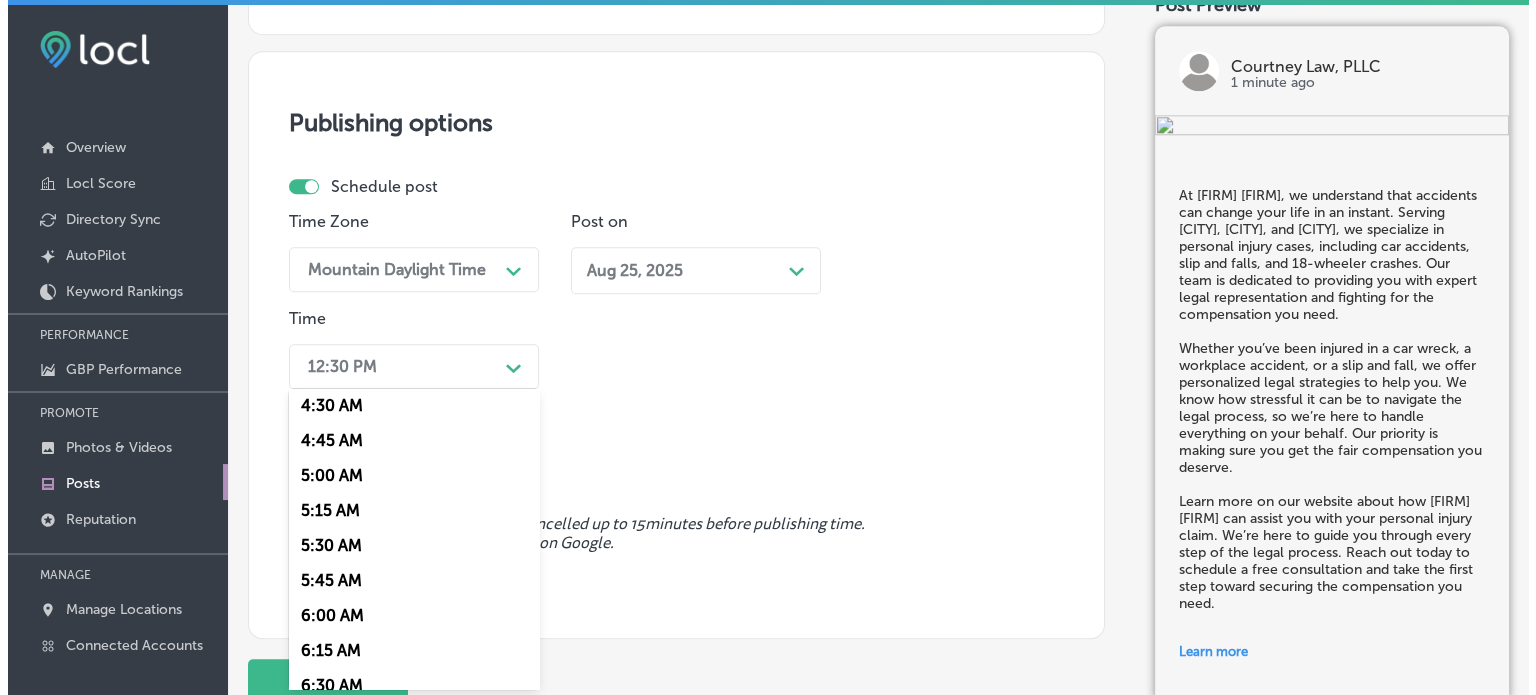 scroll, scrollTop: 808, scrollLeft: 0, axis: vertical 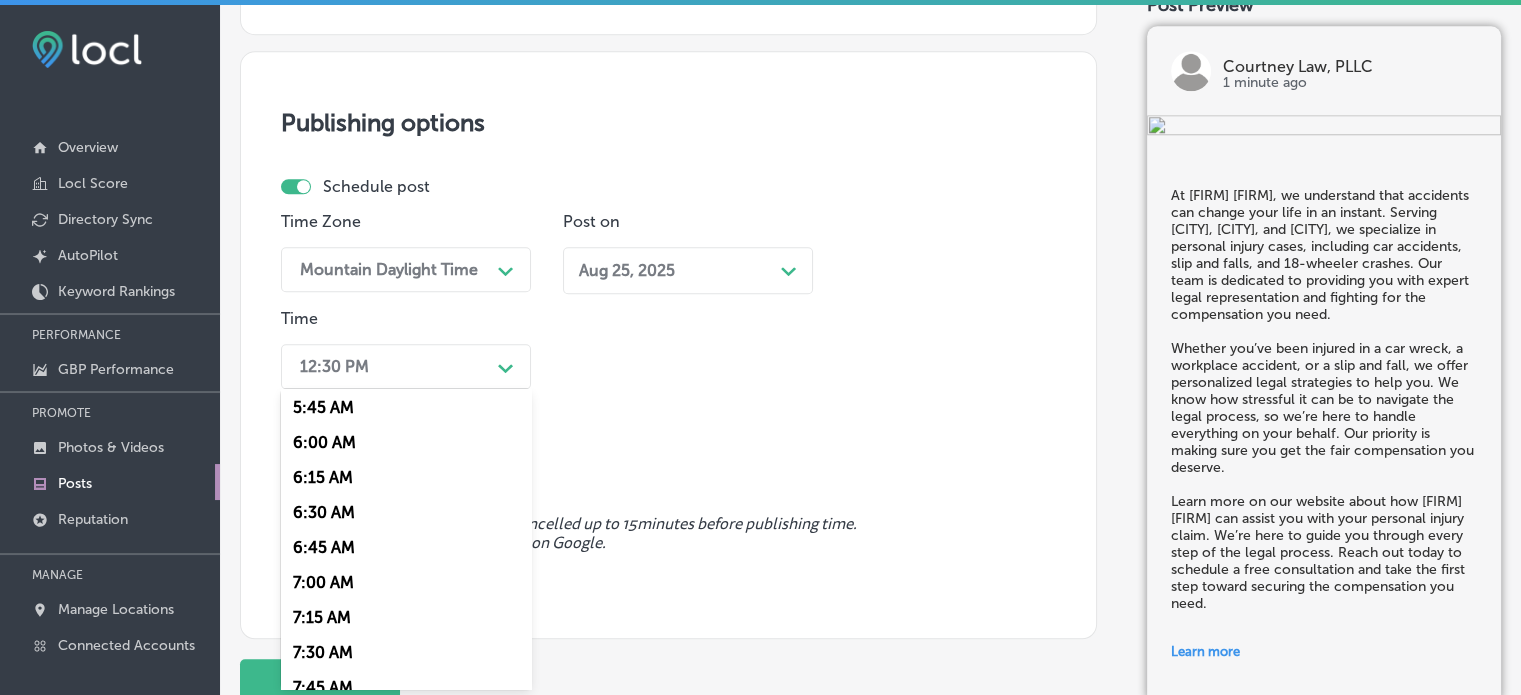 click on "7:00 AM" at bounding box center (406, 582) 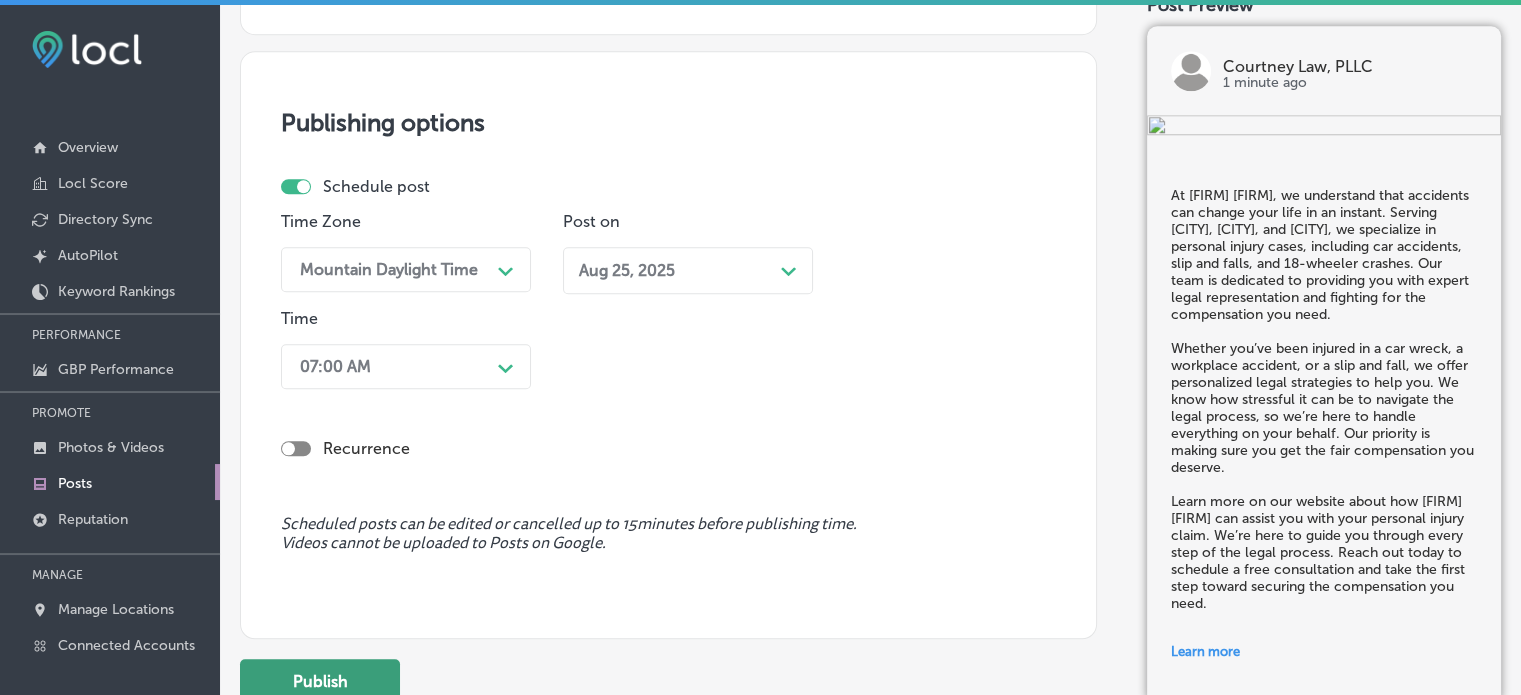click on "Publish" at bounding box center (320, 681) 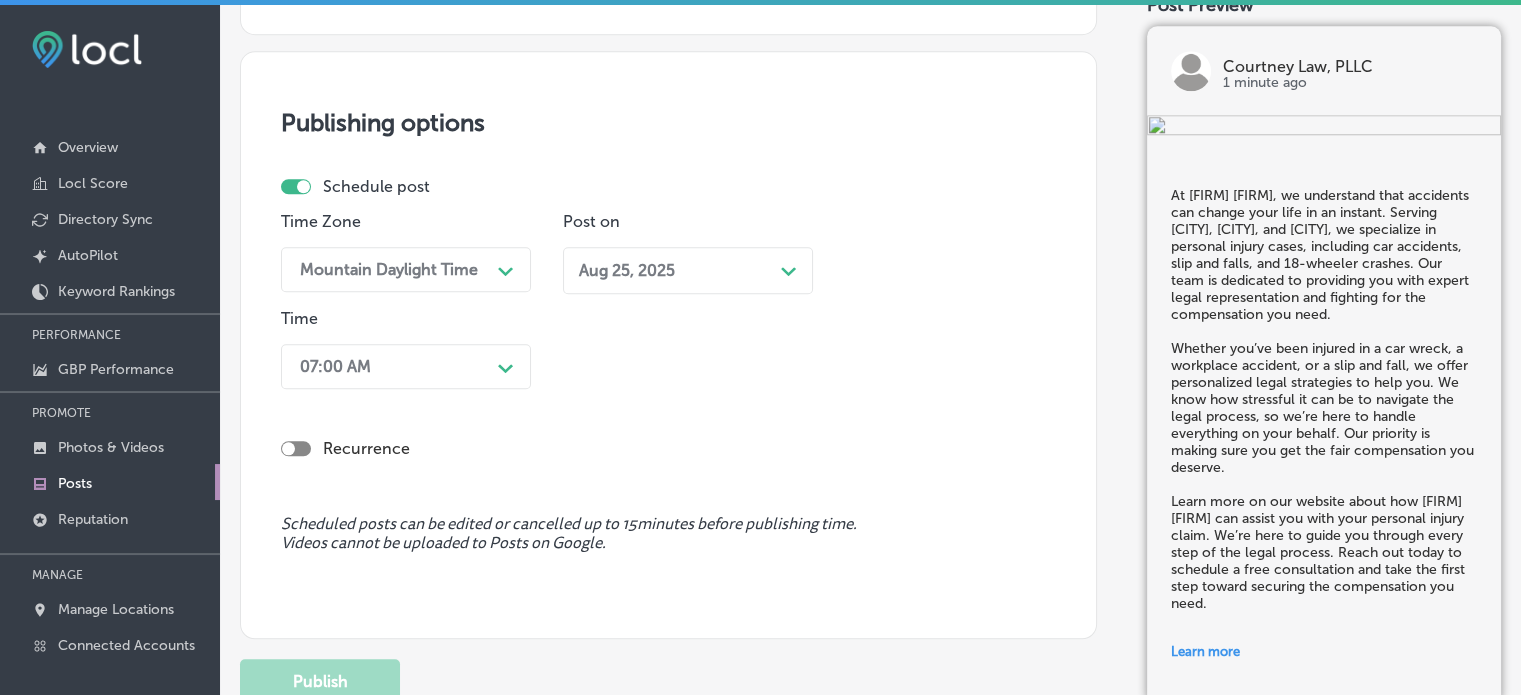 type 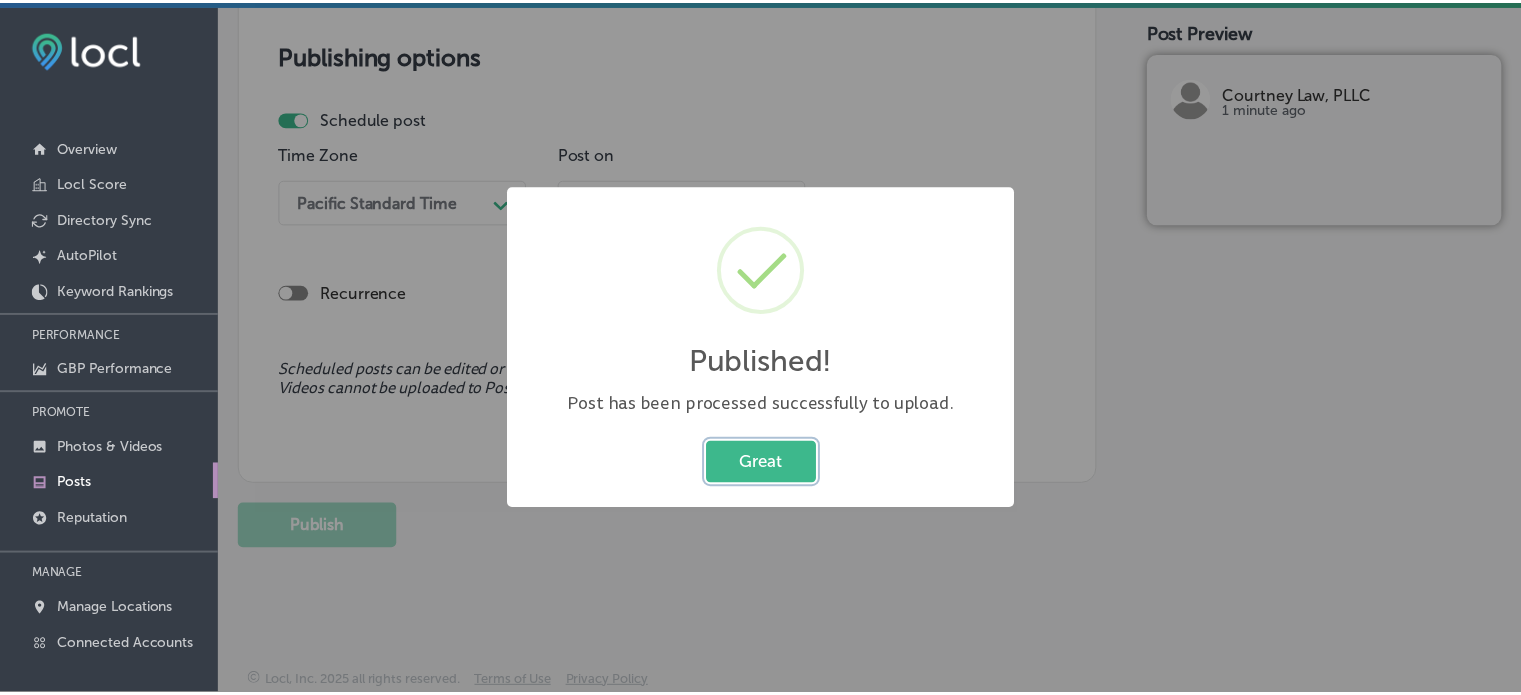 scroll, scrollTop: 1728, scrollLeft: 0, axis: vertical 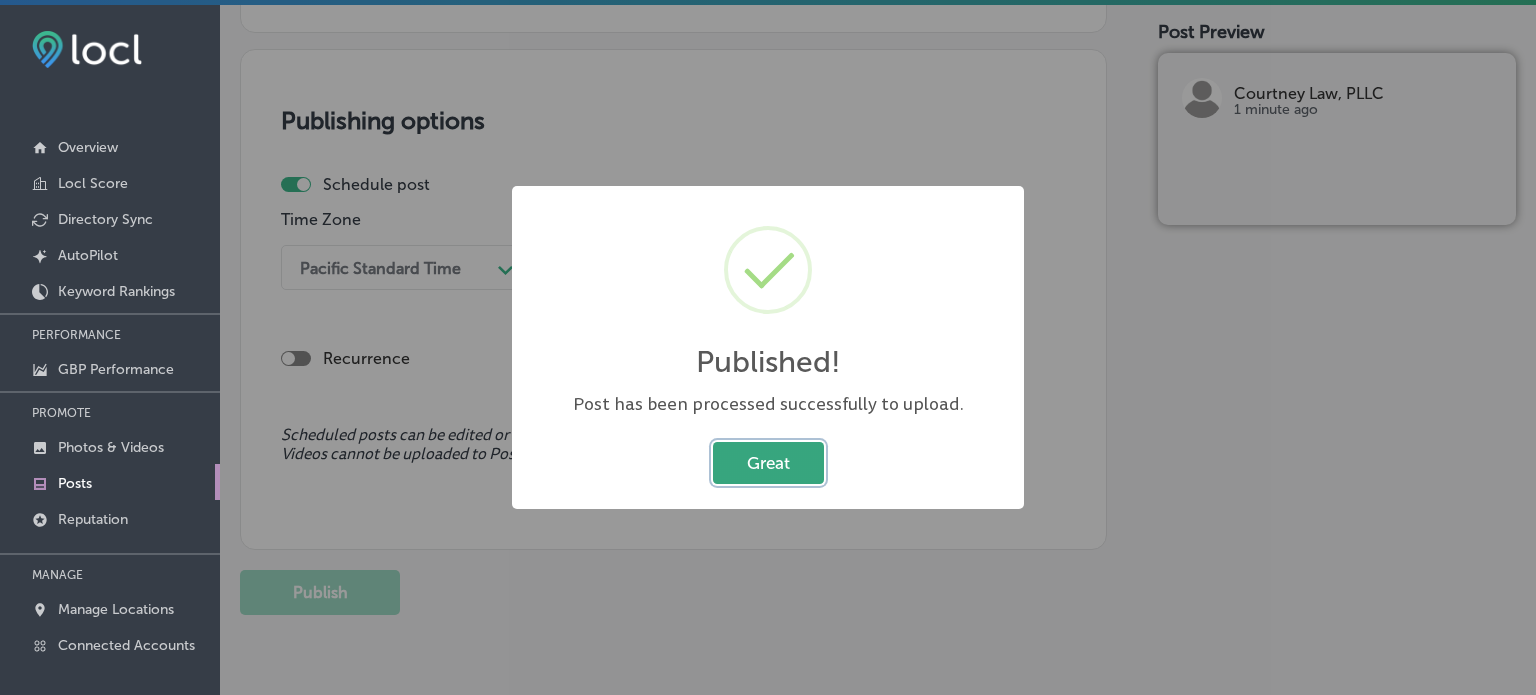 click on "Great" at bounding box center [768, 462] 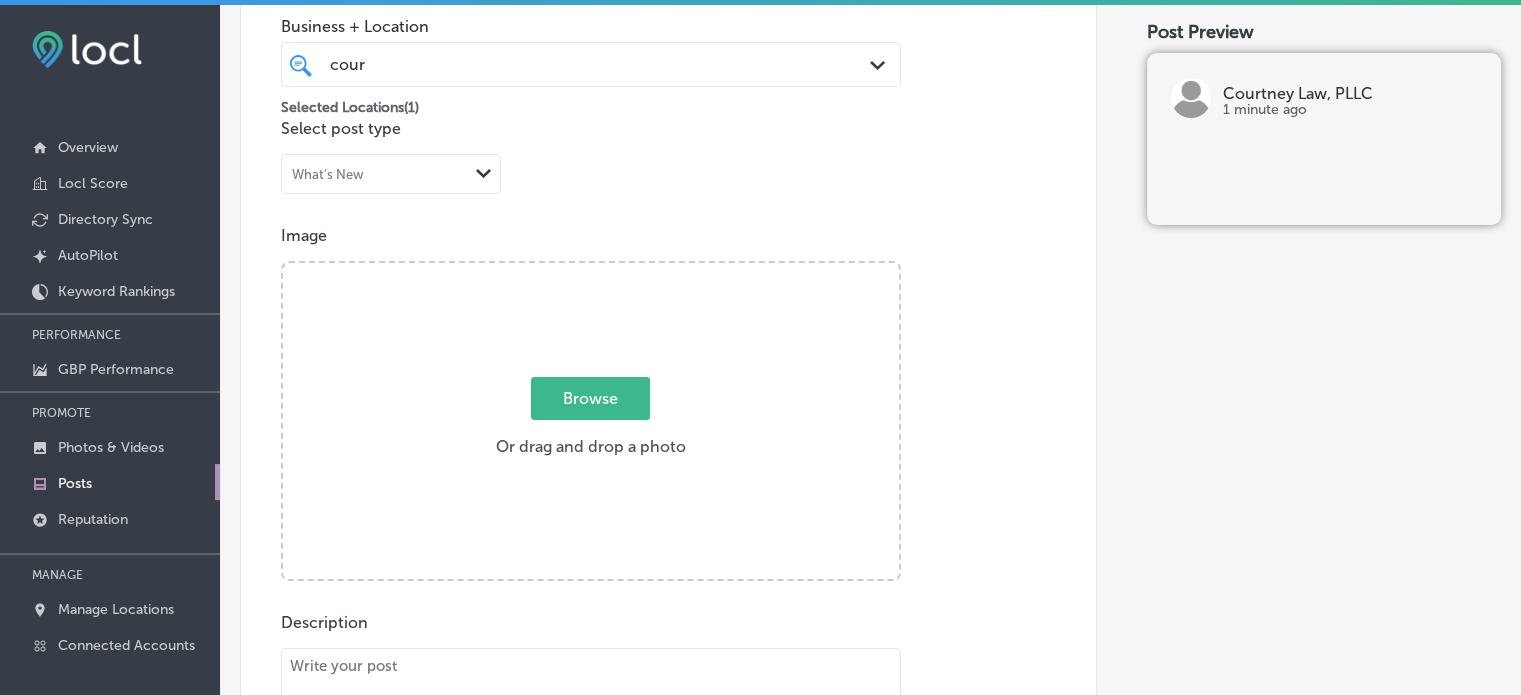 scroll, scrollTop: 0, scrollLeft: 0, axis: both 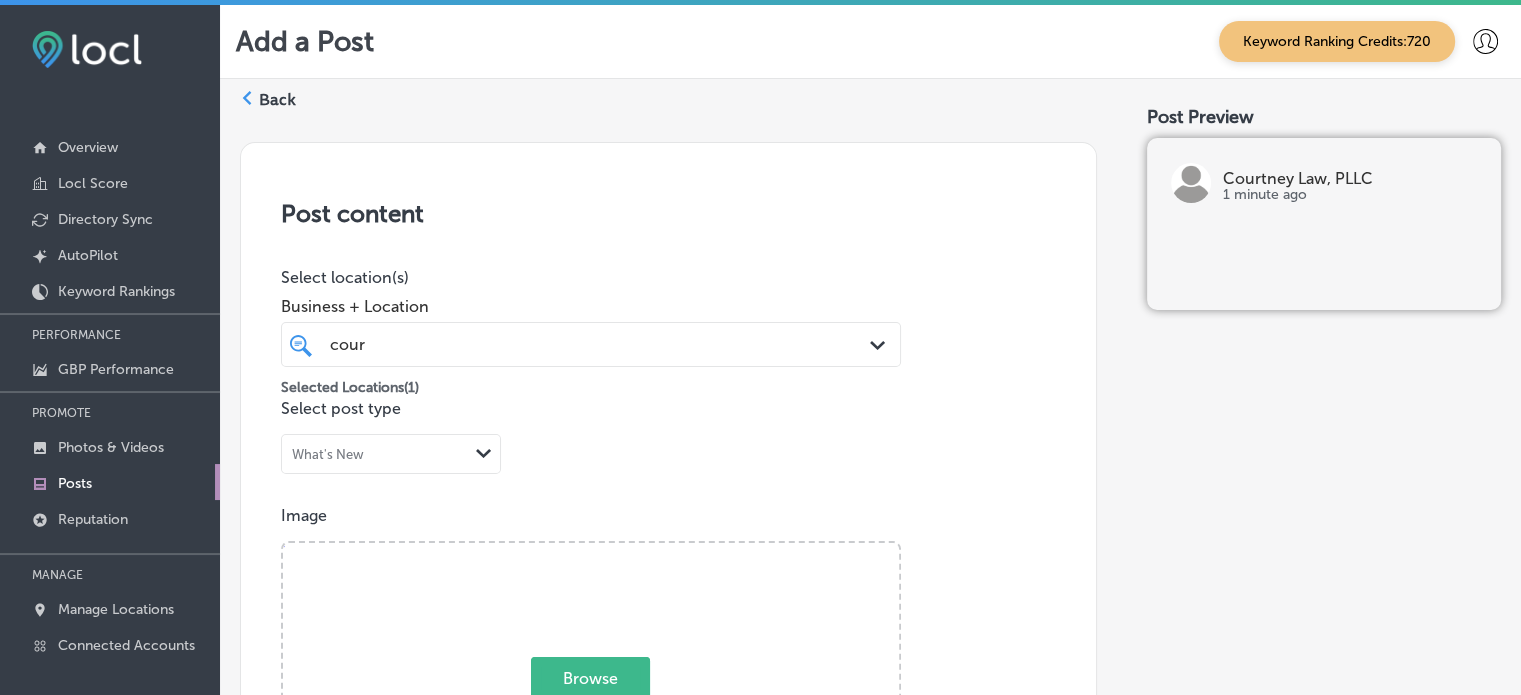 click on "Back" at bounding box center [277, 100] 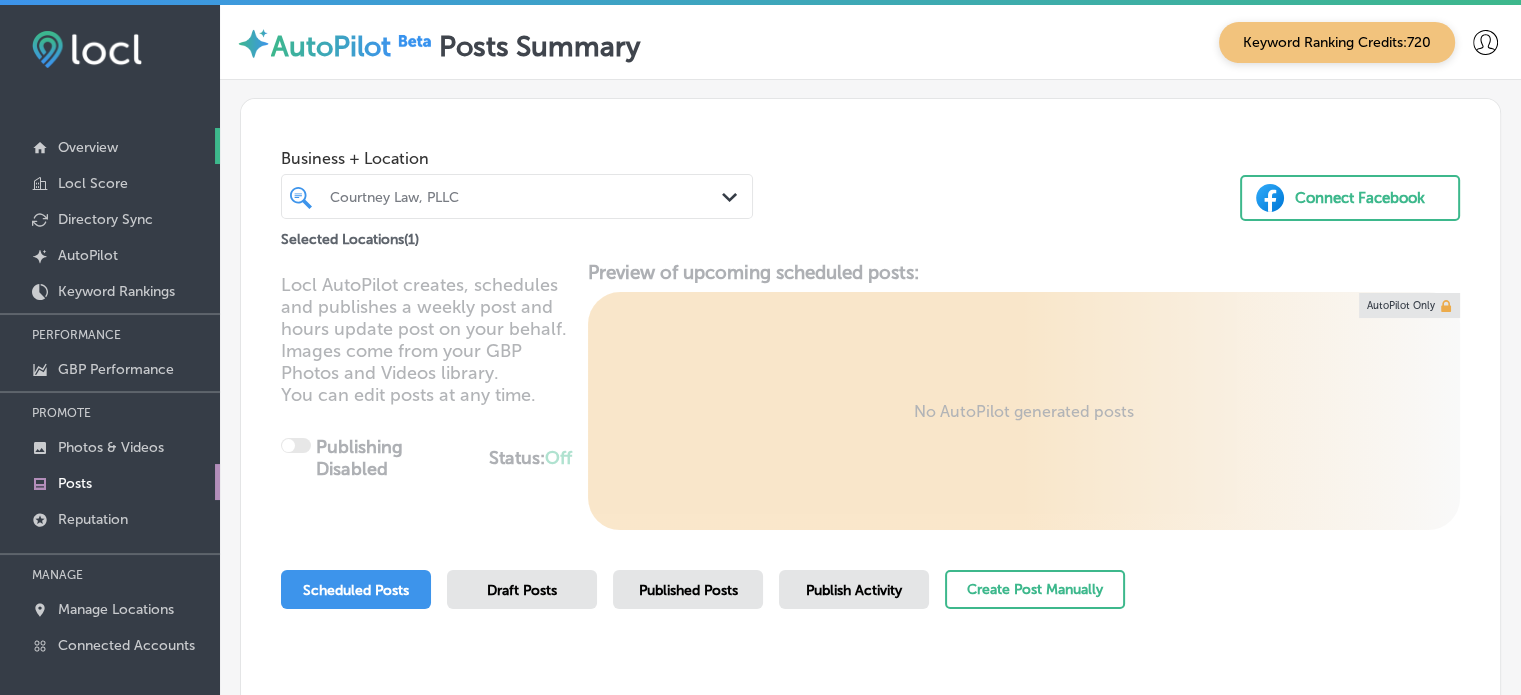 click on "Overview" at bounding box center [110, 146] 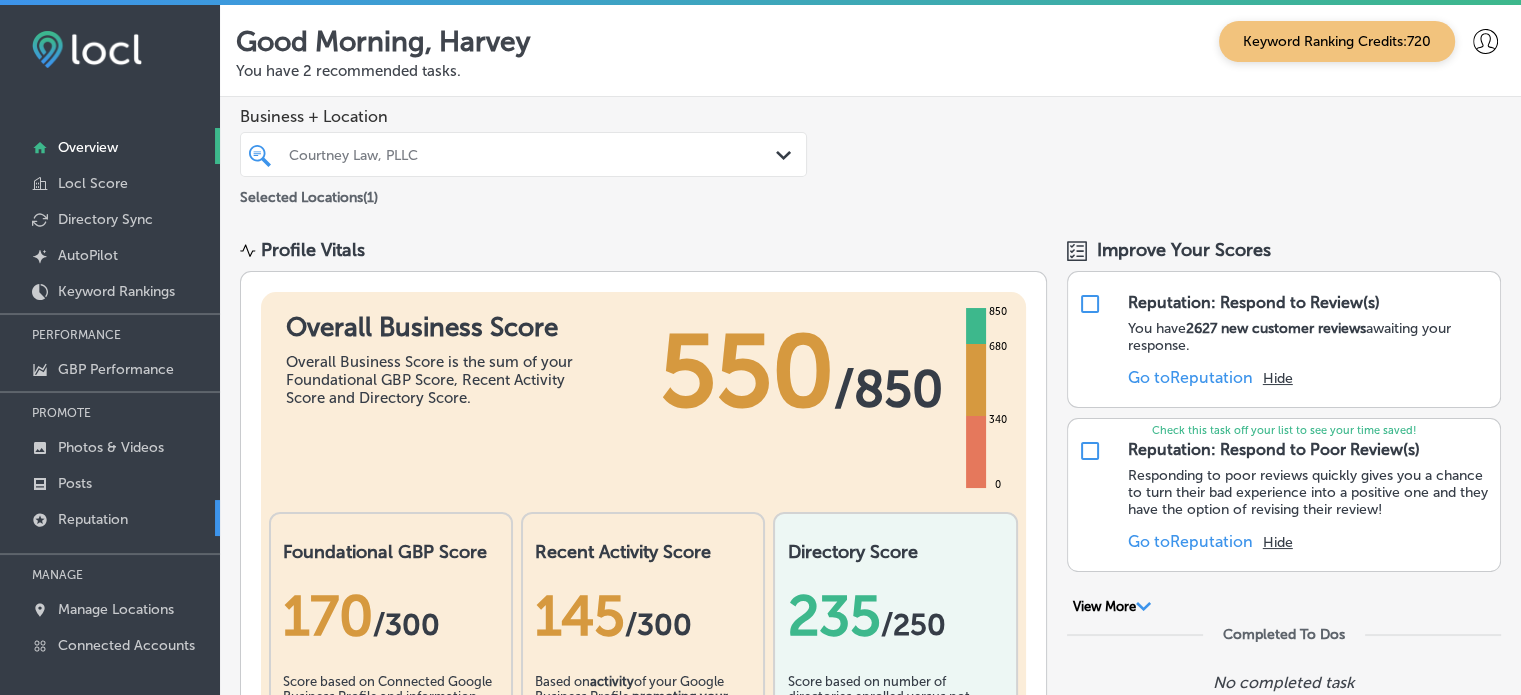 click on "Reputation" at bounding box center [93, 519] 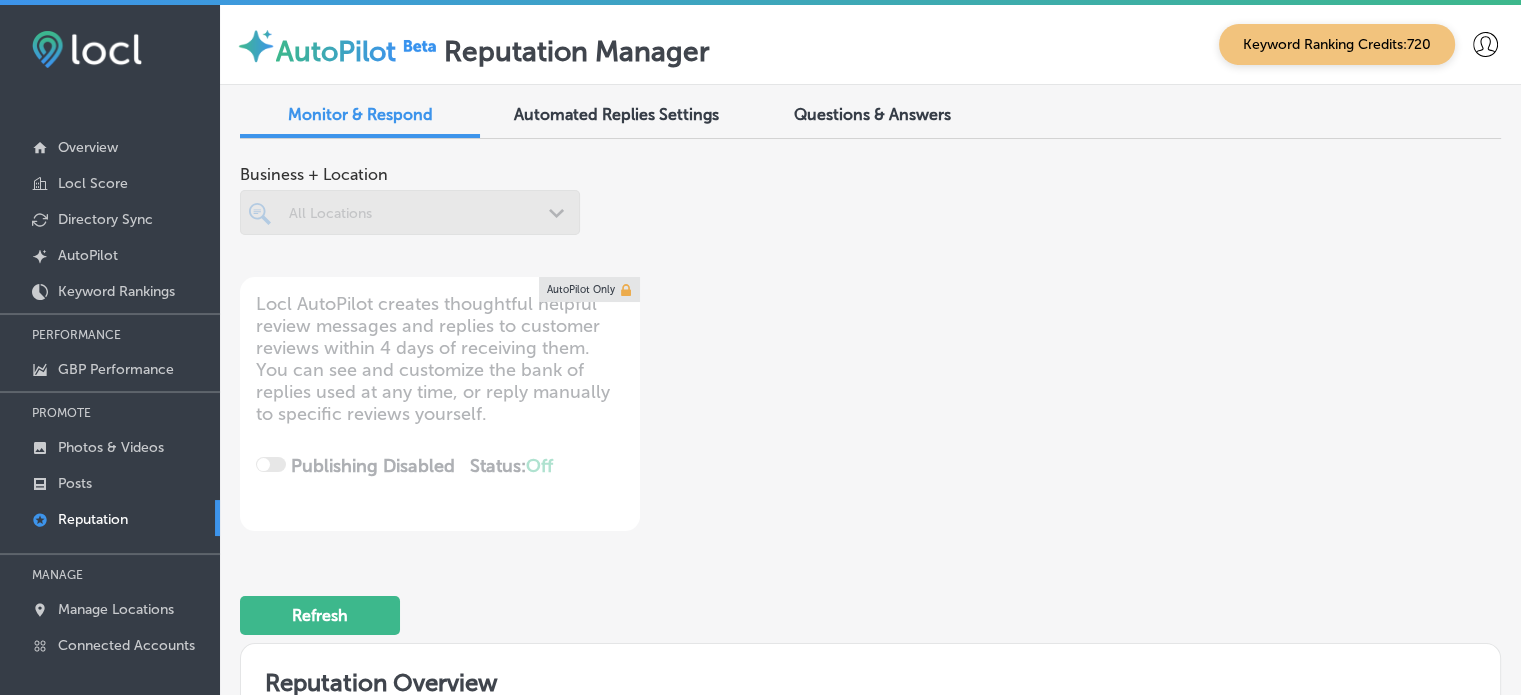click on "Questions & Answers" at bounding box center [872, 114] 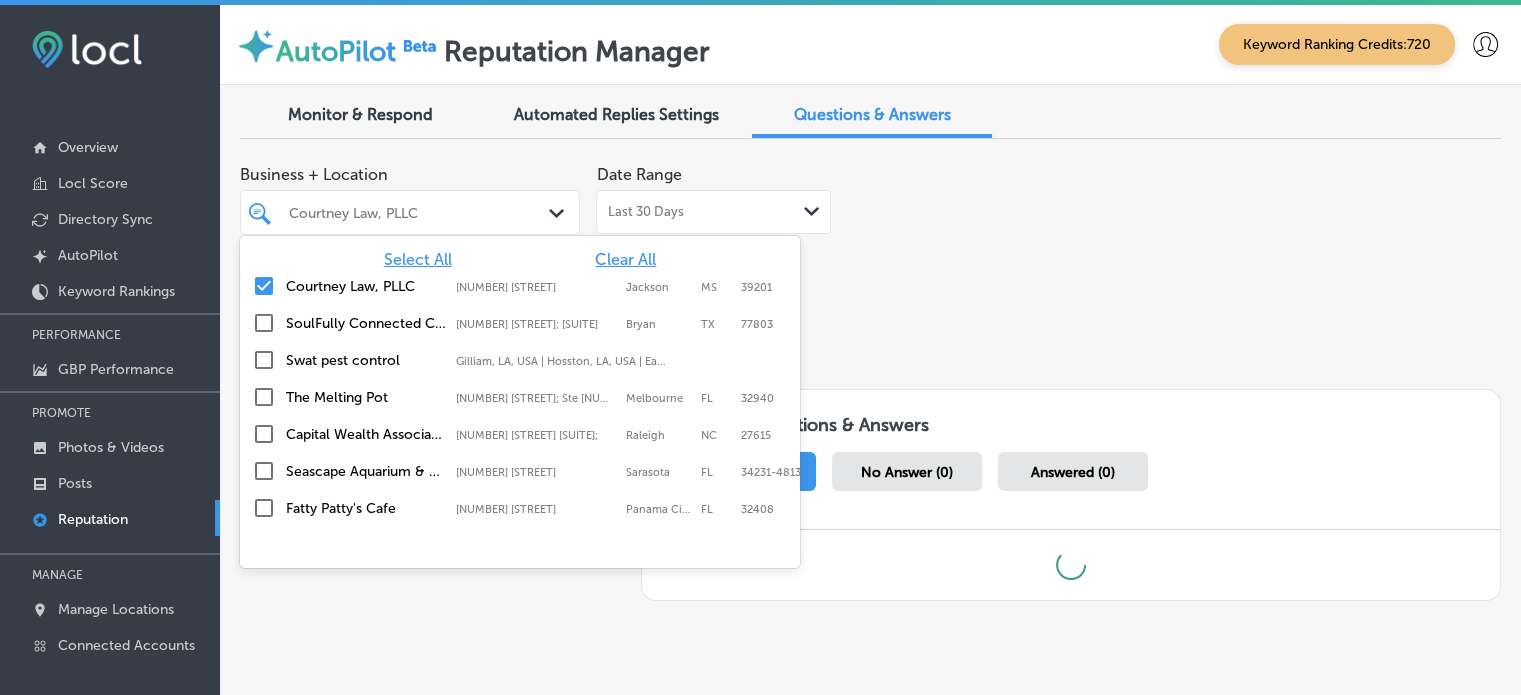 click on "Courtney Law, PLLC" at bounding box center (420, 212) 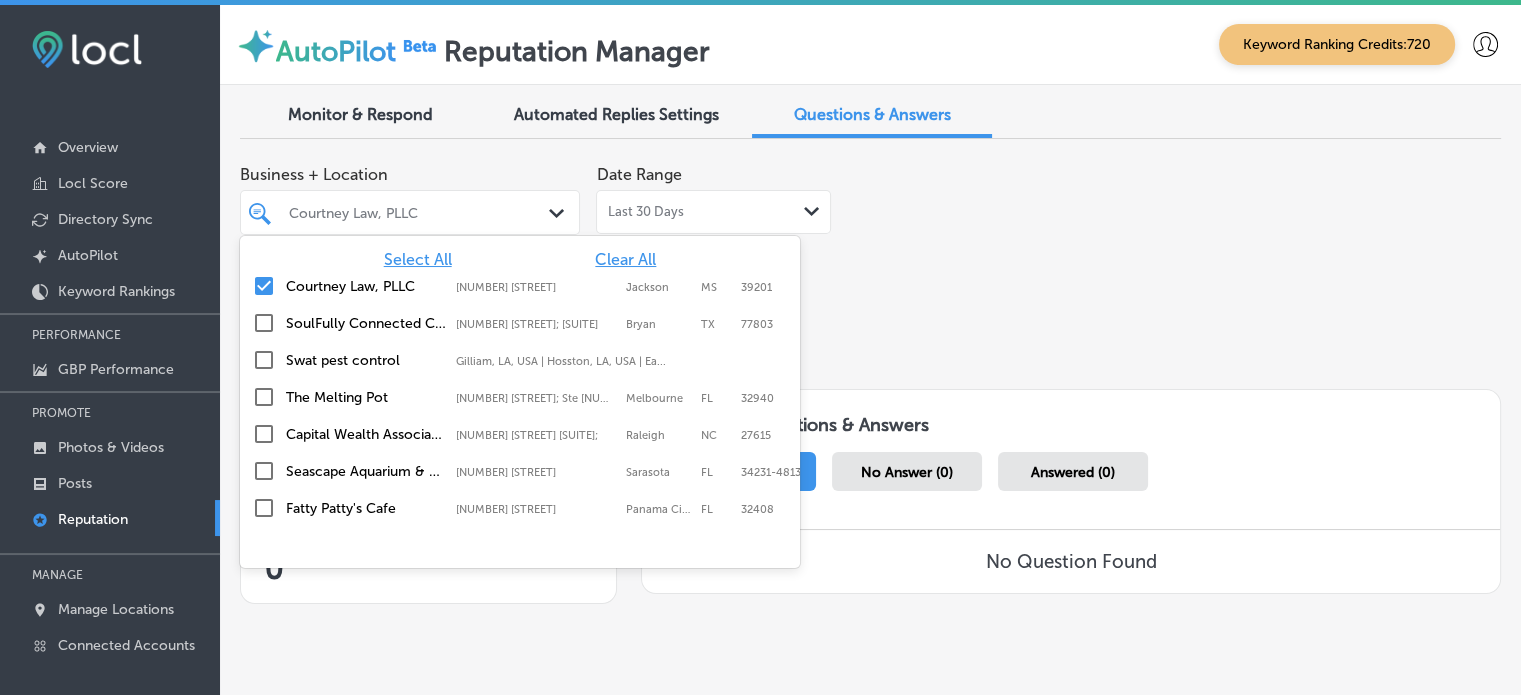click on "Clear All" at bounding box center (625, 259) 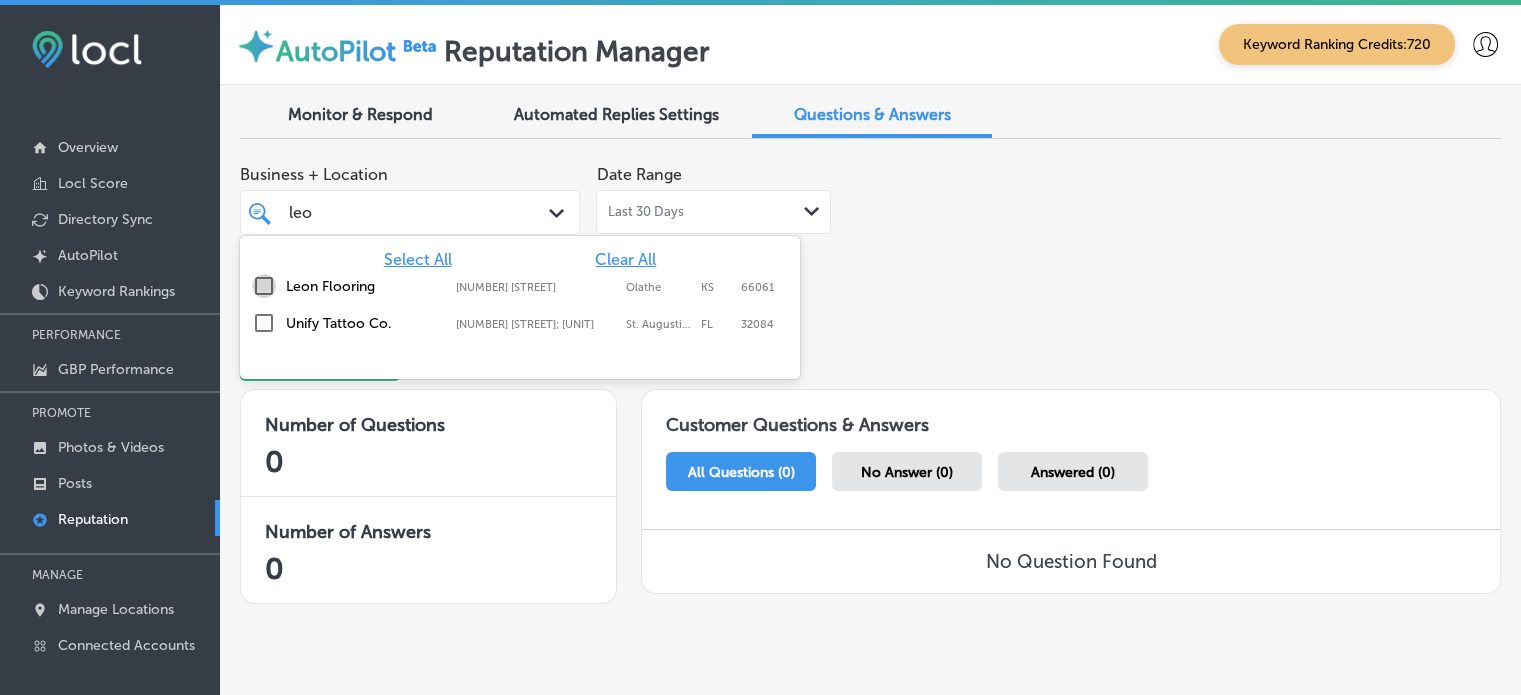 click at bounding box center [264, 286] 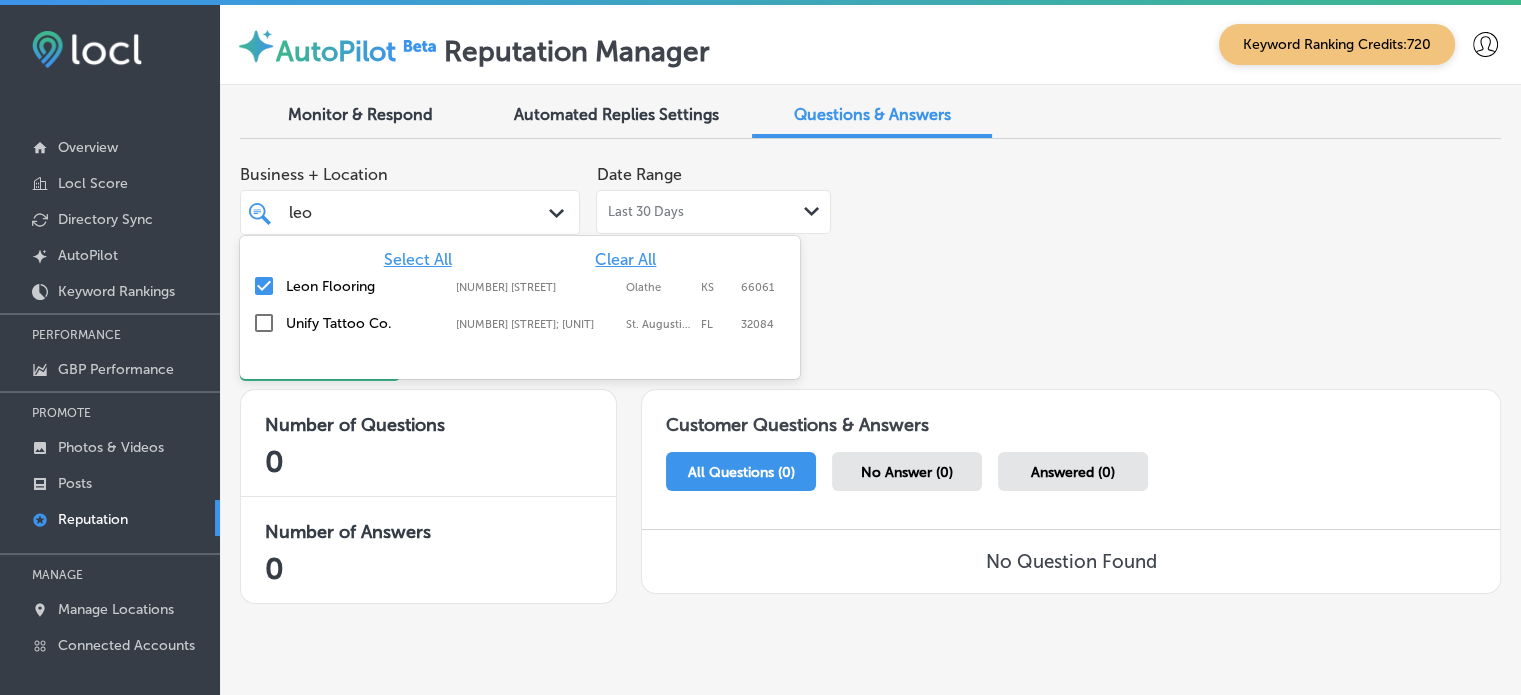 type on "leo" 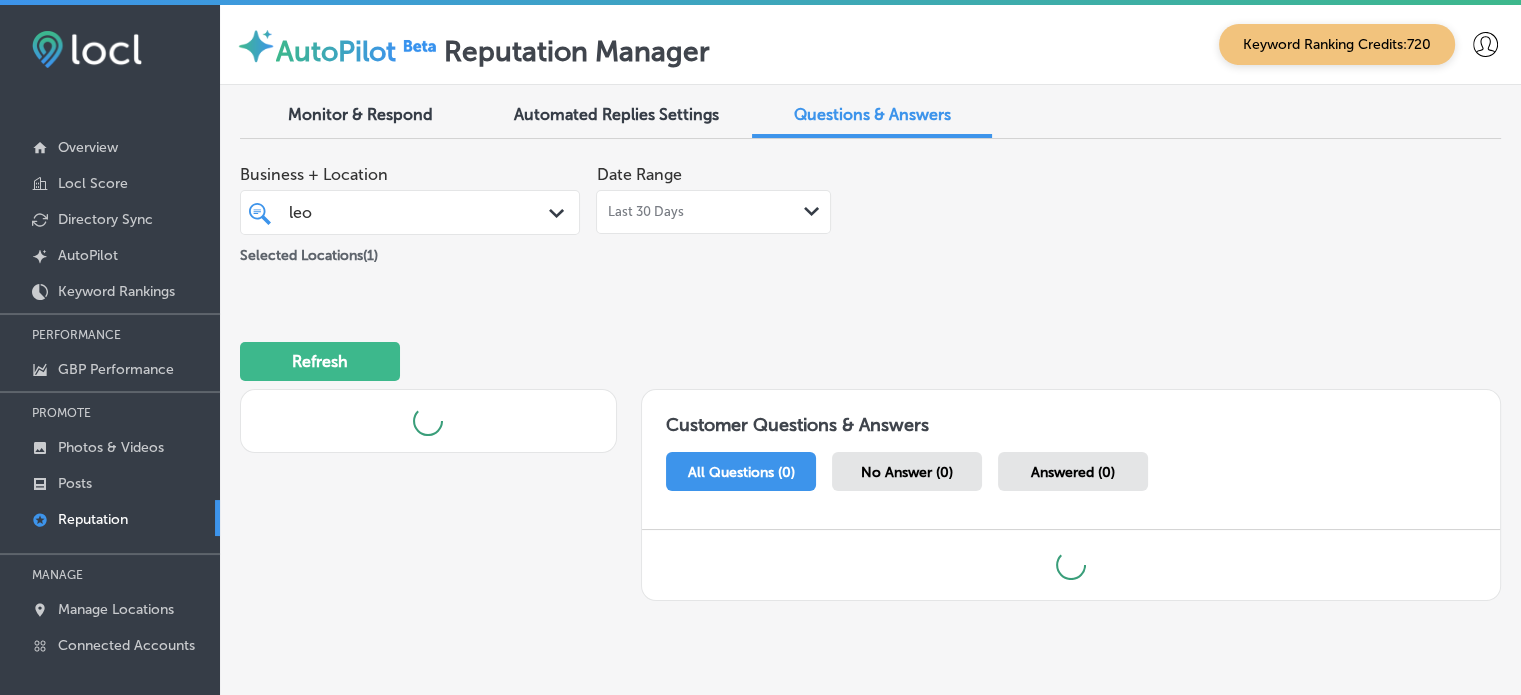 click on "Refresh" at bounding box center [870, 353] 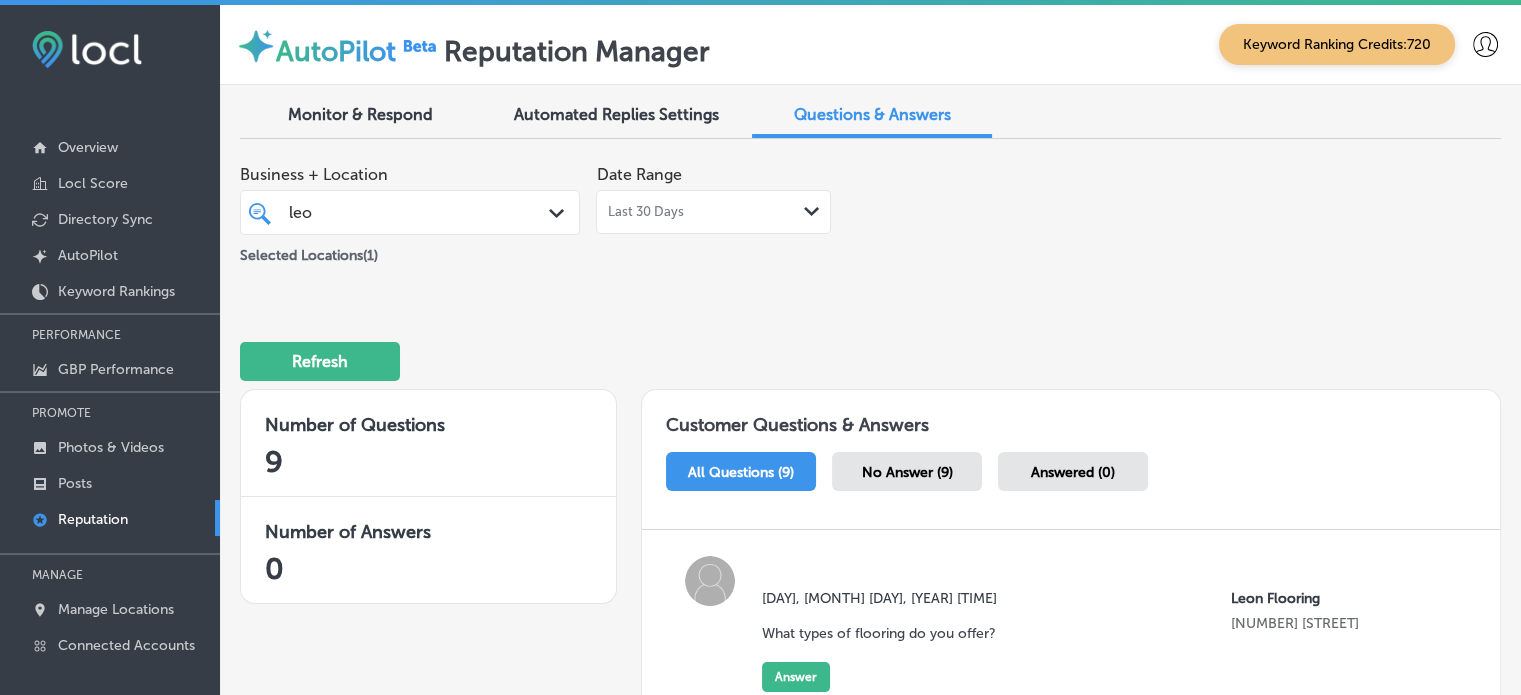 click on "No Answer (9)" at bounding box center (907, 471) 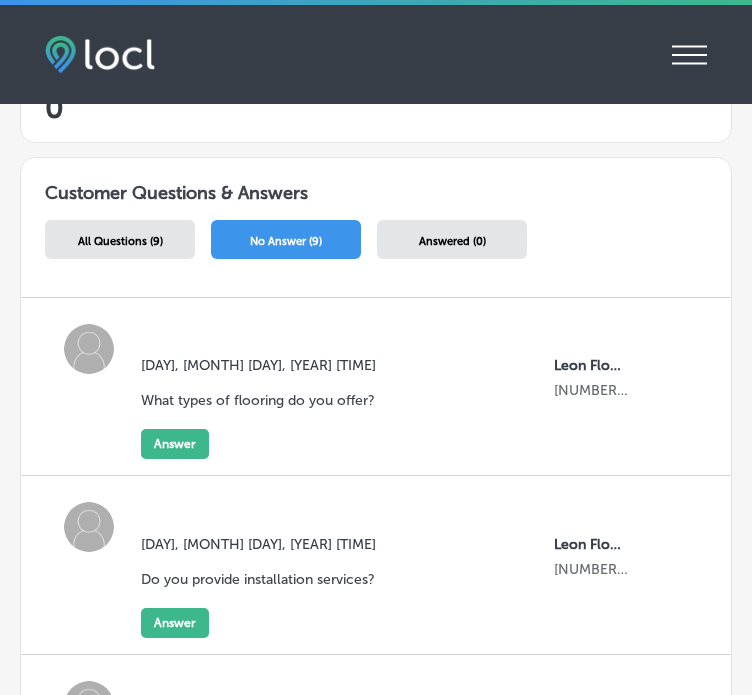 scroll, scrollTop: 680, scrollLeft: 0, axis: vertical 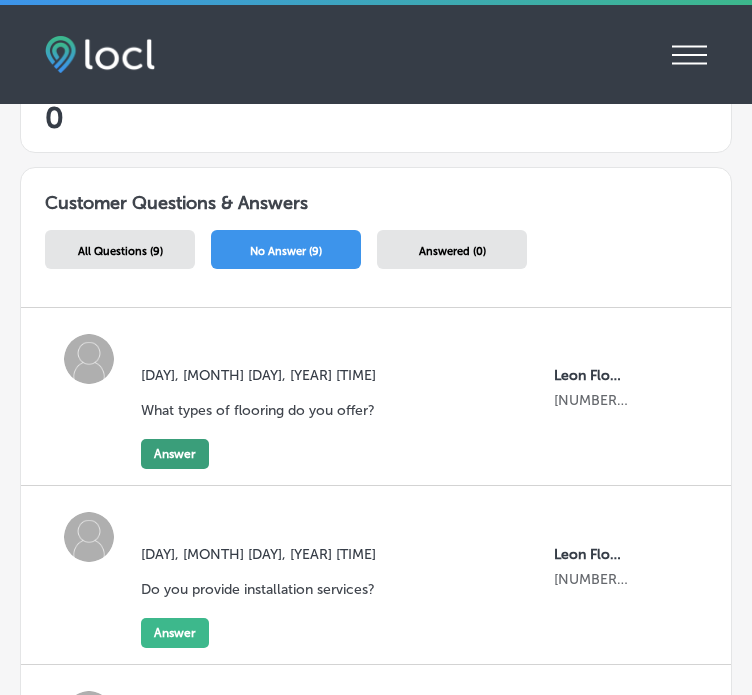click on "Answer" 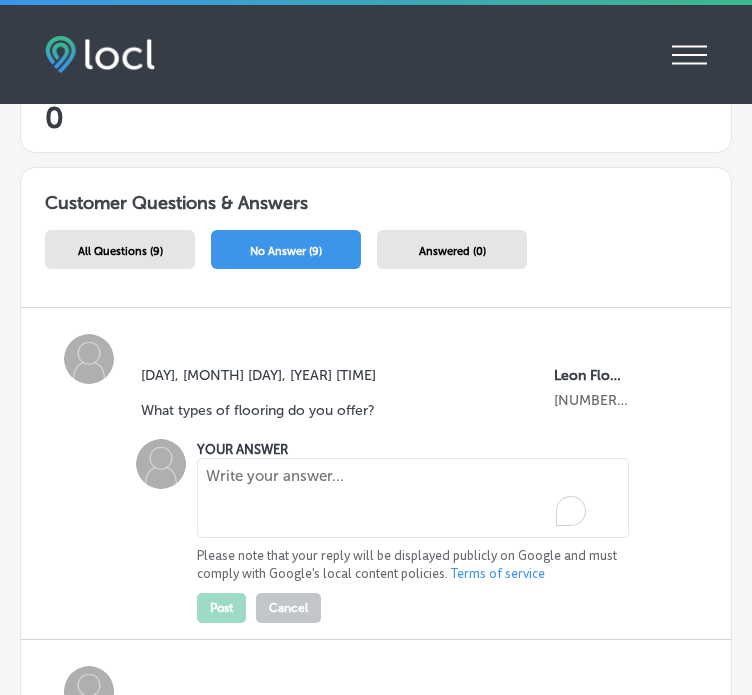 click at bounding box center (413, 498) 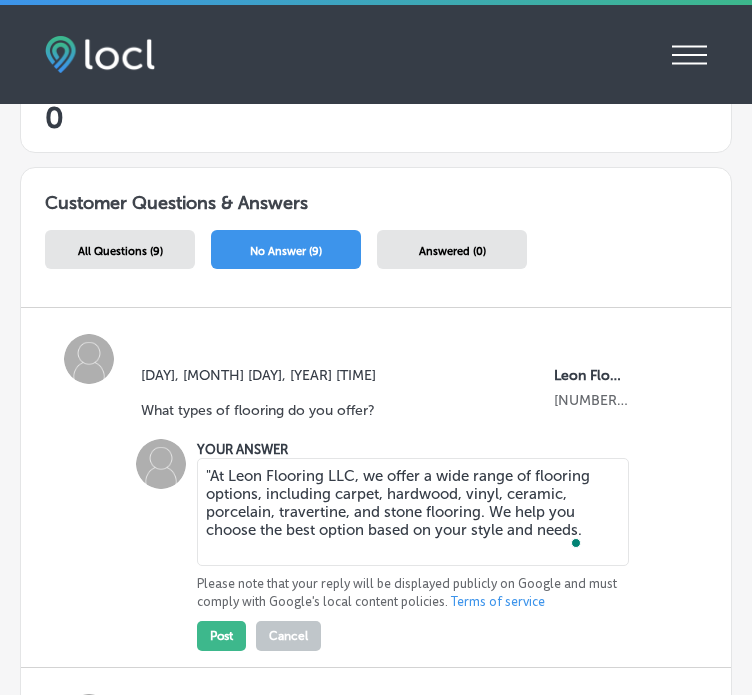 click on ""At Leon Flooring LLC, we offer a wide range of flooring options, including carpet, hardwood, vinyl, ceramic, porcelain, travertine, and stone flooring. We help you choose the best option based on your style and needs." at bounding box center [413, 512] 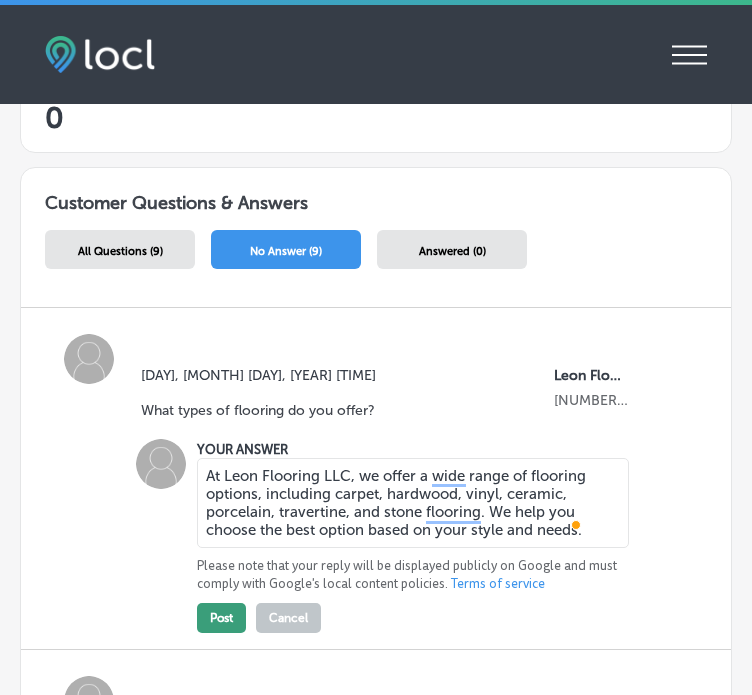 type on "At Leon Flooring LLC, we offer a wide range of flooring options, including carpet, hardwood, vinyl, ceramic, porcelain, travertine, and stone flooring. We help you choose the best option based on your style and needs." 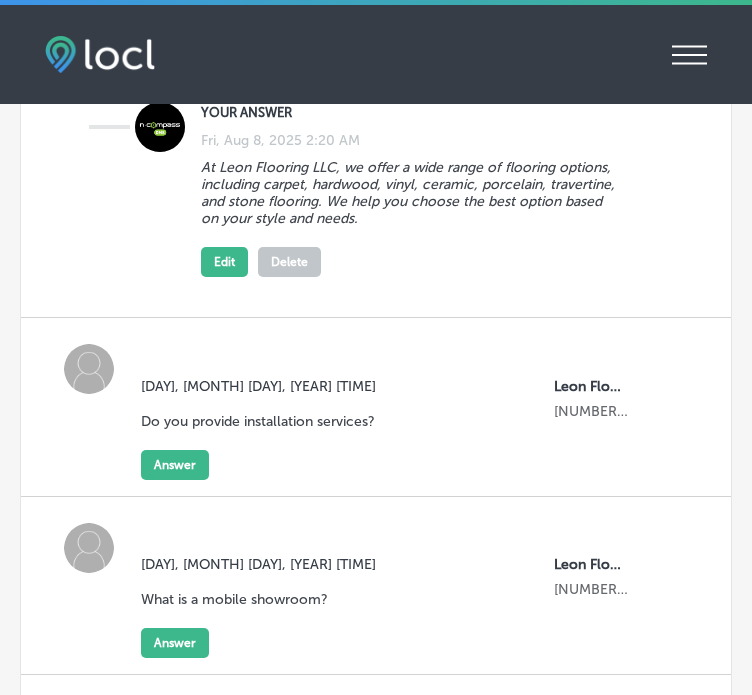 scroll, scrollTop: 1050, scrollLeft: 0, axis: vertical 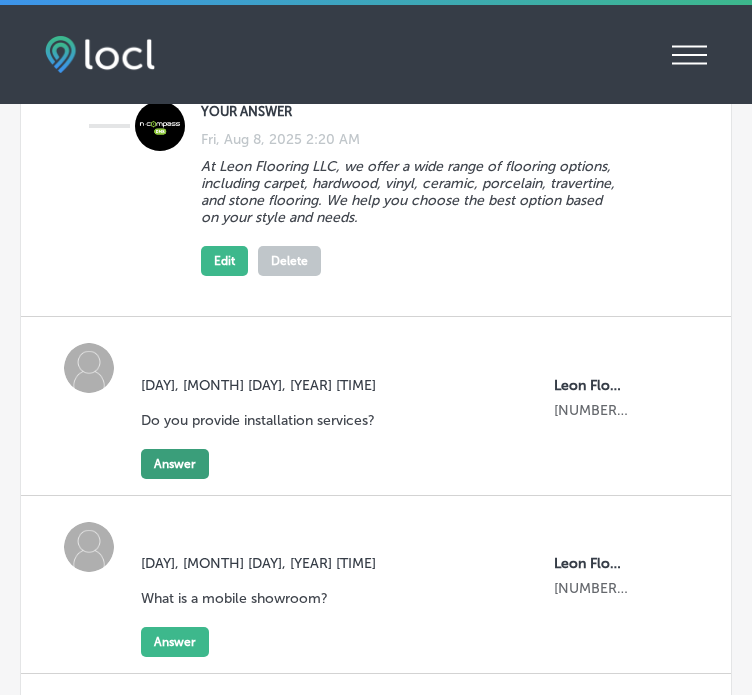 click on "Answer" 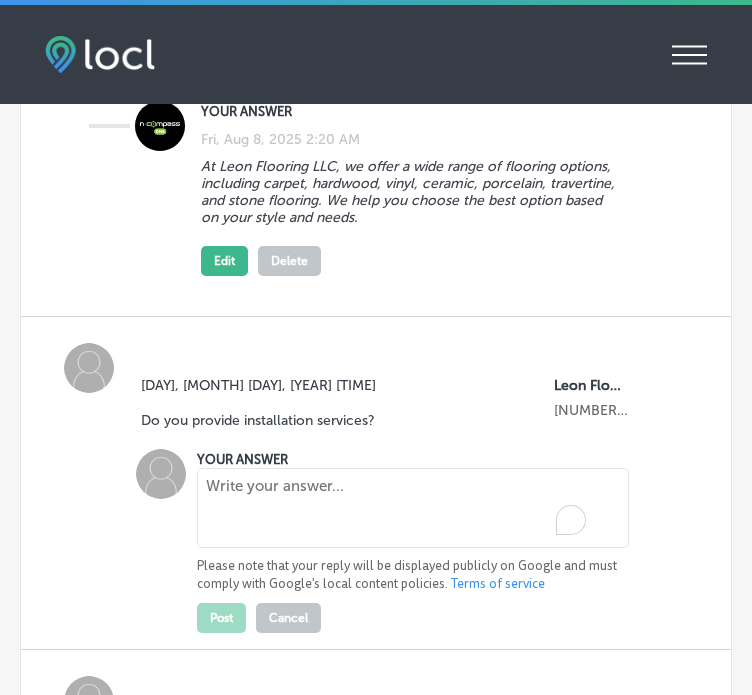 click at bounding box center (413, 508) 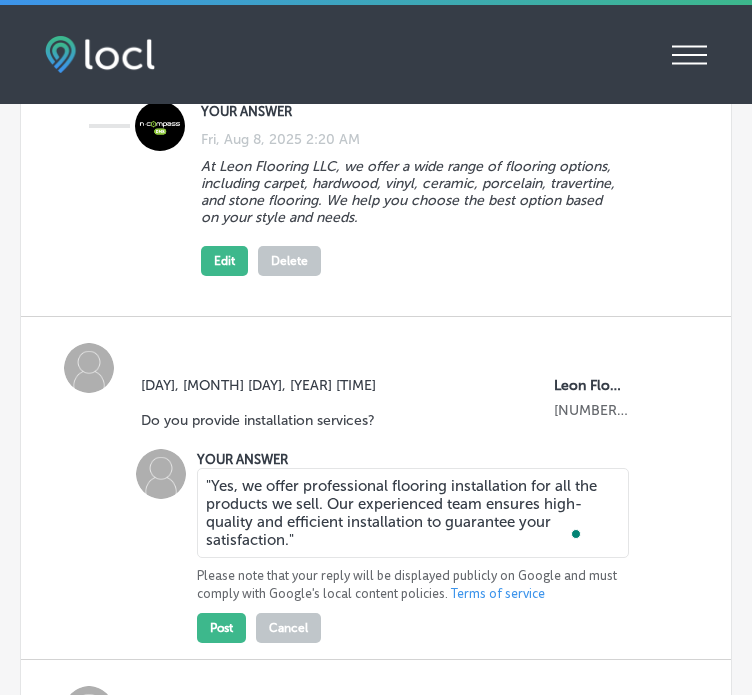 click on ""Yes, we offer professional flooring installation for all the products we sell. Our experienced team ensures high-quality and efficient installation to guarantee your satisfaction." at bounding box center [413, 513] 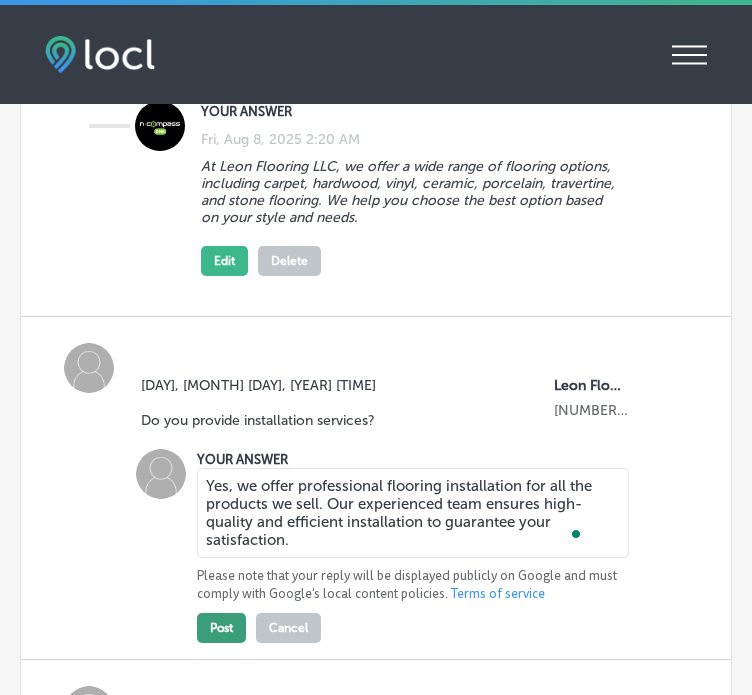 type on "Yes, we offer professional flooring installation for all the products we sell. Our experienced team ensures high-quality and efficient installation to guarantee your satisfaction." 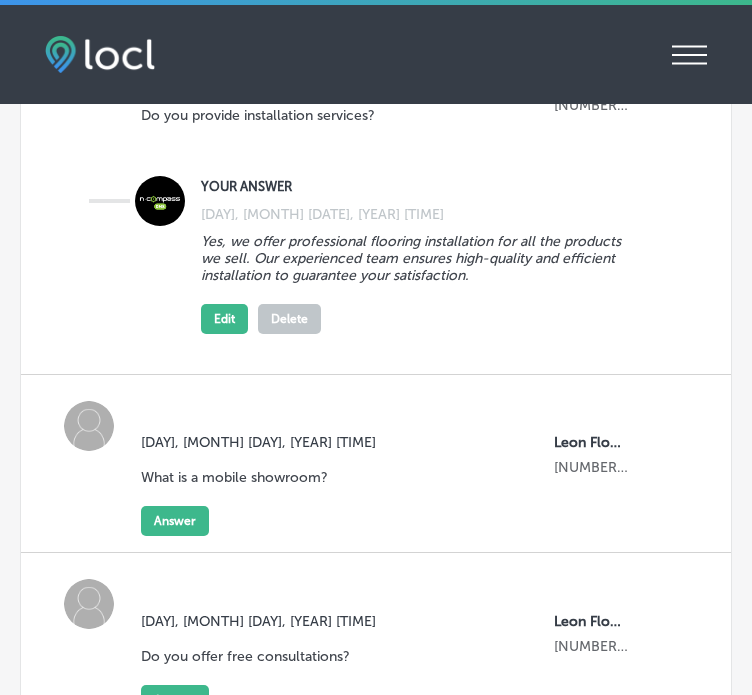 scroll, scrollTop: 1394, scrollLeft: 0, axis: vertical 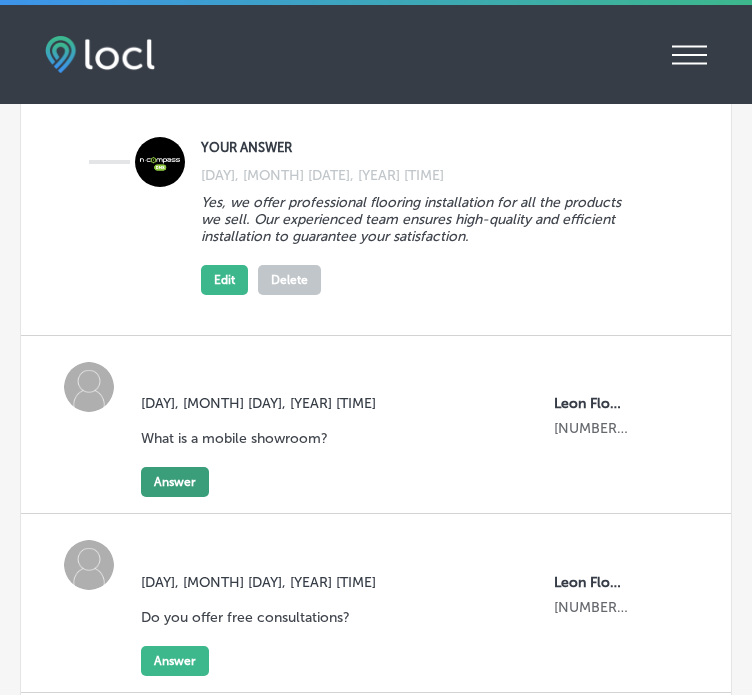 click on "Answer" 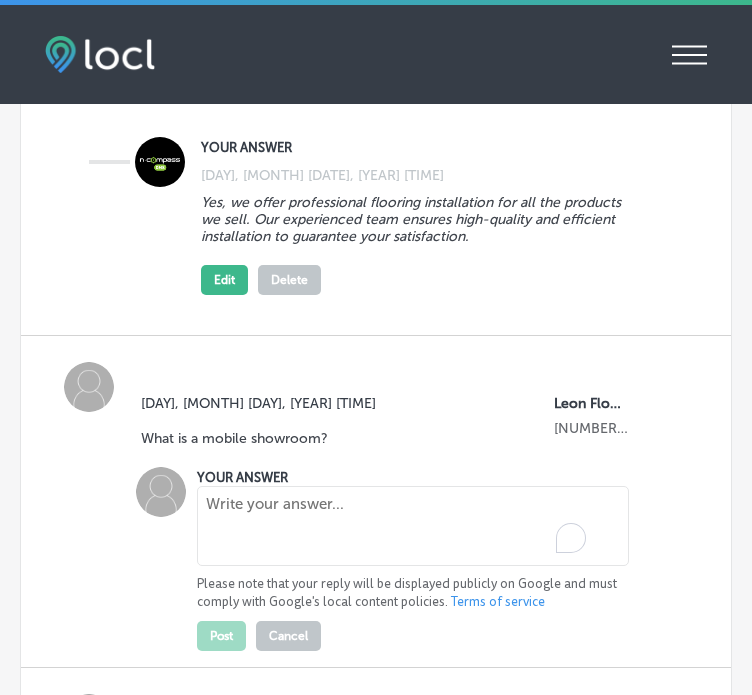 click at bounding box center [413, 526] 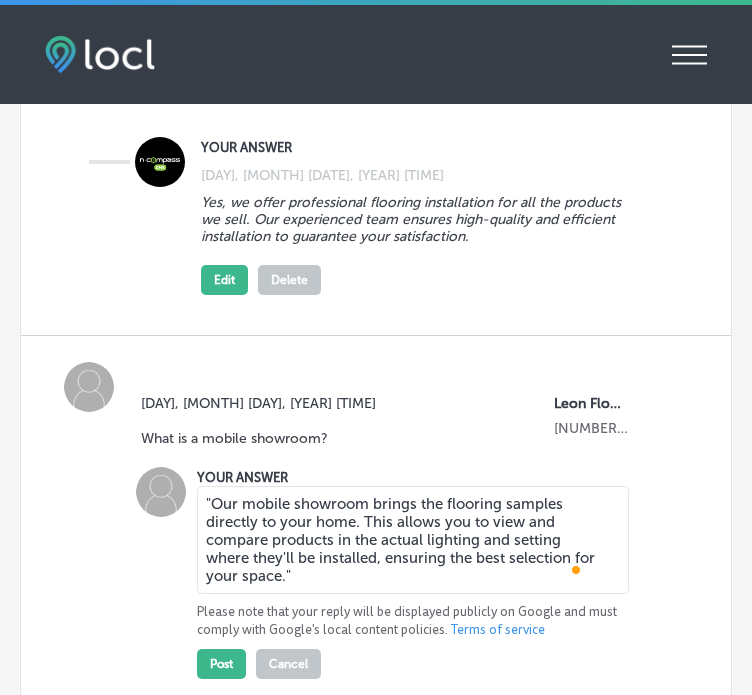 click on ""Our mobile showroom brings the flooring samples directly to your home. This allows you to view and compare products in the actual lighting and setting where they'll be installed, ensuring the best selection for your space." at bounding box center [413, 540] 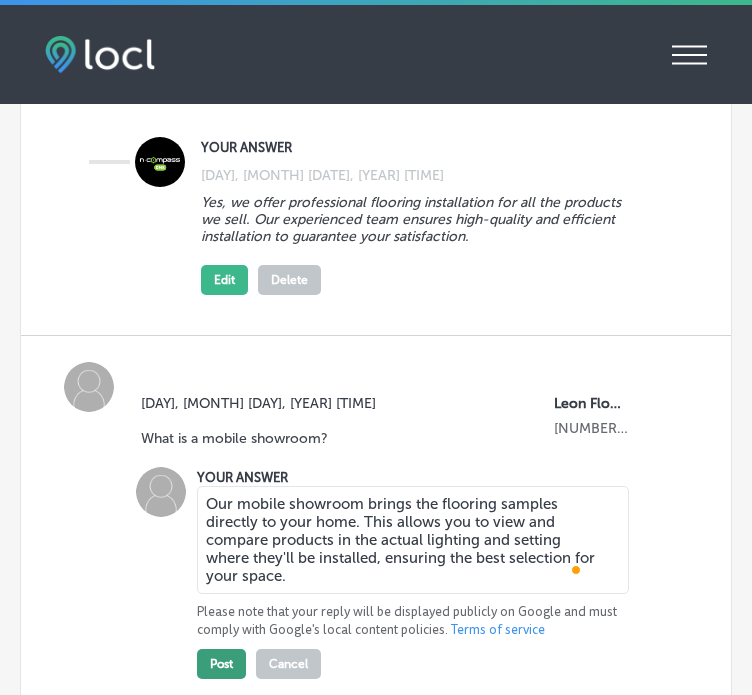 type on "Our mobile showroom brings the flooring samples directly to your home. This allows you to view and compare products in the actual lighting and setting where they'll be installed, ensuring the best selection for your space." 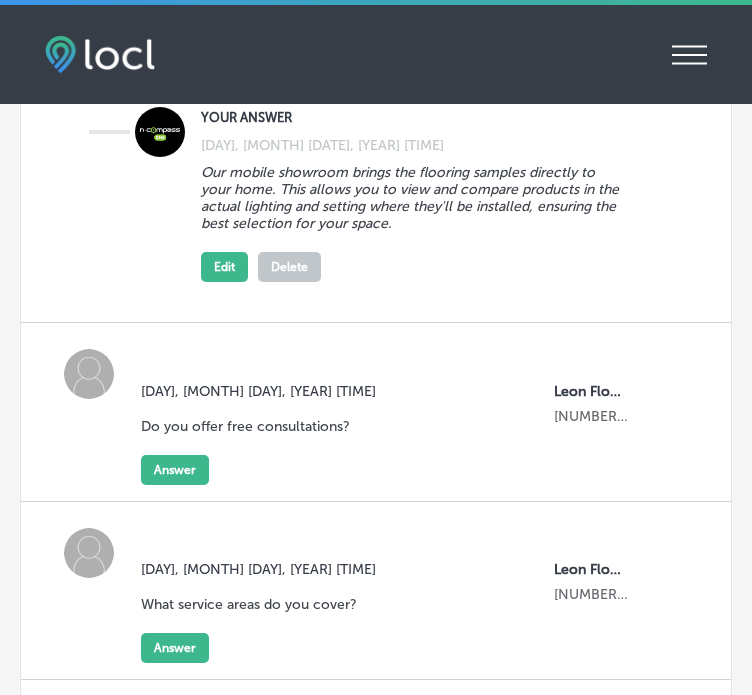 scroll, scrollTop: 1823, scrollLeft: 0, axis: vertical 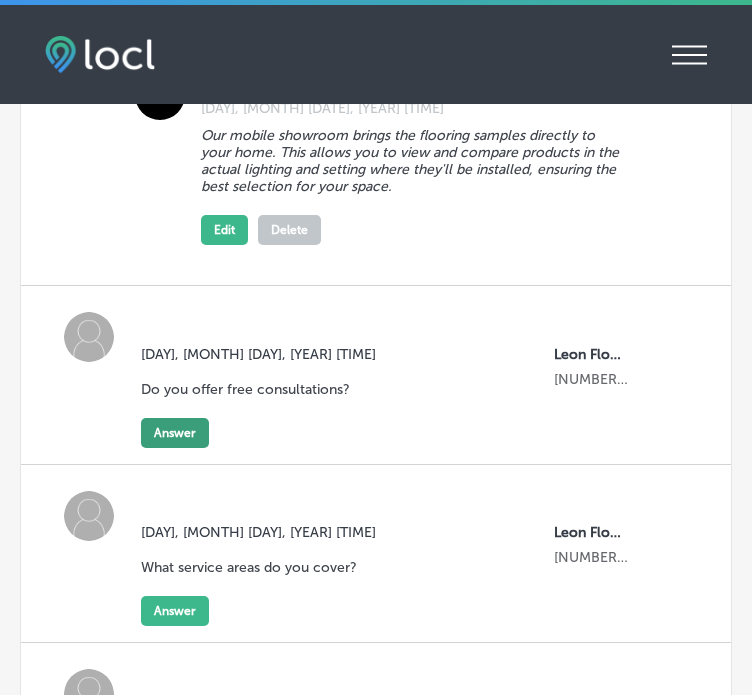 click on "Answer" 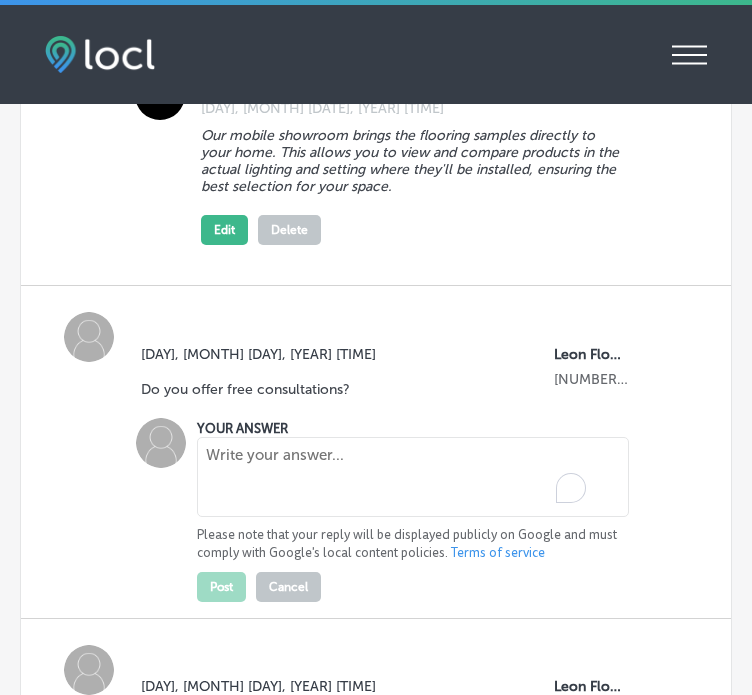 click at bounding box center (413, 477) 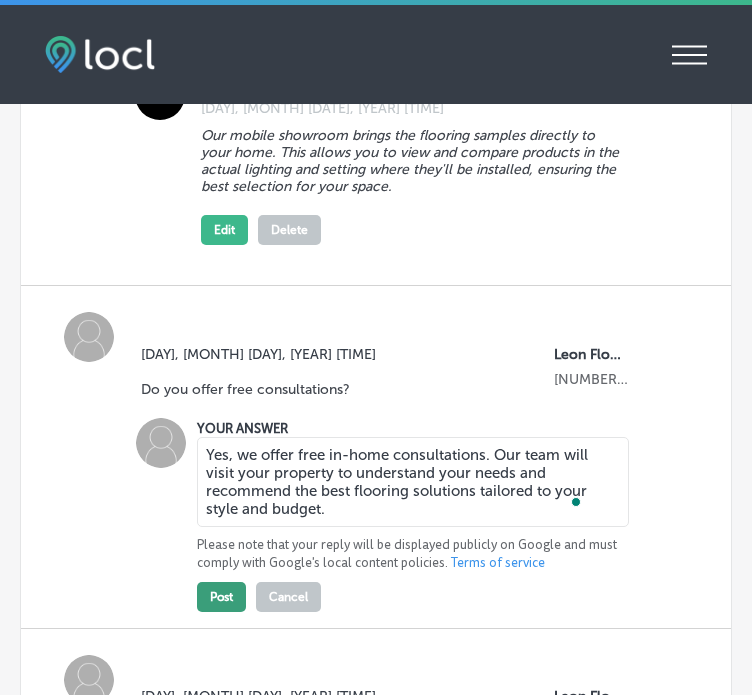 type on "Yes, we offer free in-home consultations. Our team will visit your property to understand your needs and recommend the best flooring solutions tailored to your style and budget." 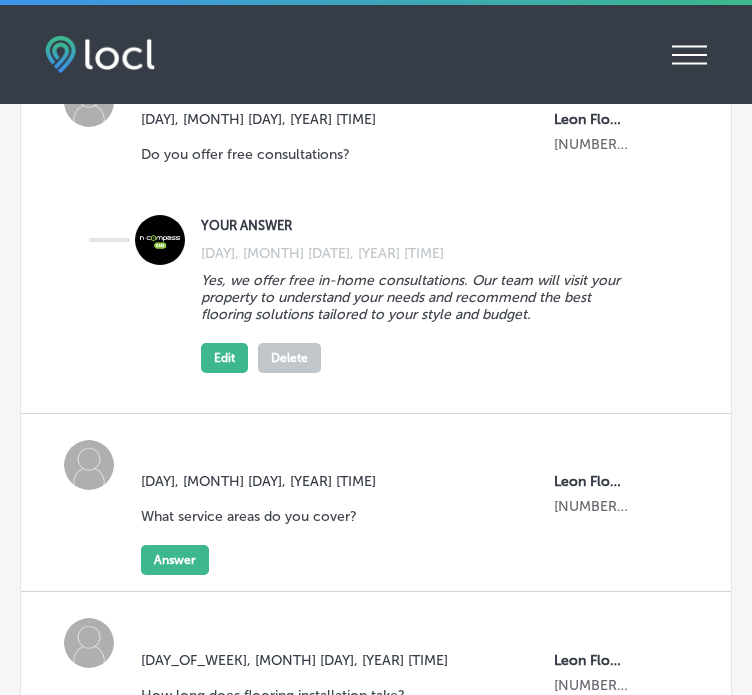 scroll, scrollTop: 2061, scrollLeft: 0, axis: vertical 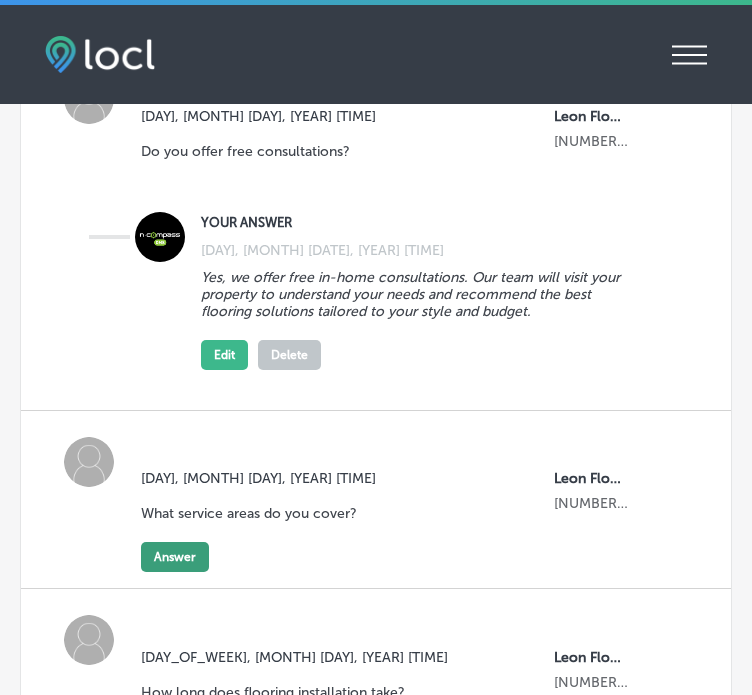 click on "Answer" 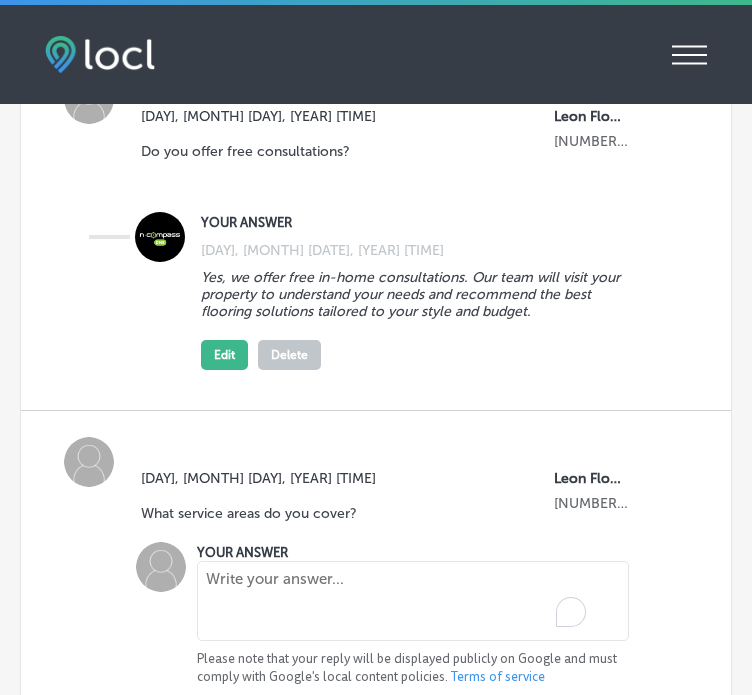 paste on ""We proudly serve Shawnee, Lenexa, Overland Park, Merriam, Mission, Prairie Village, Leawood, and surrounding areas including parts of Kansas City, KS.
"" 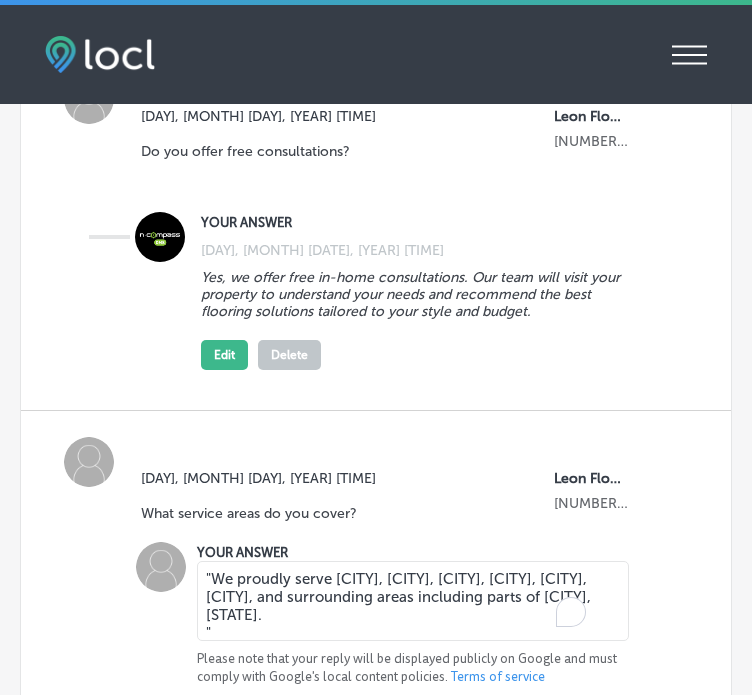 click on ""We proudly serve Shawnee, Lenexa, Overland Park, Merriam, Mission, Prairie Village, Leawood, and surrounding areas including parts of Kansas City, KS.
"" at bounding box center (413, 601) 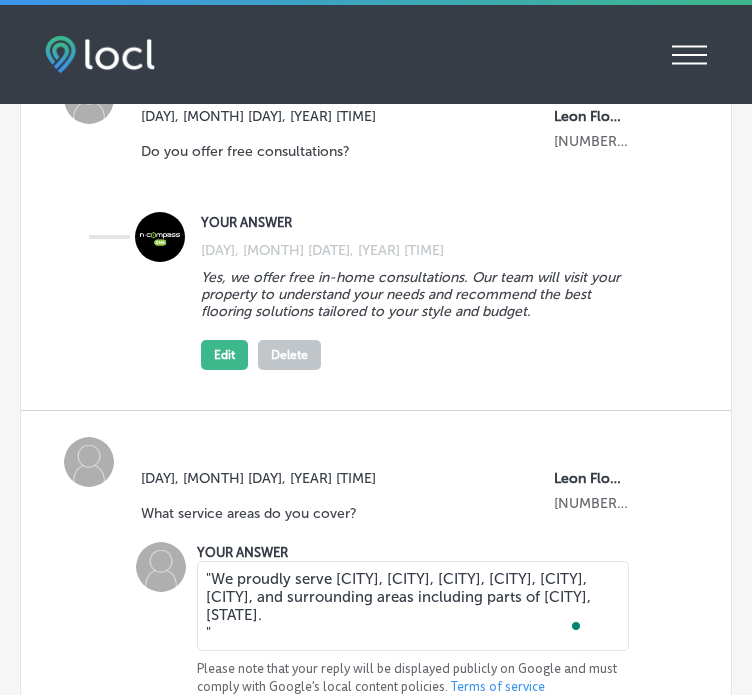 type on ""We proudly serve Shawnee, Lenexa, Overland Park, Merriam, Mission, Prairie Village, Leawood, and surrounding areas including parts of Kansas City, KS." 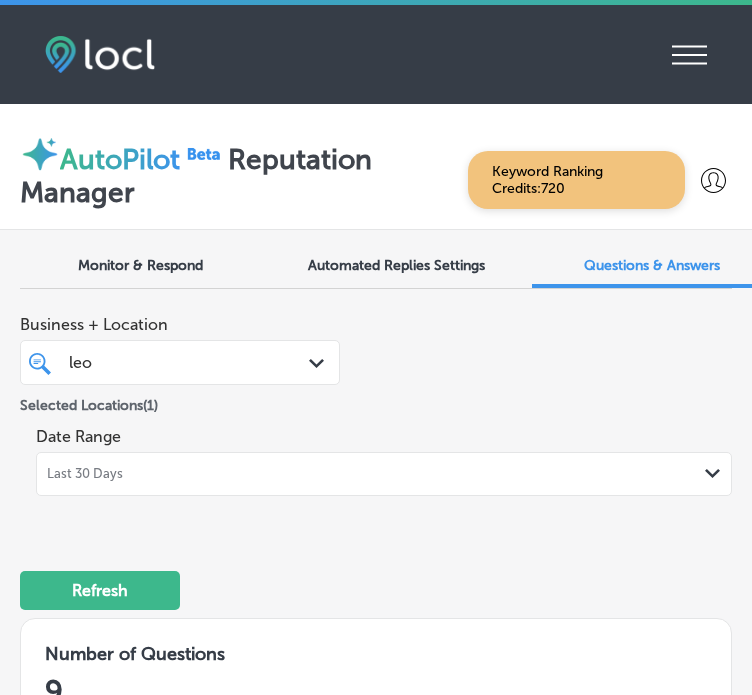 scroll, scrollTop: 0, scrollLeft: 0, axis: both 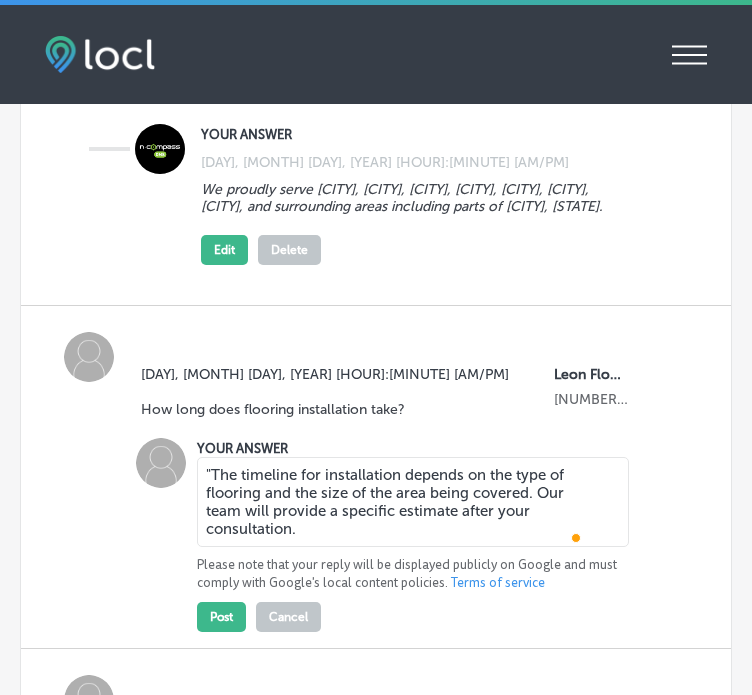 click on ""The timeline for installation depends on the type of flooring and the size of the area being covered. Our team will provide a specific estimate after your consultation." at bounding box center (413, 502) 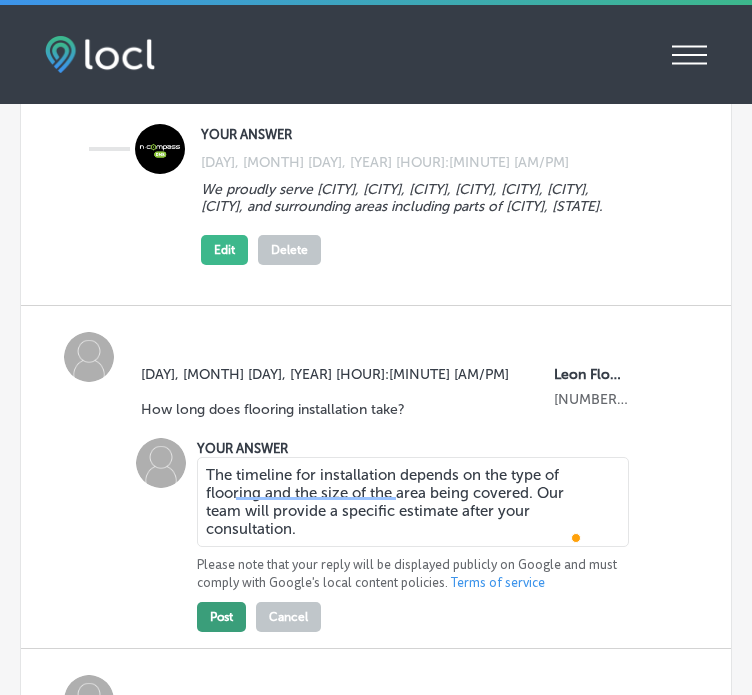 type on "The timeline for installation depends on the type of flooring and the size of the area being covered. Our team will provide a specific estimate after your consultation." 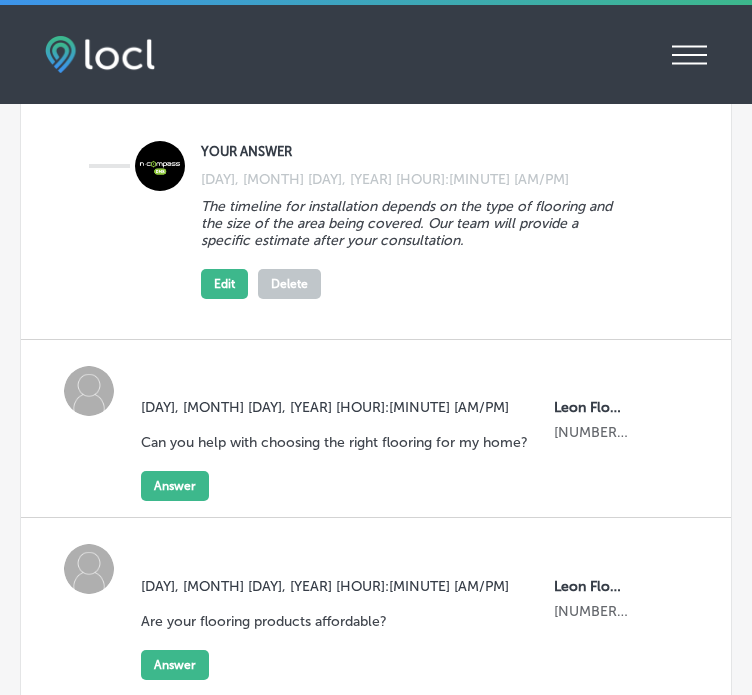 scroll, scrollTop: 2841, scrollLeft: 0, axis: vertical 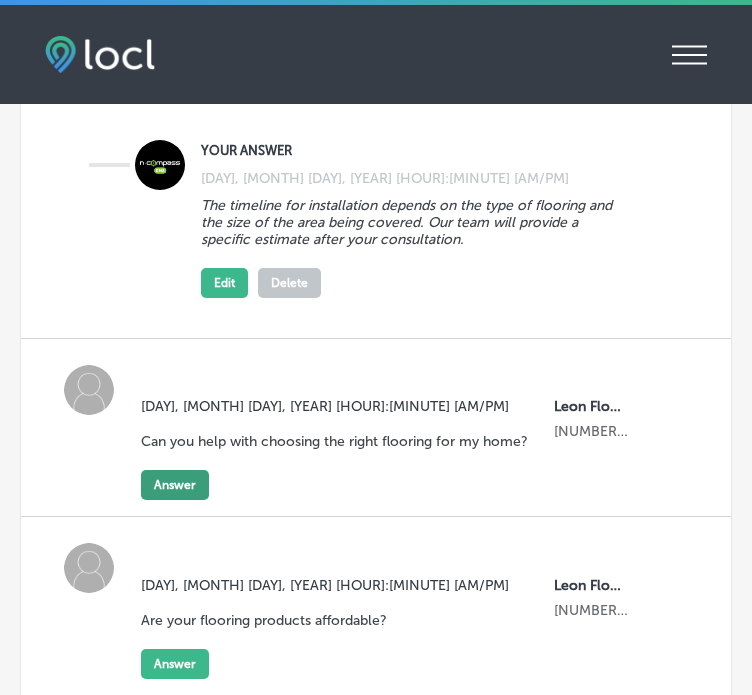 click on "Answer" 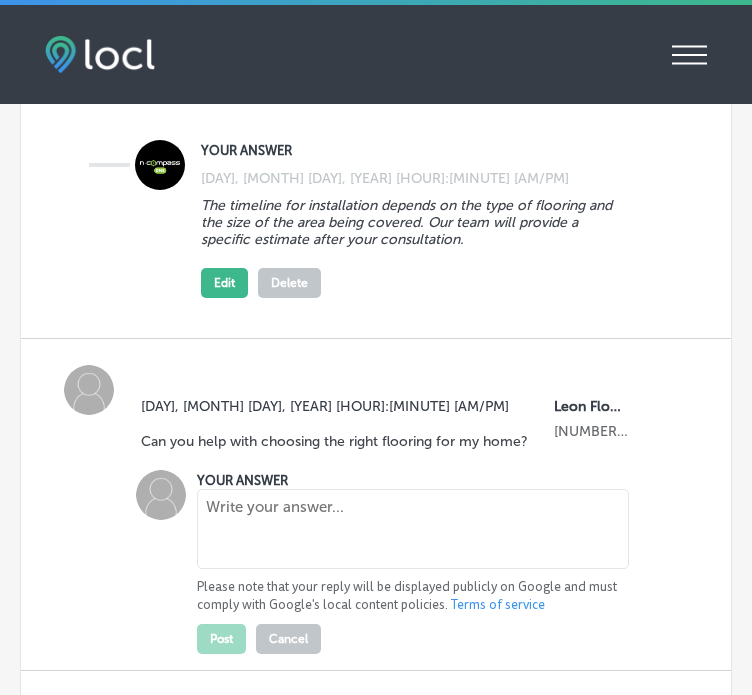 click at bounding box center (413, 529) 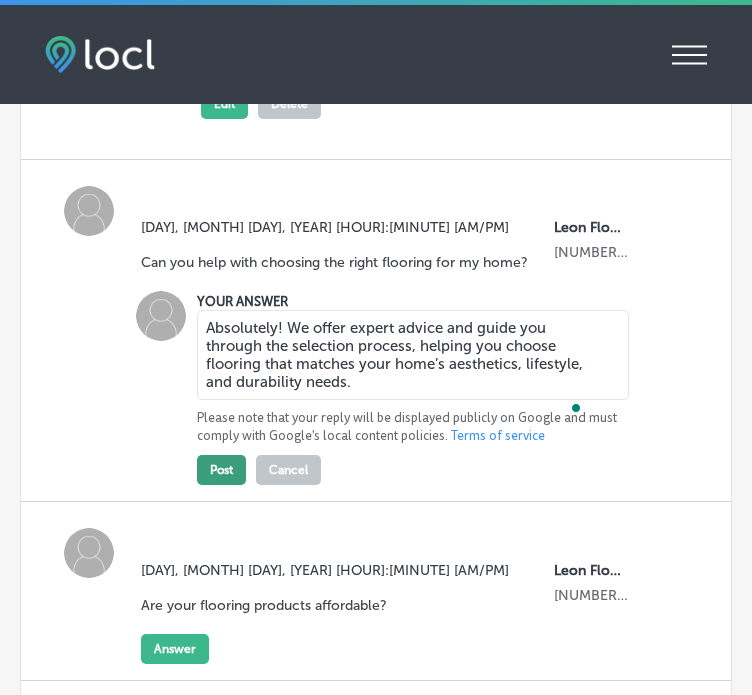 scroll, scrollTop: 3021, scrollLeft: 0, axis: vertical 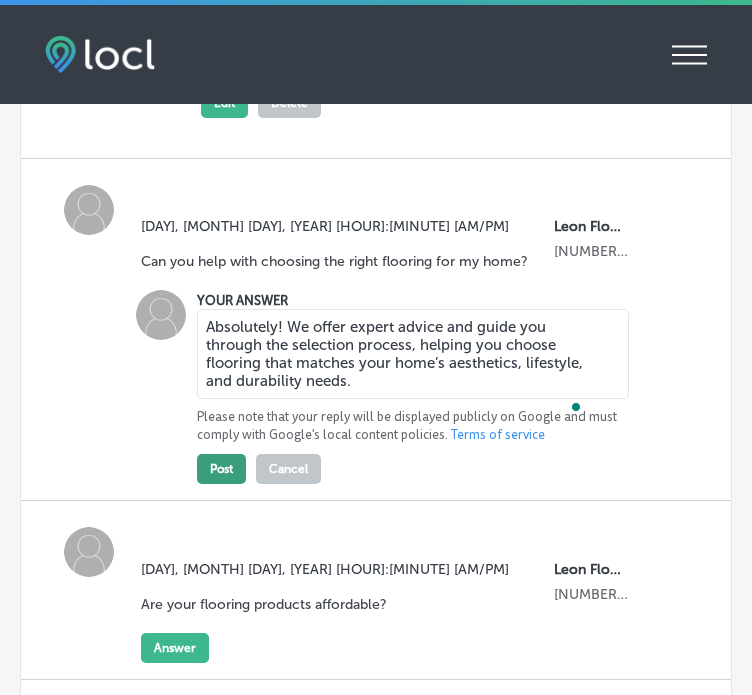 type on "Absolutely! We offer expert advice and guide you through the selection process, helping you choose flooring that matches your home’s aesthetics, lifestyle, and durability needs." 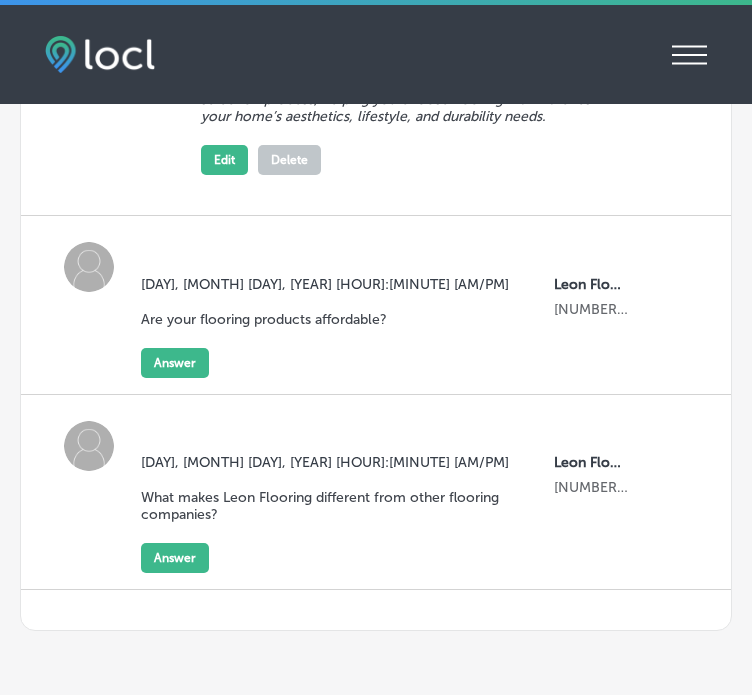 scroll, scrollTop: 3327, scrollLeft: 0, axis: vertical 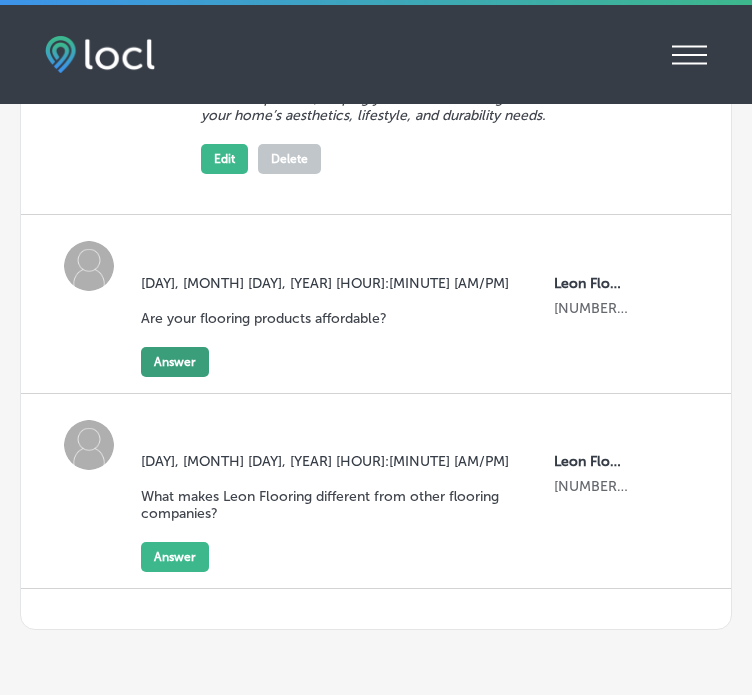 click on "Answer" 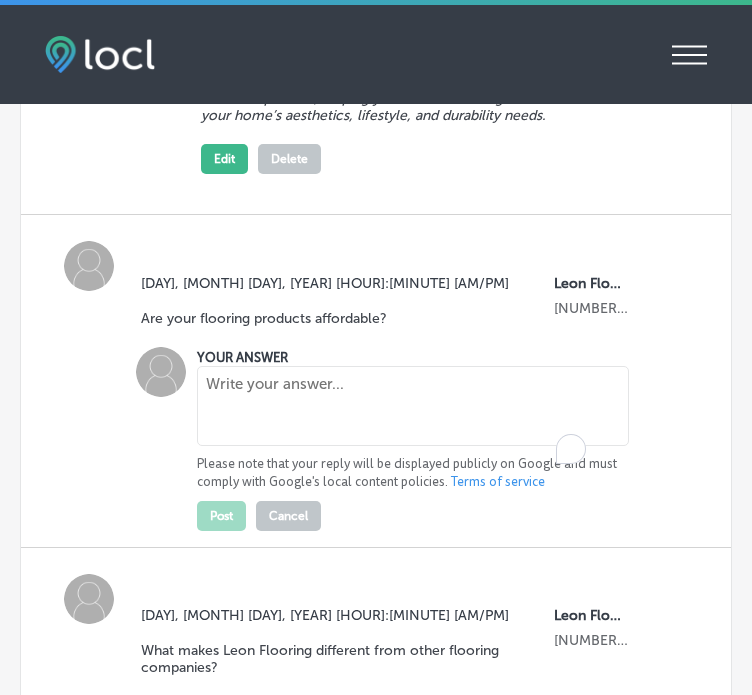 click at bounding box center (413, 406) 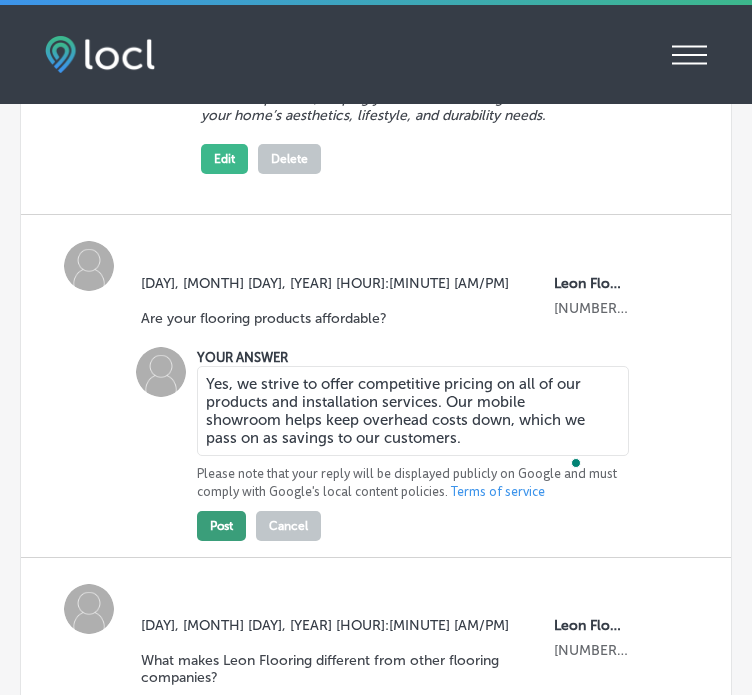 type on "Yes, we strive to offer competitive pricing on all of our products and installation services. Our mobile showroom helps keep overhead costs down, which we pass on as savings to our customers." 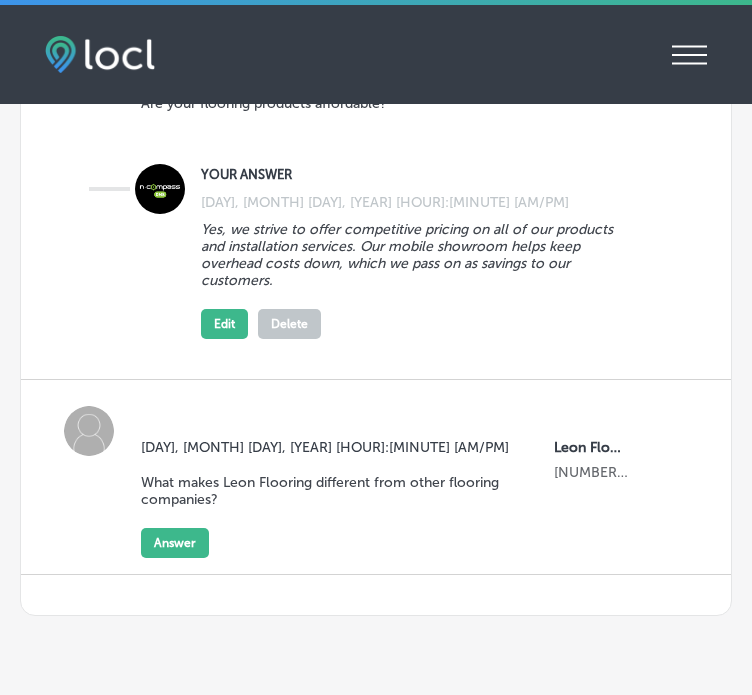 scroll, scrollTop: 3636, scrollLeft: 0, axis: vertical 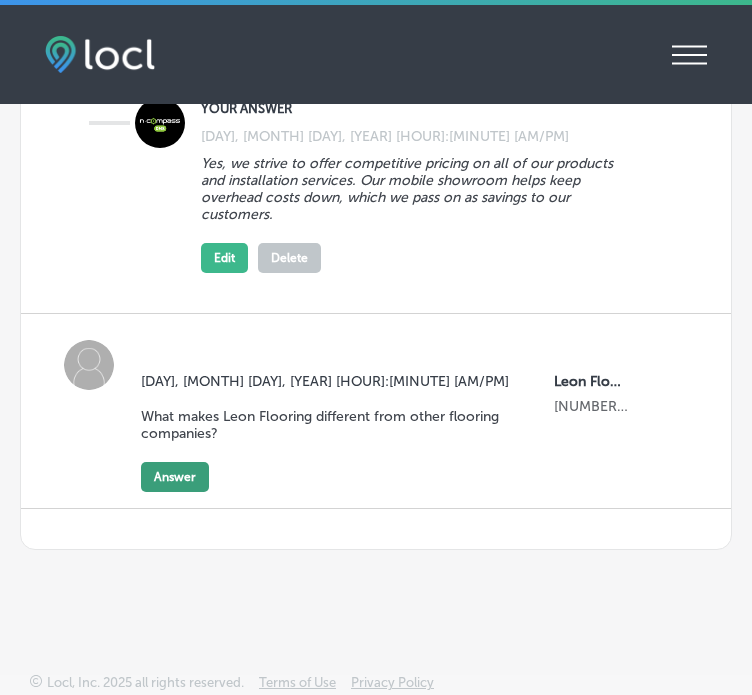 click on "Answer" 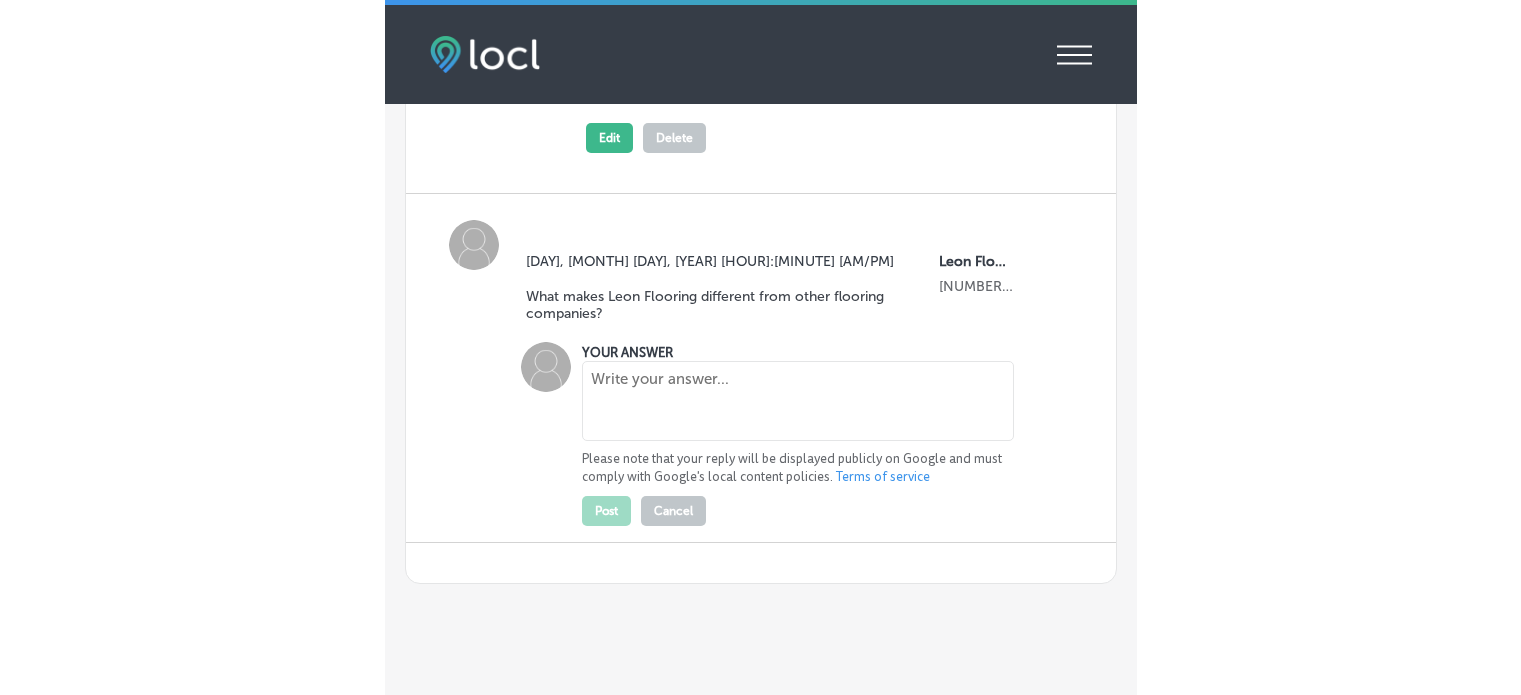 scroll, scrollTop: 3732, scrollLeft: 0, axis: vertical 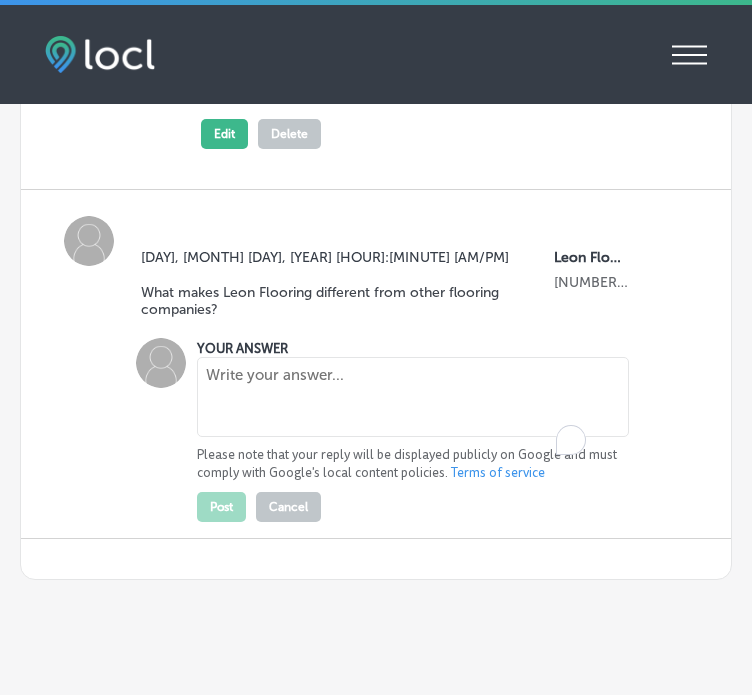 paste on ""As a family-owned business, we focus on personalized service and educating our clients about their flooring options. We provide customized solutions and ensure you’re happy with both the product and installation.
"" 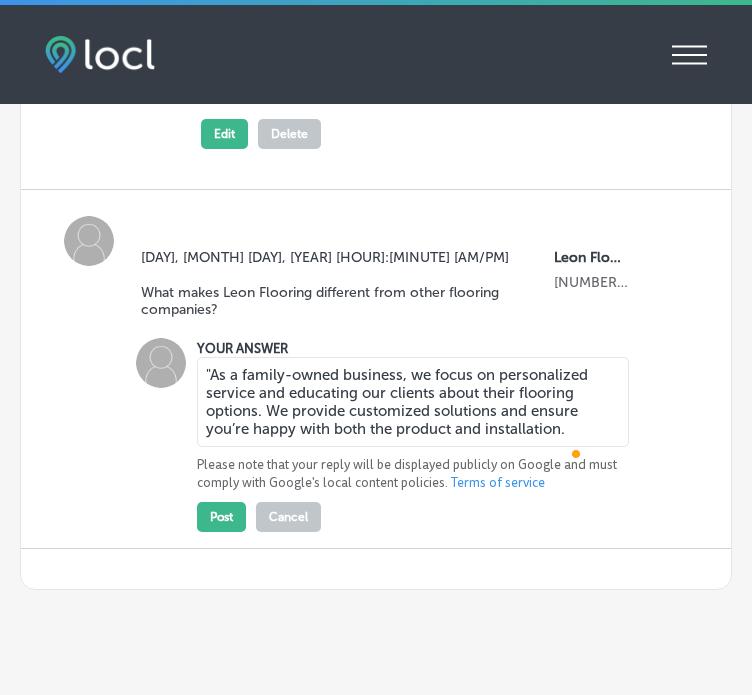click on ""As a family-owned business, we focus on personalized service and educating our clients about their flooring options. We provide customized solutions and ensure you’re happy with both the product and installation." at bounding box center (413, 402) 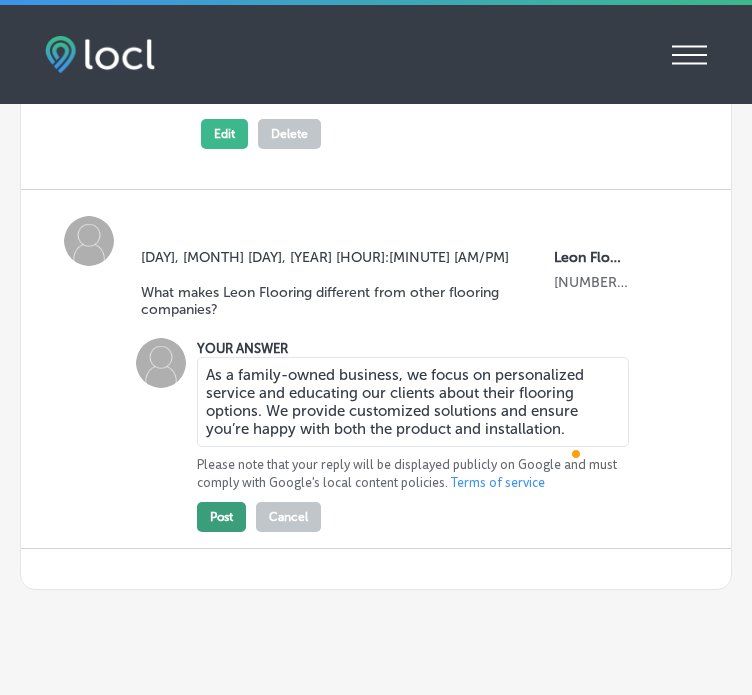 type on "As a family-owned business, we focus on personalized service and educating our clients about their flooring options. We provide customized solutions and ensure you’re happy with both the product and installation." 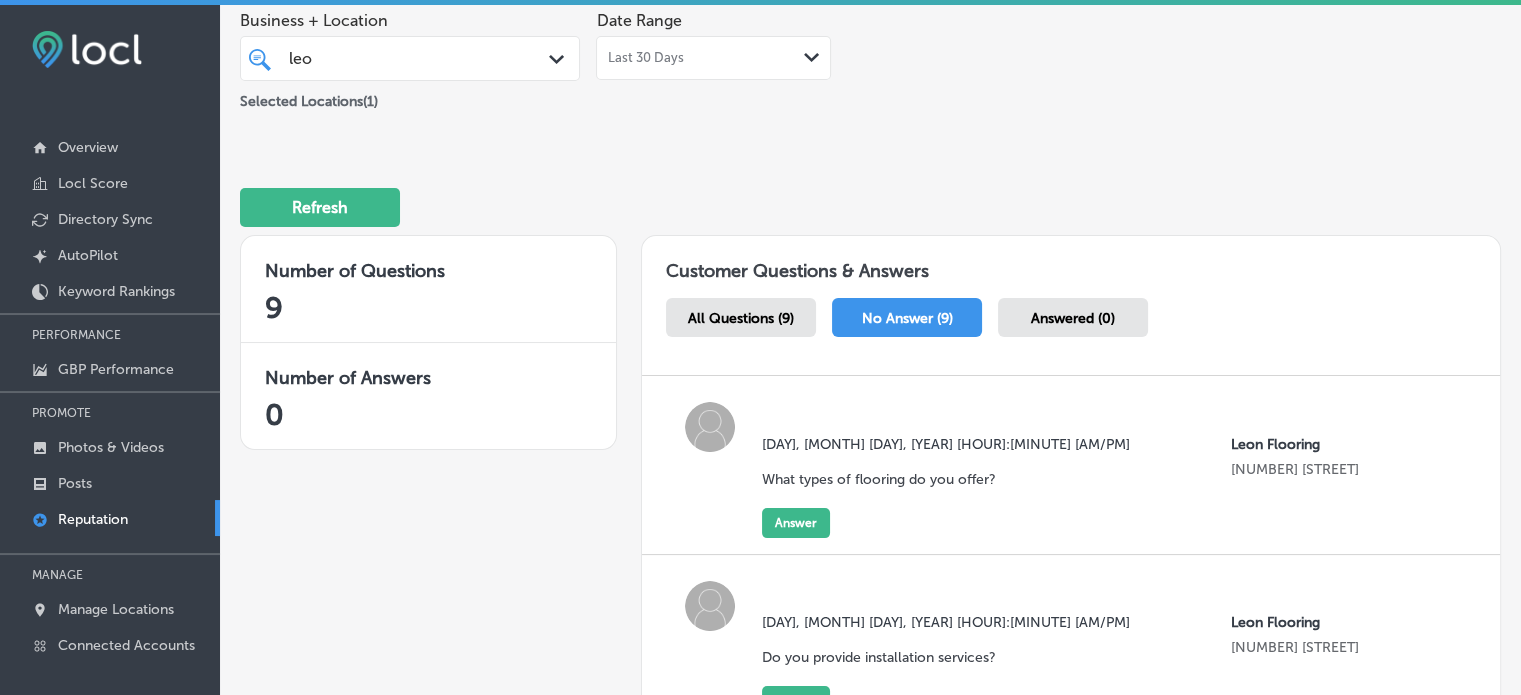 scroll, scrollTop: 0, scrollLeft: 0, axis: both 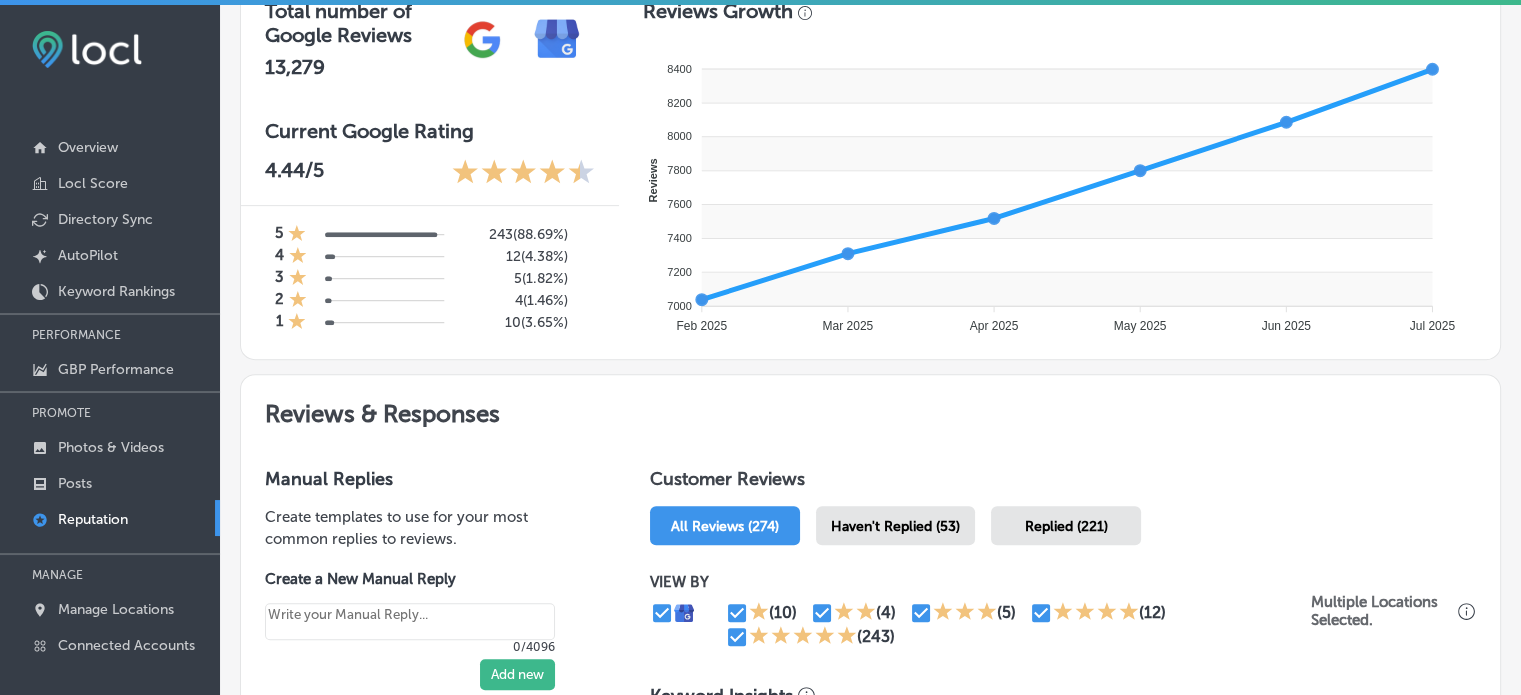 click on "Haven't Replied (53)" at bounding box center [895, 526] 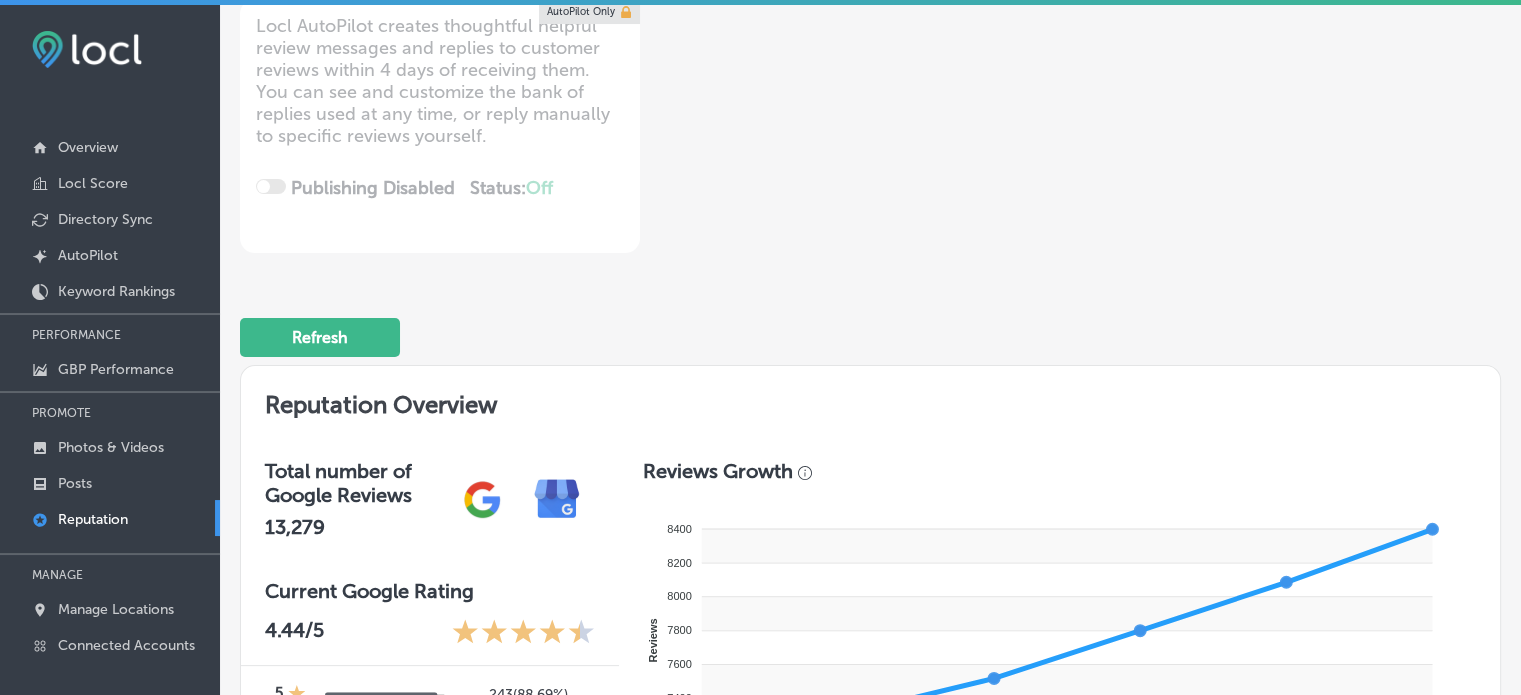 scroll, scrollTop: 0, scrollLeft: 0, axis: both 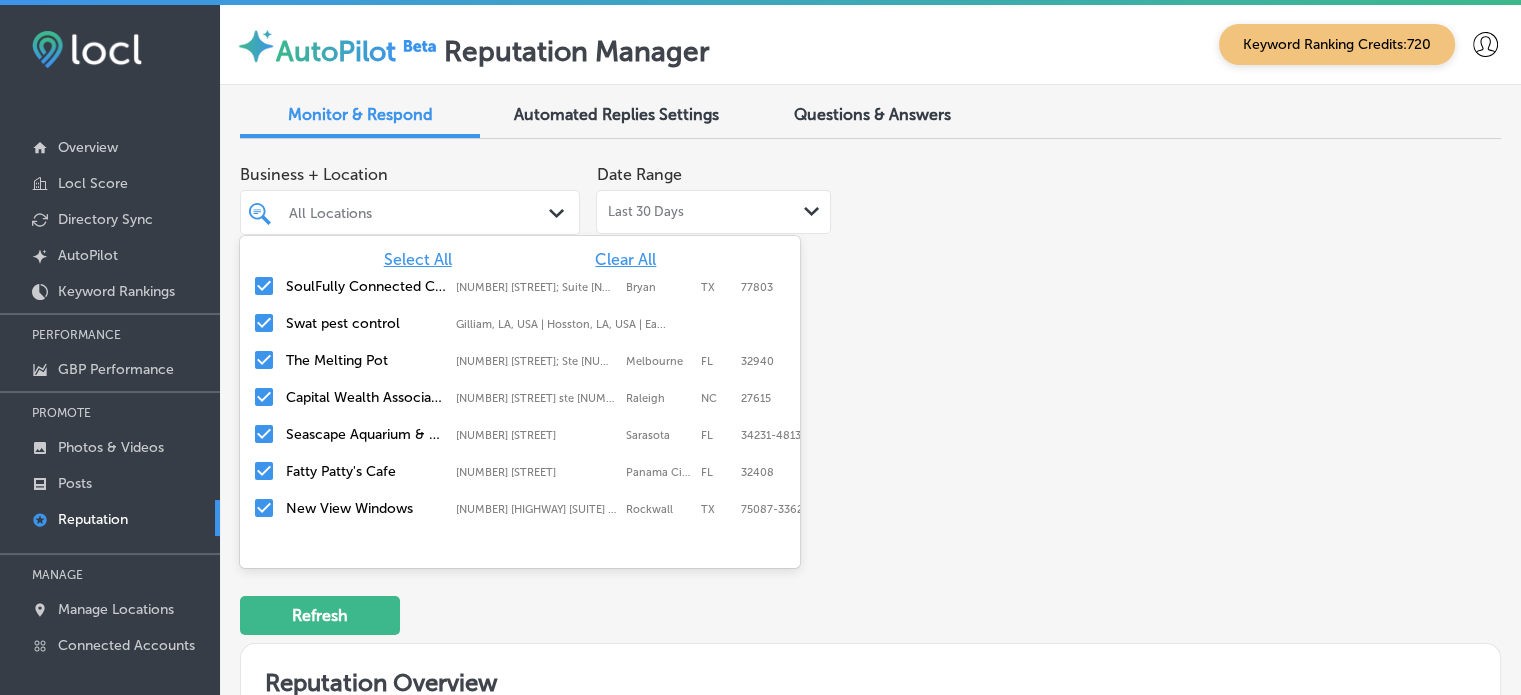 click on "All Locations" at bounding box center (420, 212) 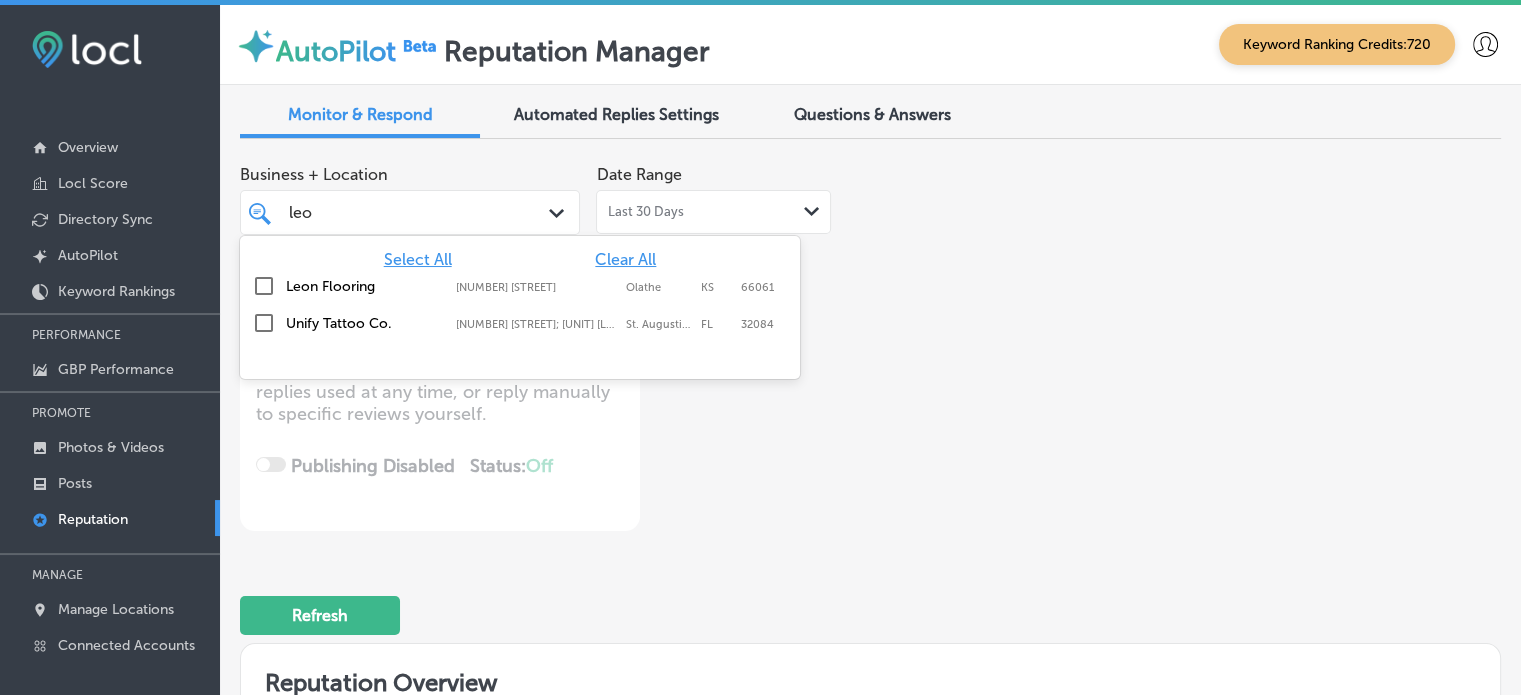 type on "leon" 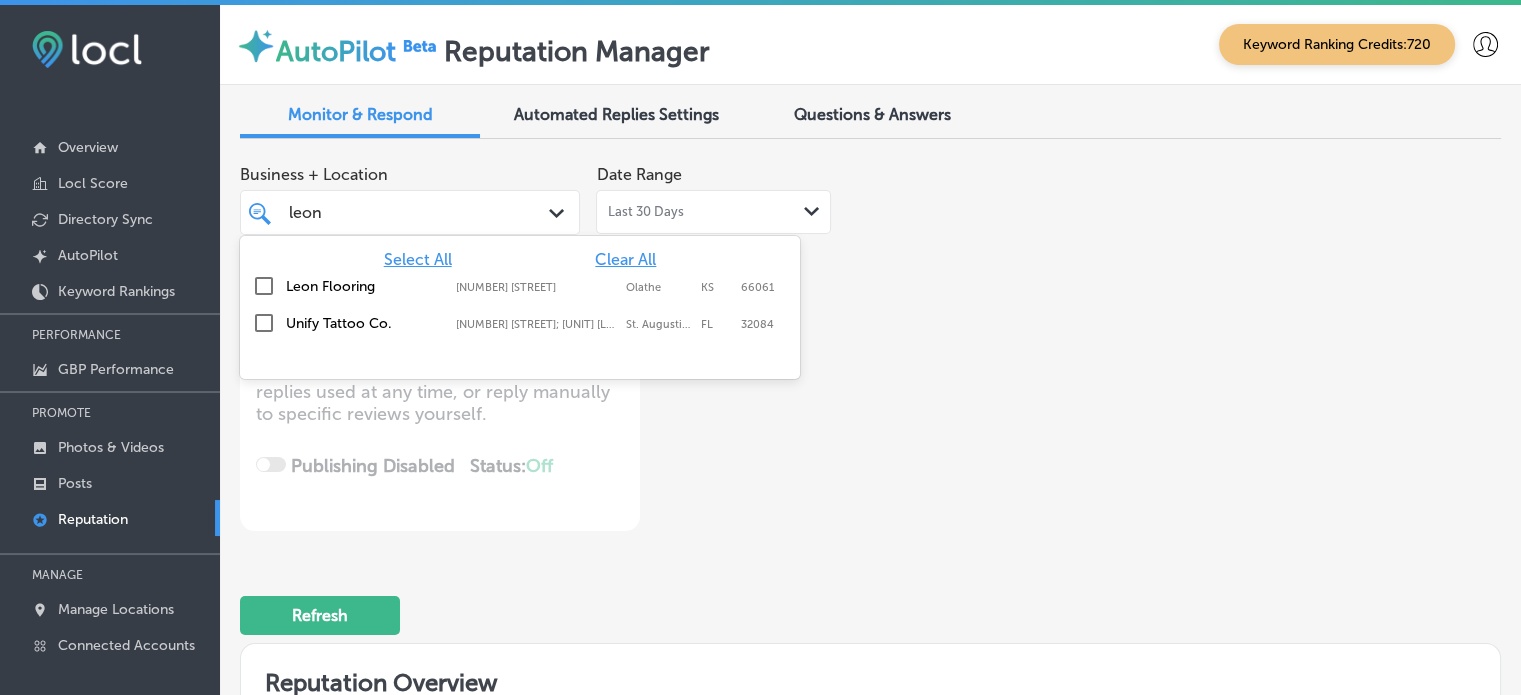 click on "Leon Flooring" at bounding box center [366, 286] 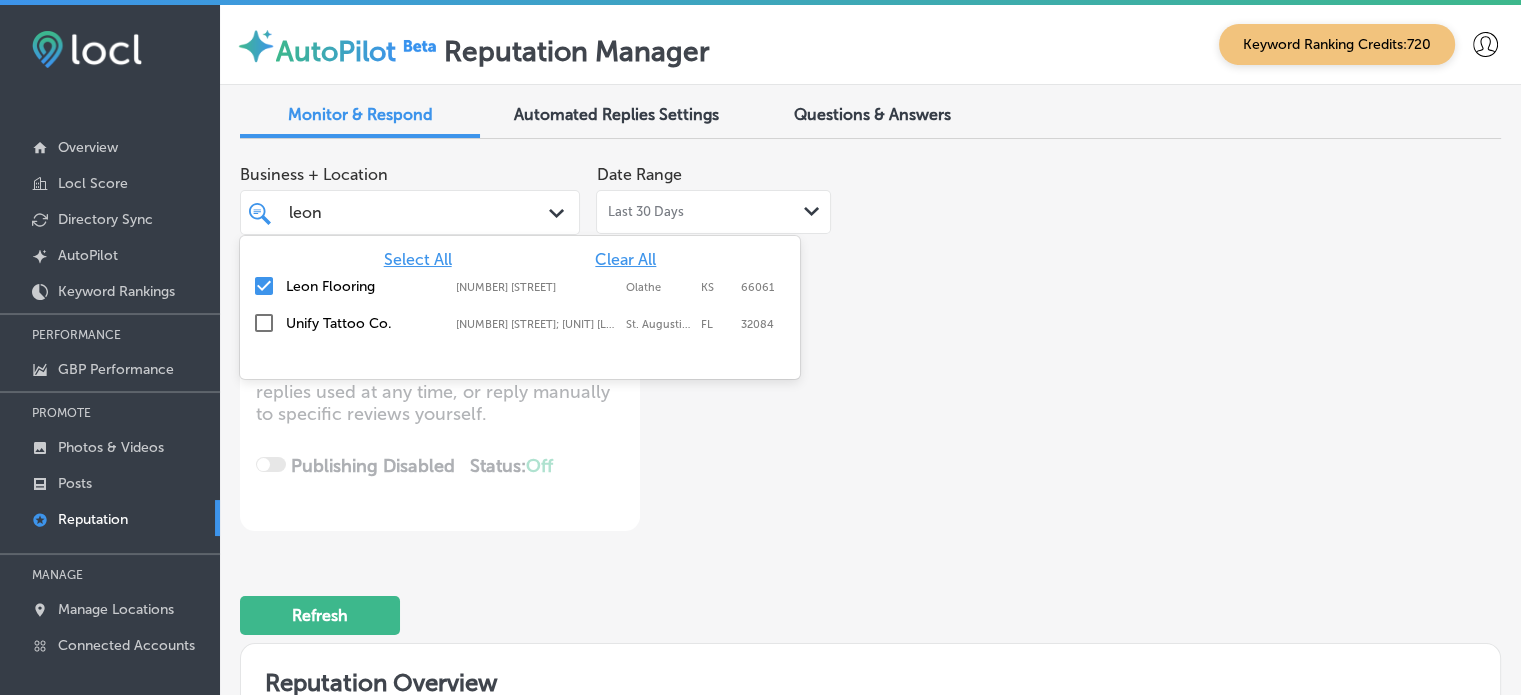 type on "leon" 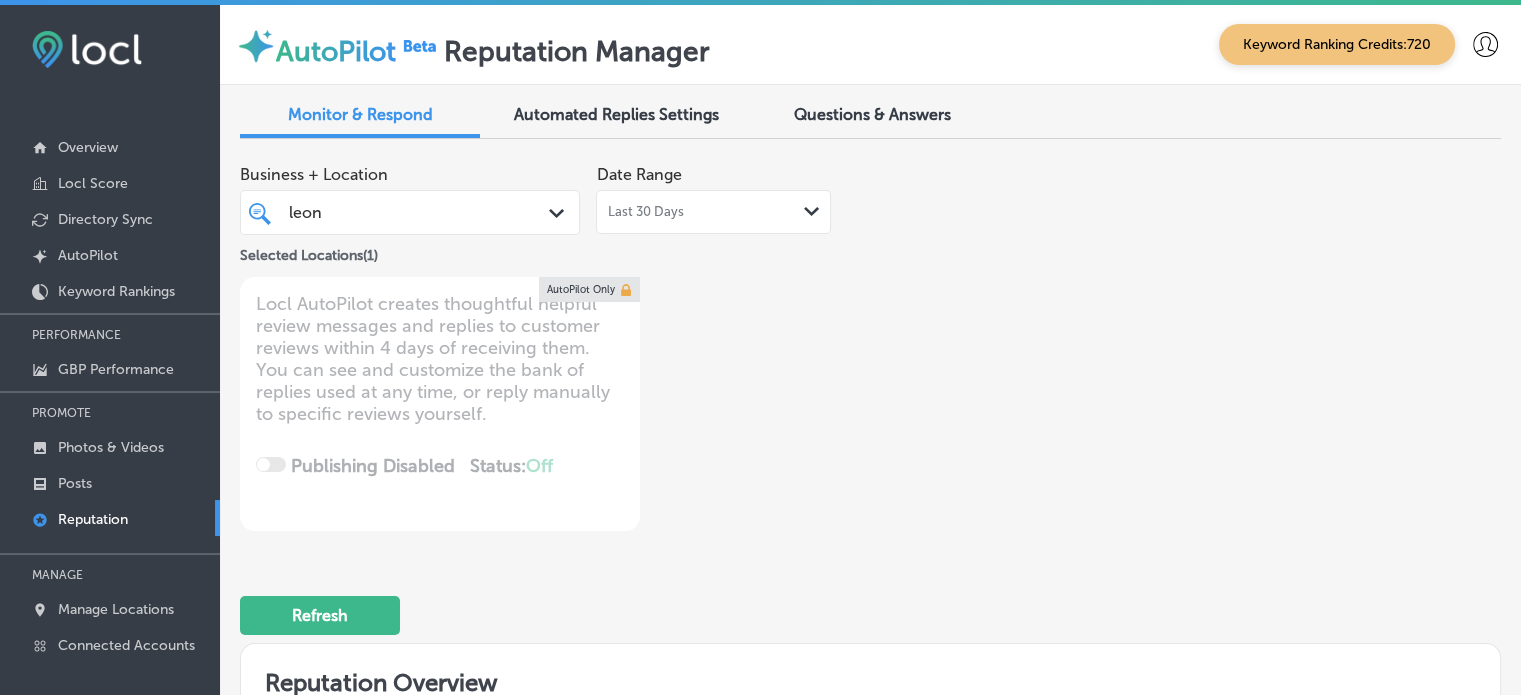 click on "Business + Location
[LAST_NAME] [LAST_NAME]
Path
Created with Sketch.
Selected Locations  ( 1 ) Date Range Last 30 Days
Path
Created with Sketch.
Locl AutoPilot creates thoughtful helpful review messages and replies to customer reviews within 4 days of receiving them. You can see and customize the bank of replies used at any time, or reply manually to specific reviews yourself. Publishing Disabled Status:  Off 0 / 0  Location(s) Publishing AutoPilot Only" at bounding box center [618, 343] 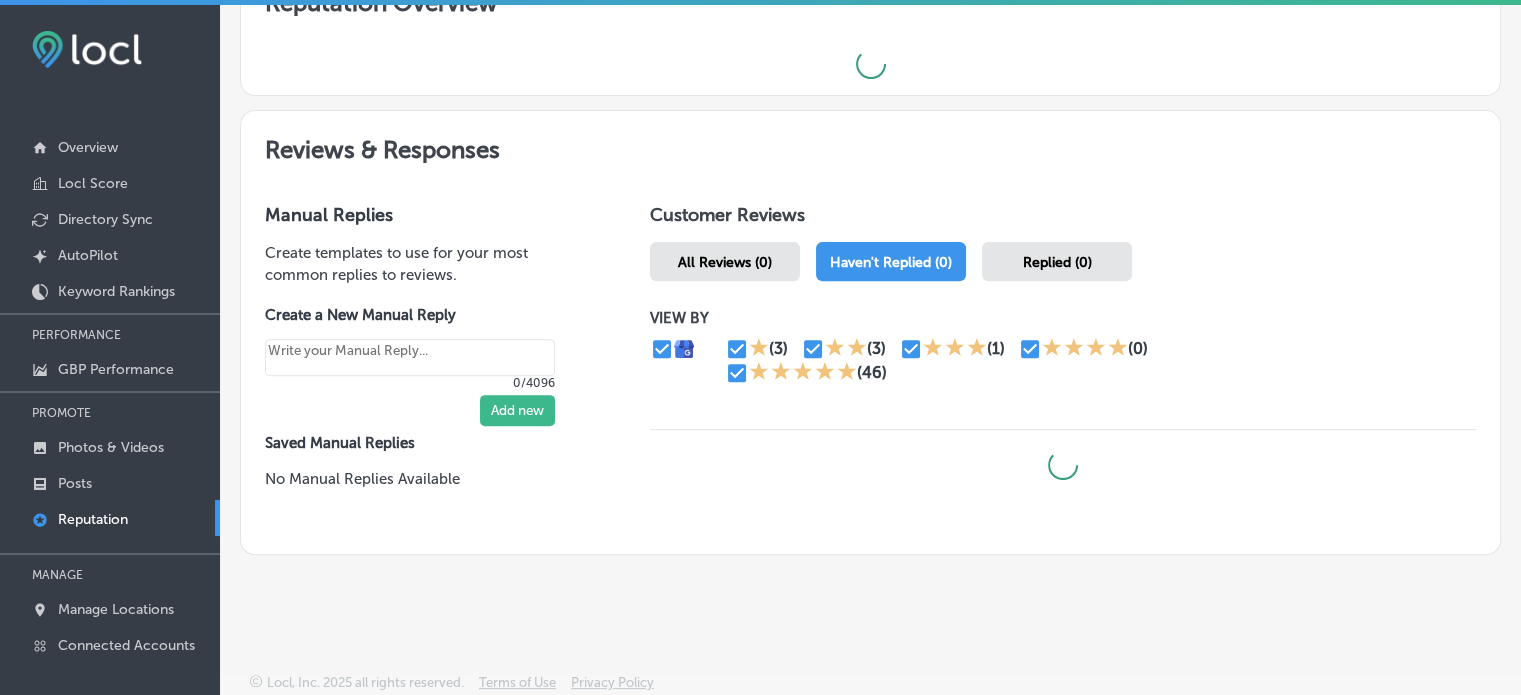 type on "x" 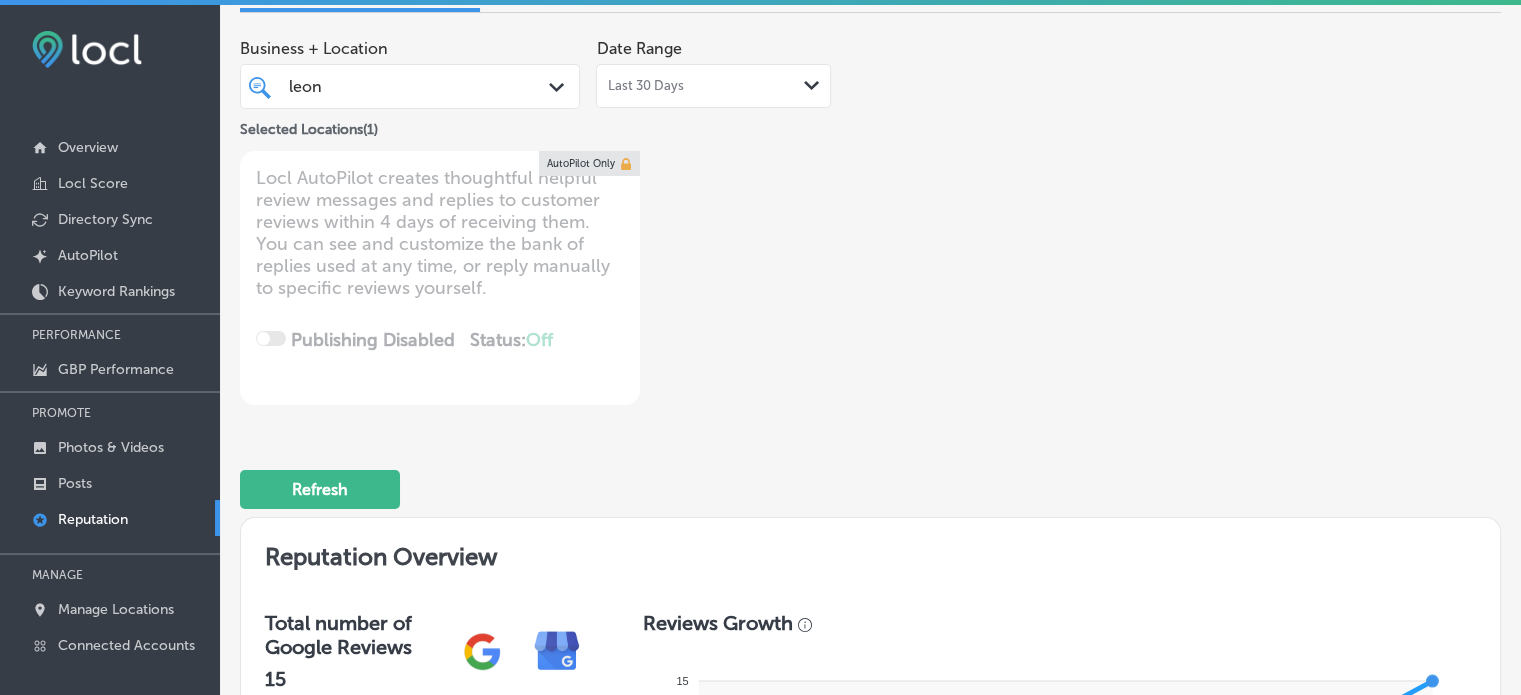scroll, scrollTop: 32, scrollLeft: 0, axis: vertical 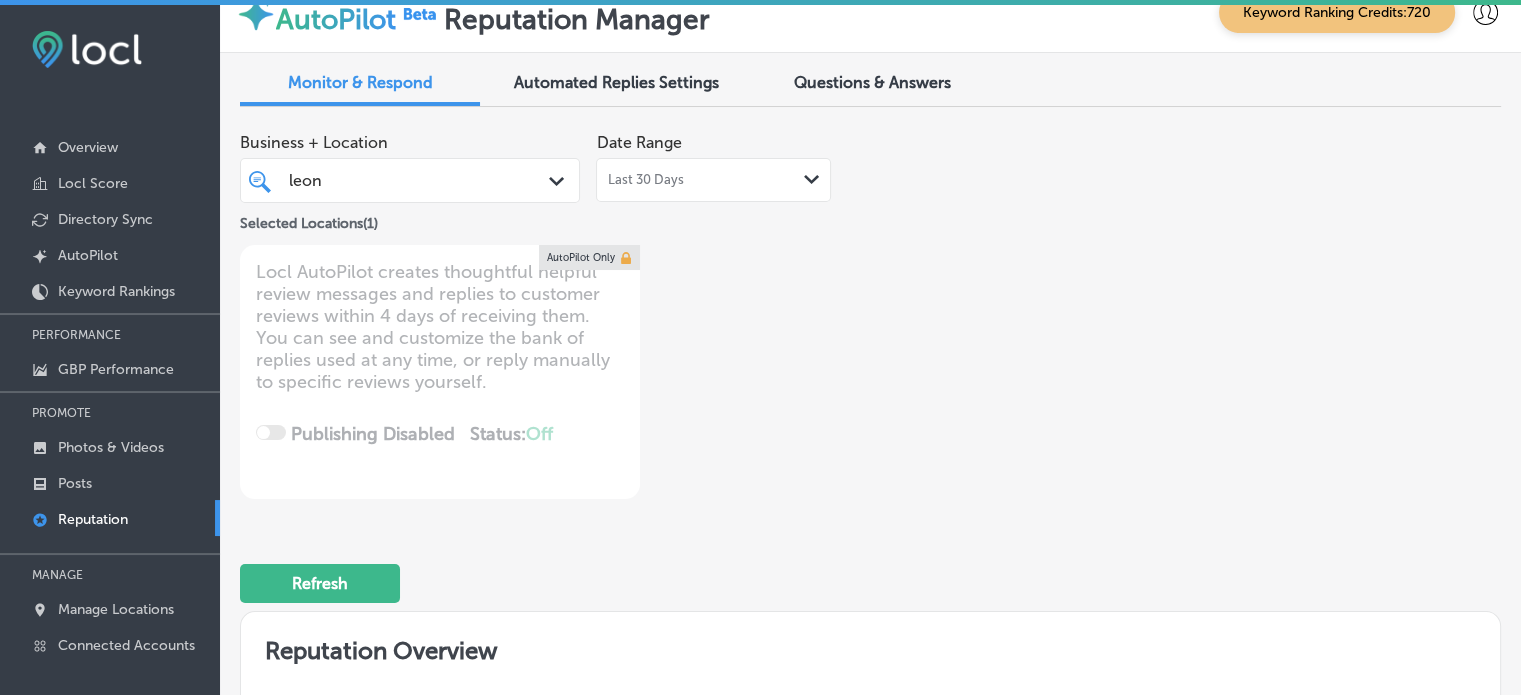 click on "Questions & Answers" at bounding box center (872, 84) 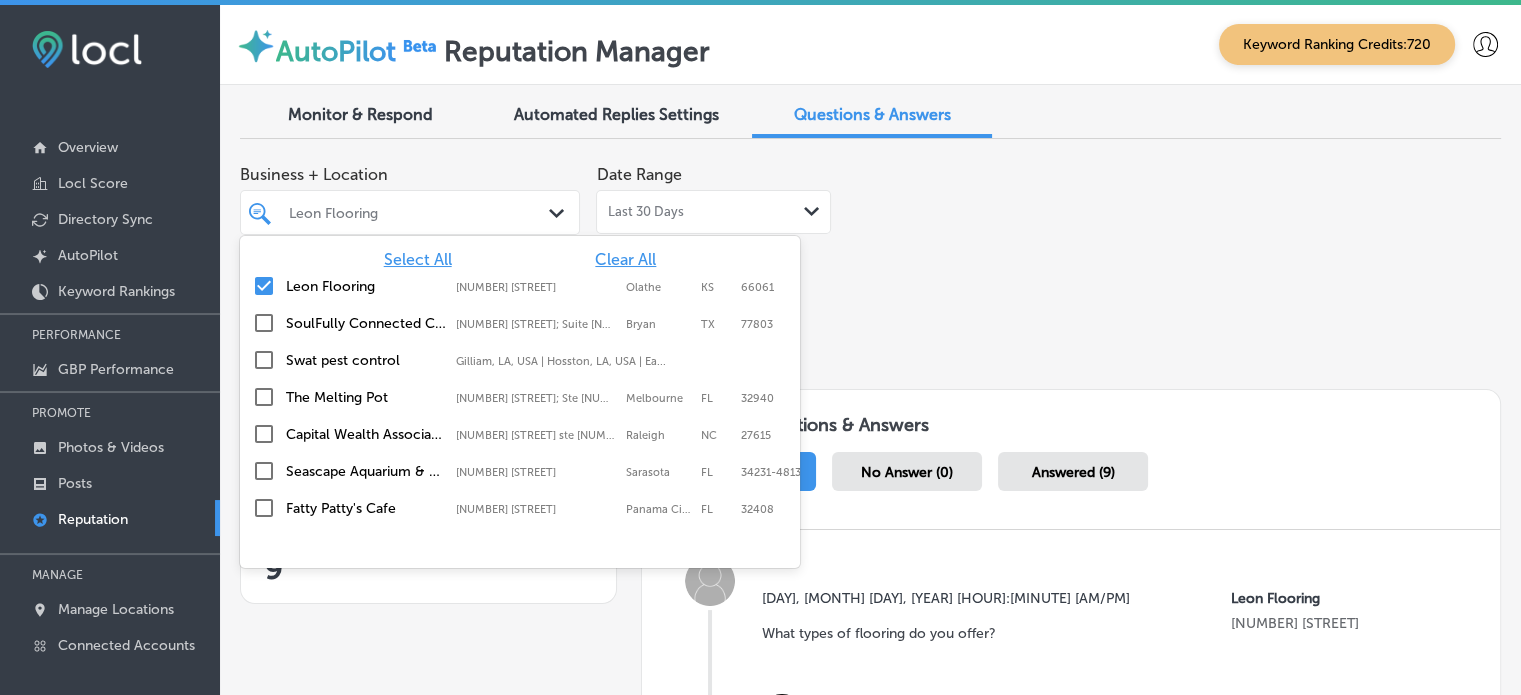 click at bounding box center [398, 212] 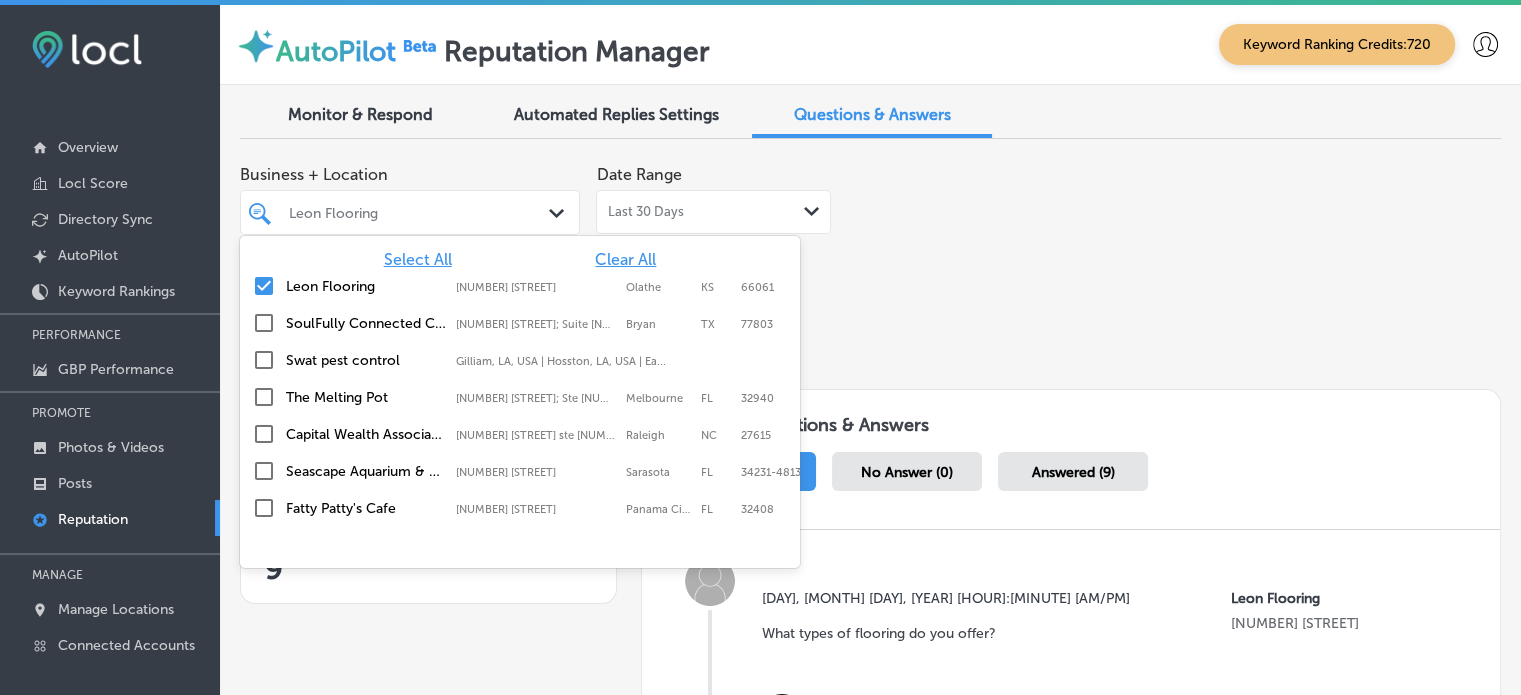 click on "Select All" at bounding box center [418, 259] 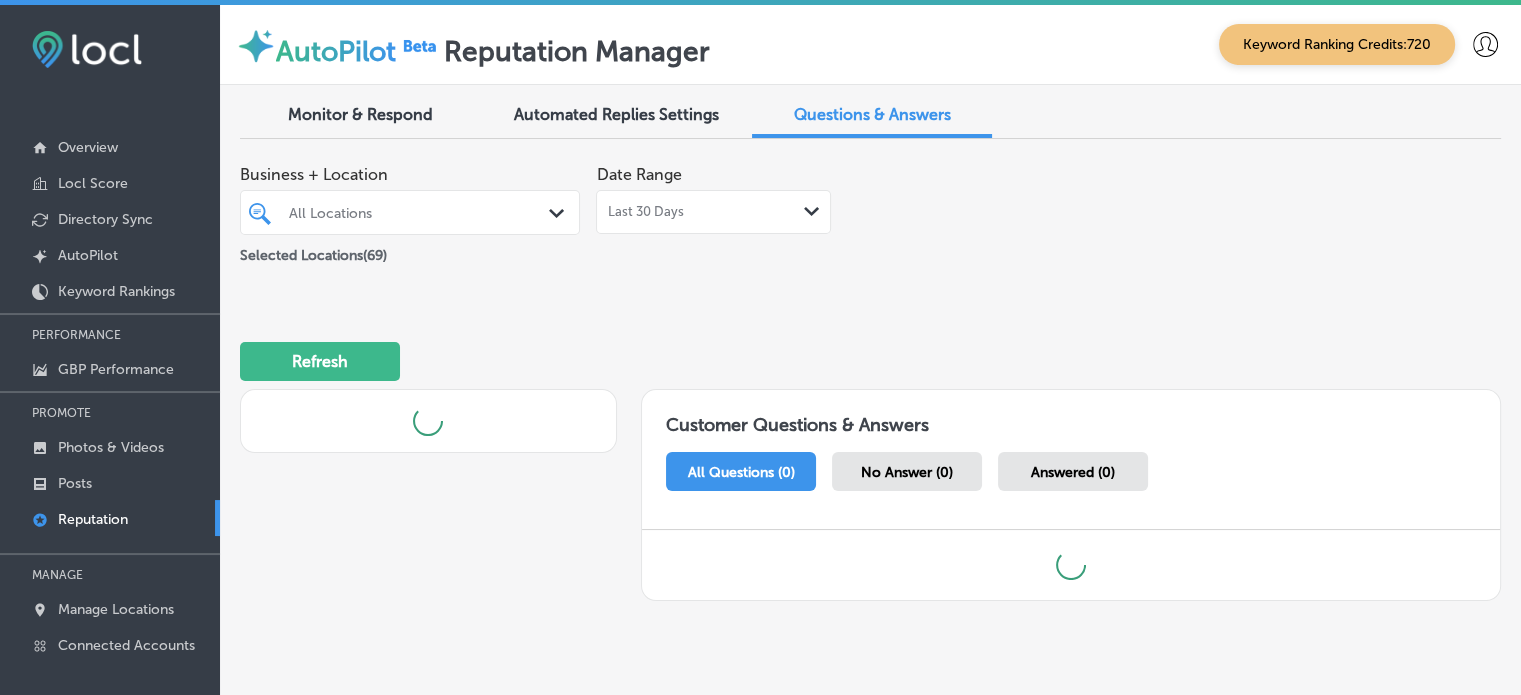 click on "Refresh" at bounding box center [870, 353] 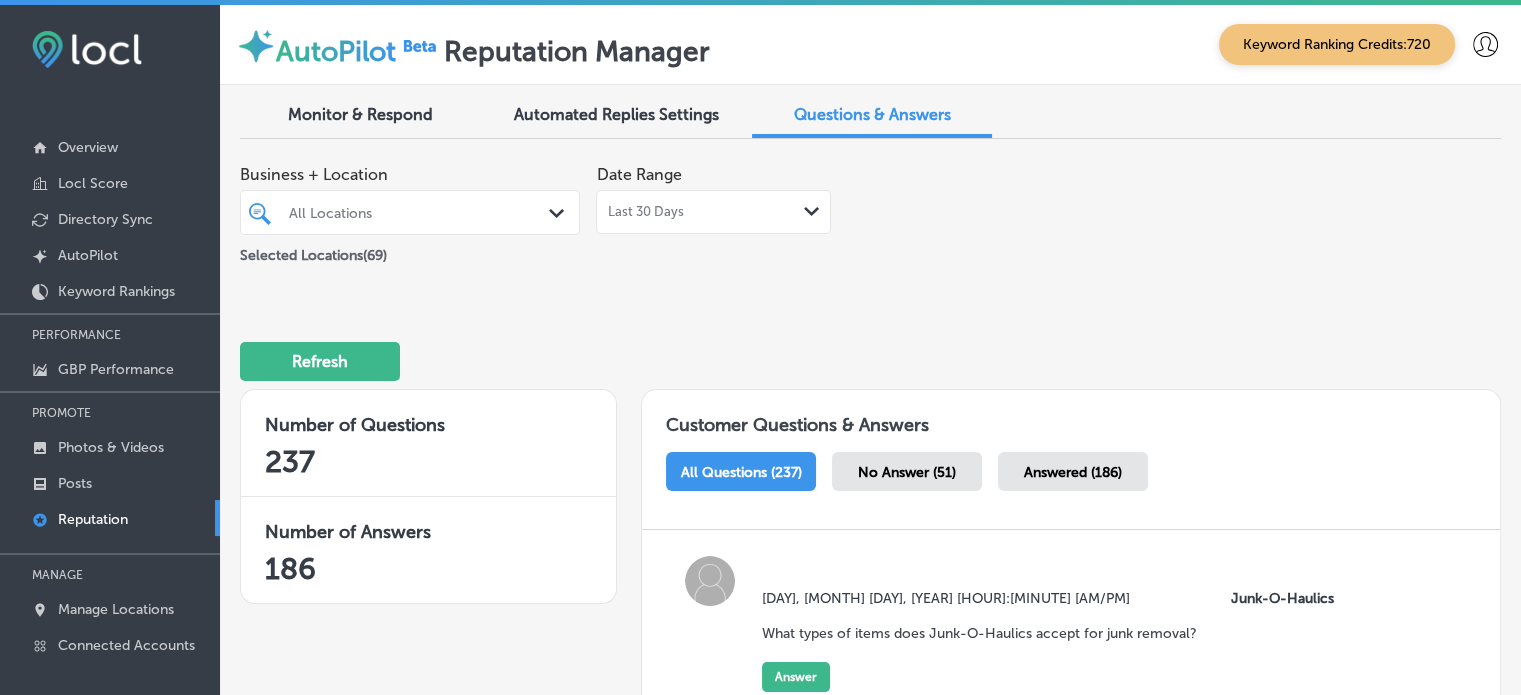 click on "No Answer (51)" at bounding box center [907, 472] 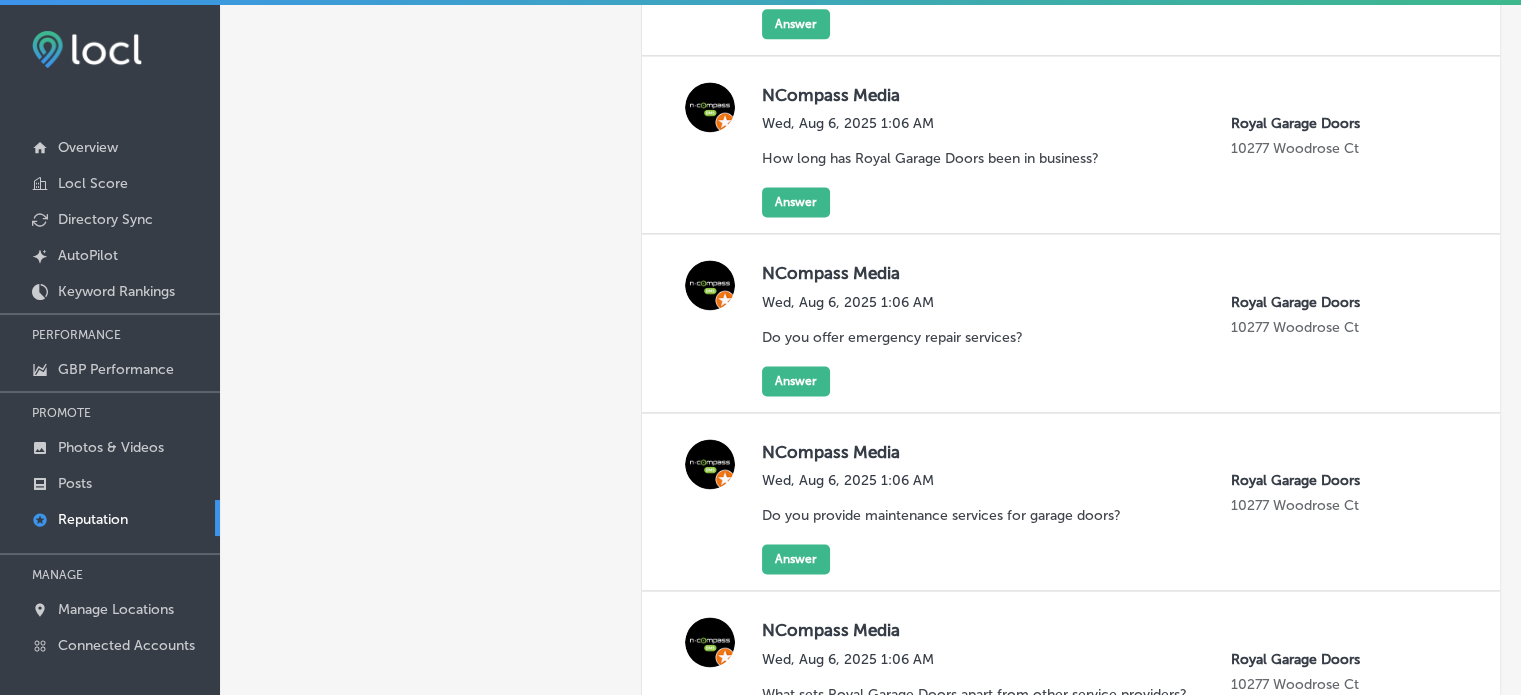 scroll, scrollTop: 3633, scrollLeft: 0, axis: vertical 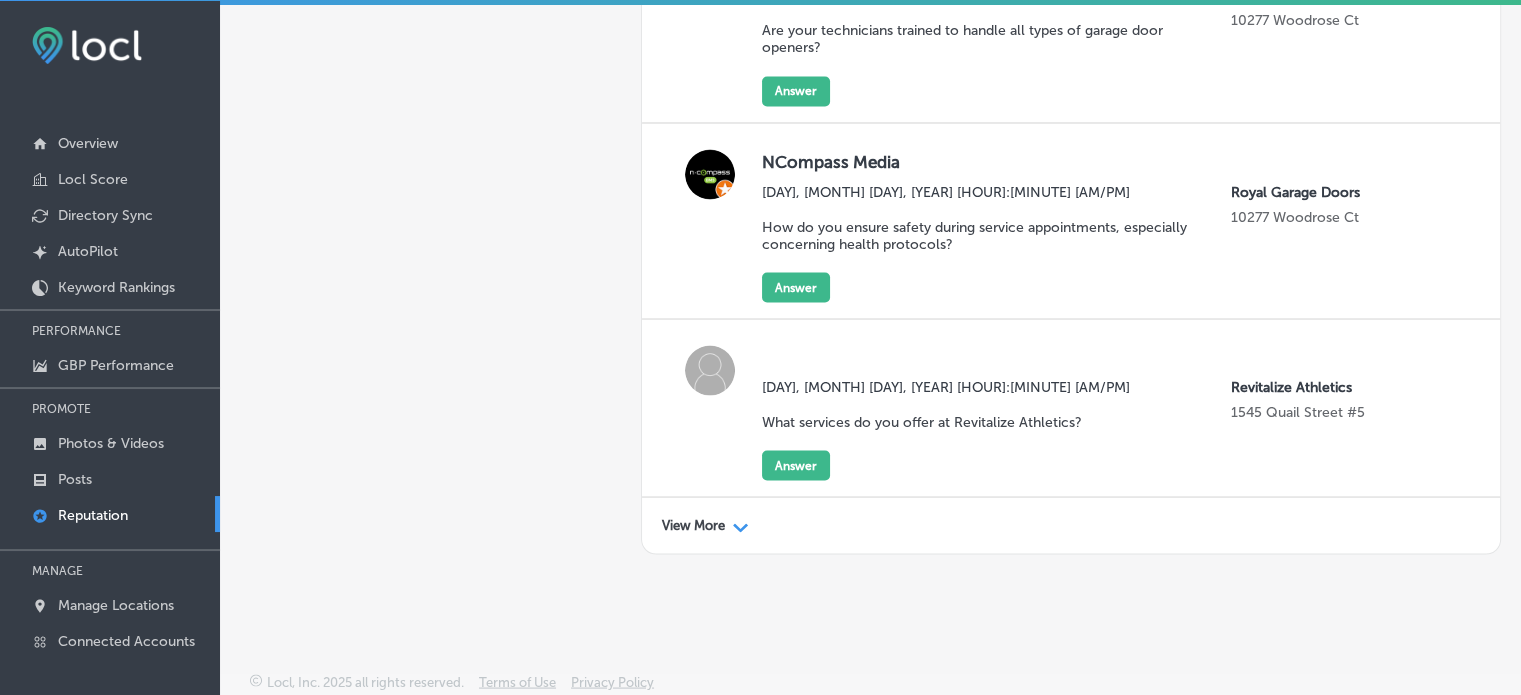 click on "View More" at bounding box center [693, 525] 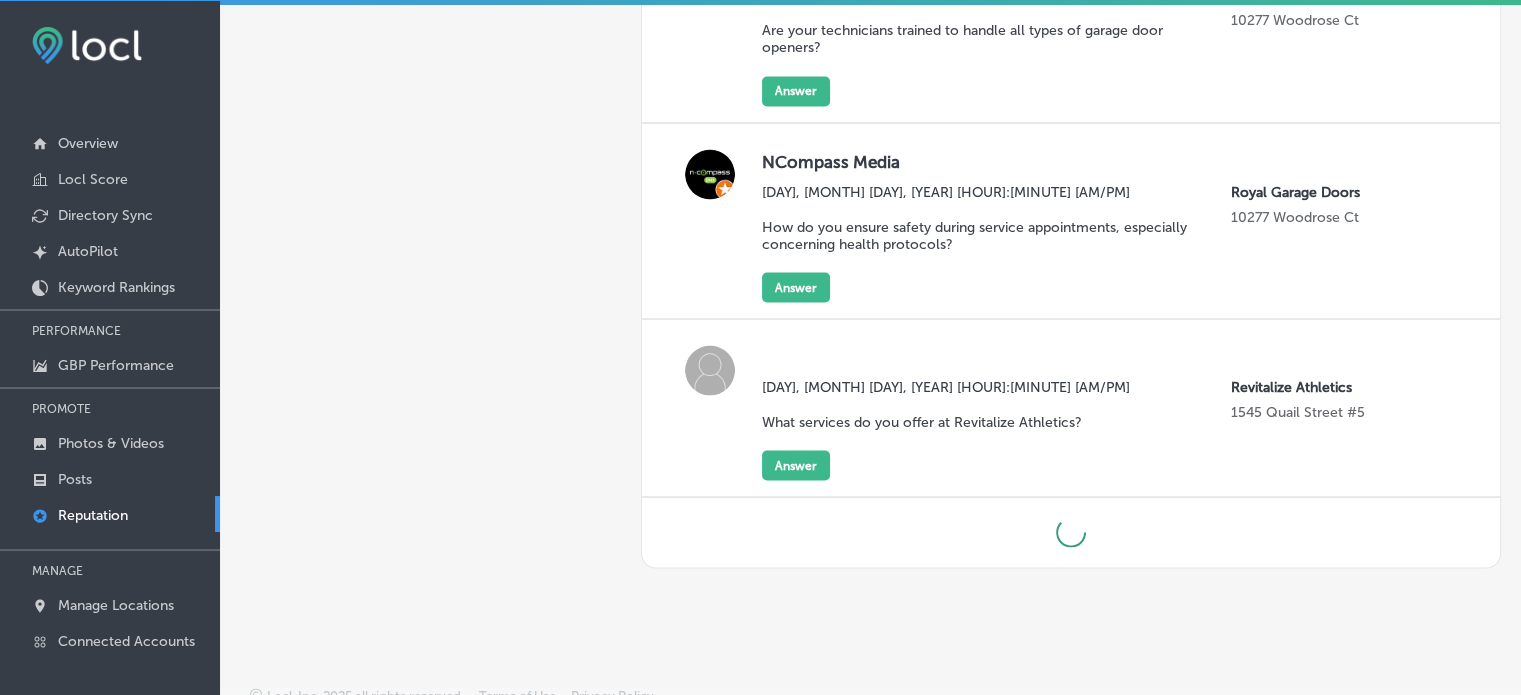 scroll, scrollTop: 3648, scrollLeft: 0, axis: vertical 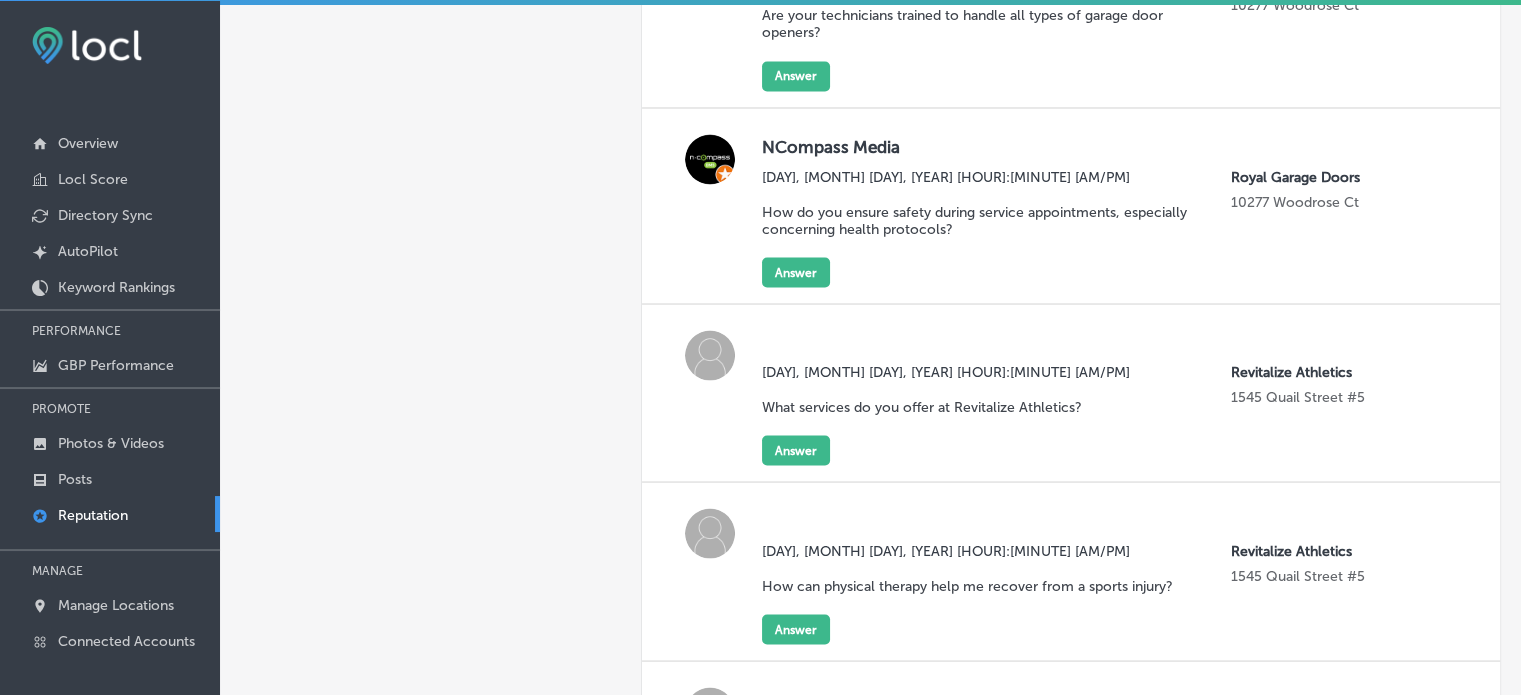 click on "Reputation" at bounding box center [93, 515] 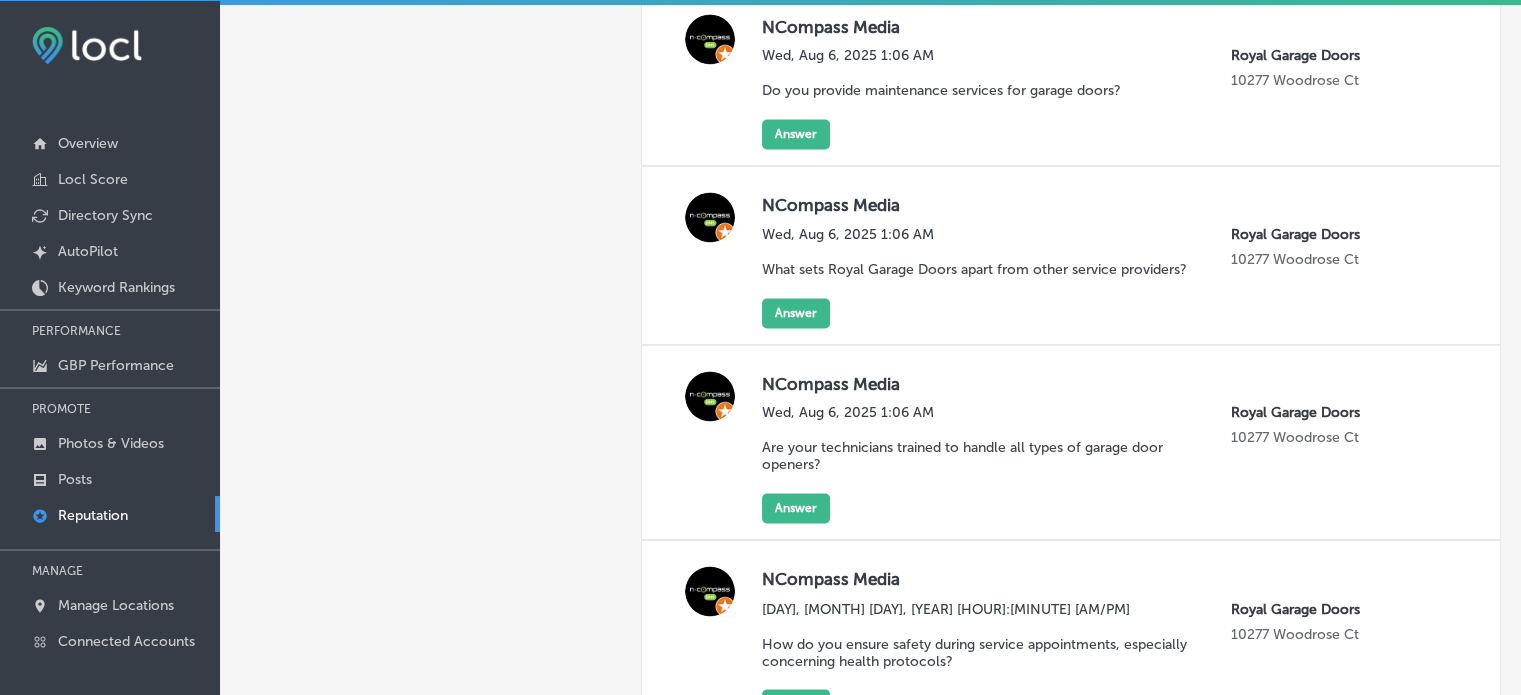 scroll, scrollTop: 3156, scrollLeft: 0, axis: vertical 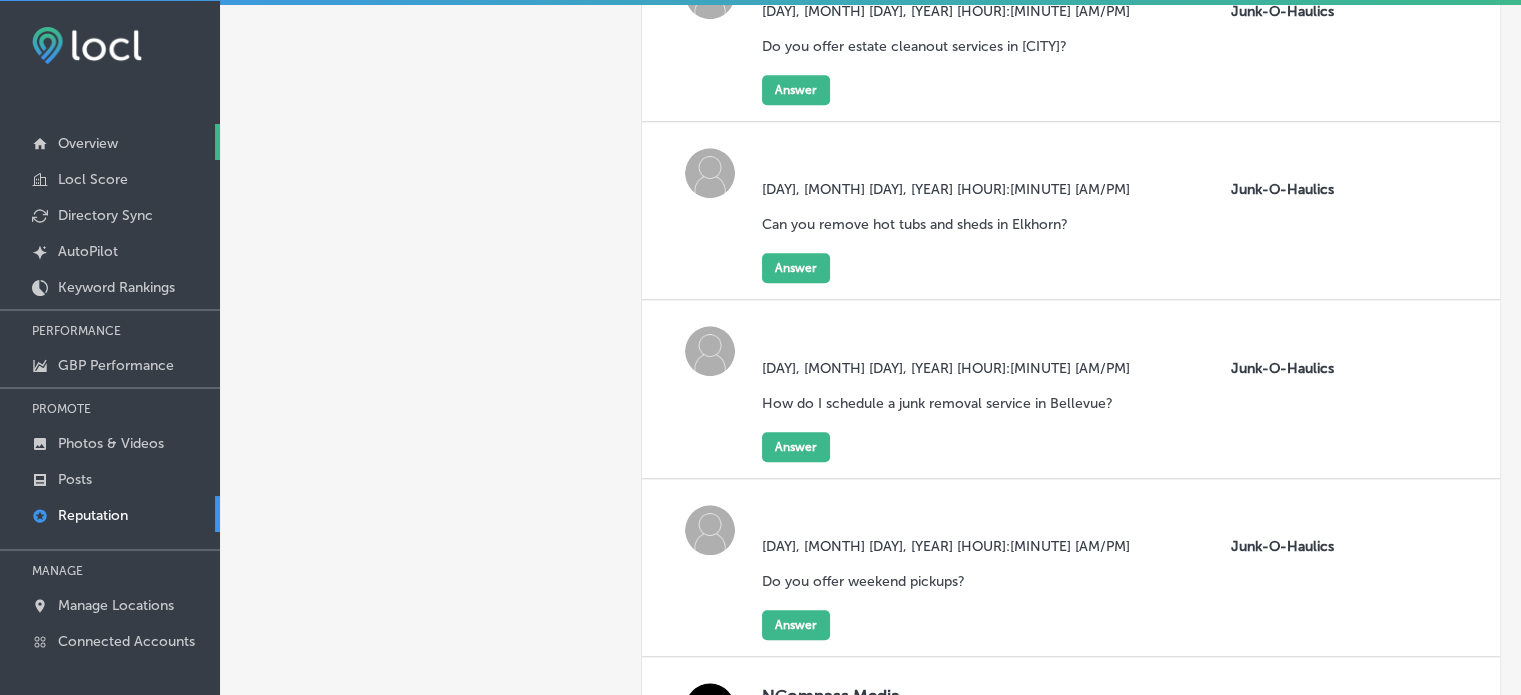 click on "Overview" at bounding box center [88, 143] 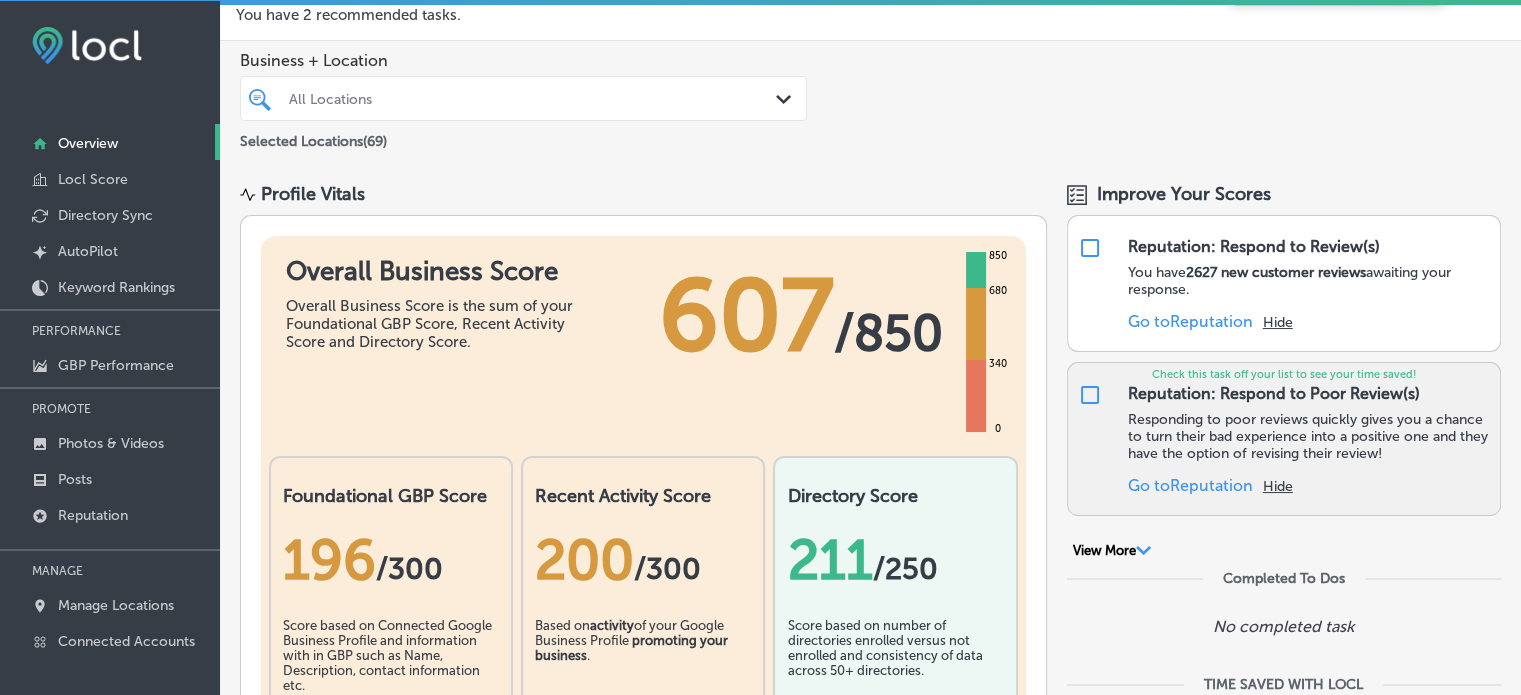 scroll, scrollTop: 56, scrollLeft: 0, axis: vertical 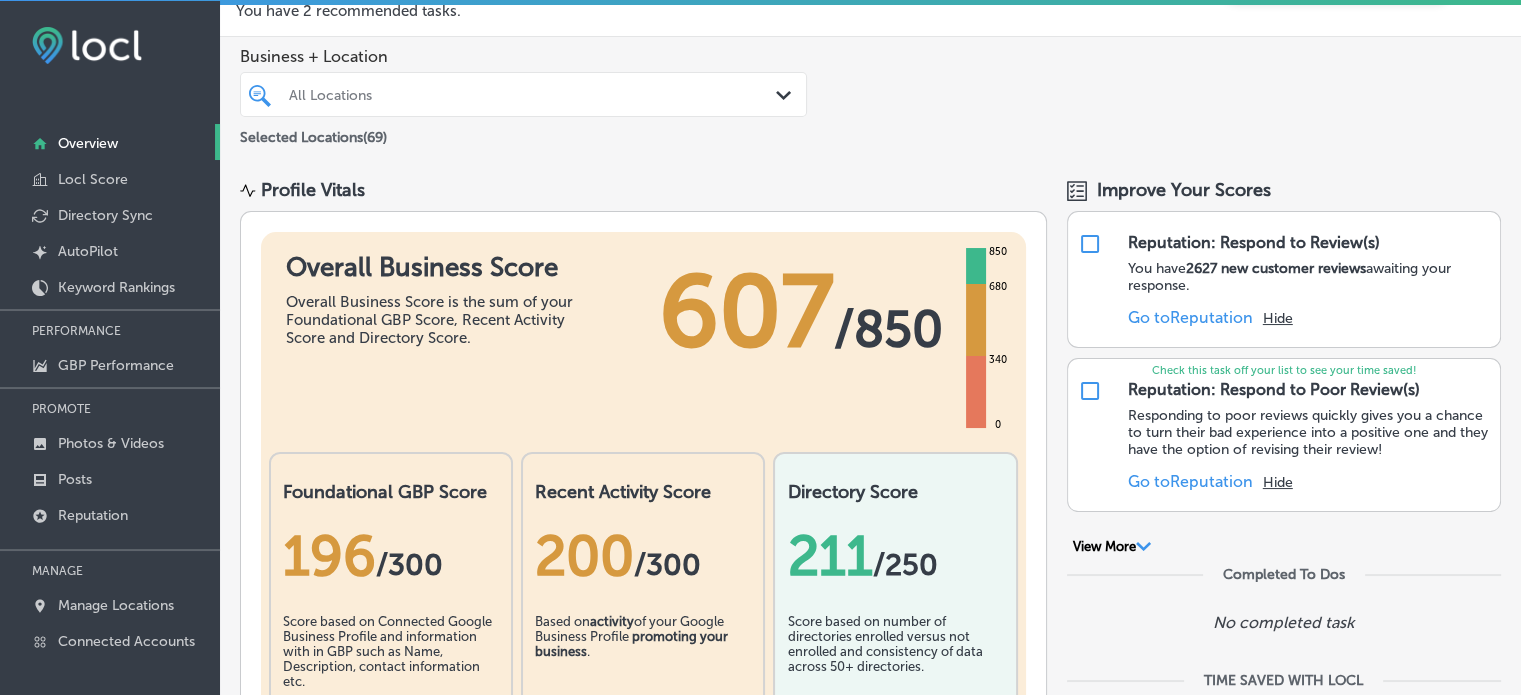 click on "View More
Path
Created with Sketch." at bounding box center [1112, 547] 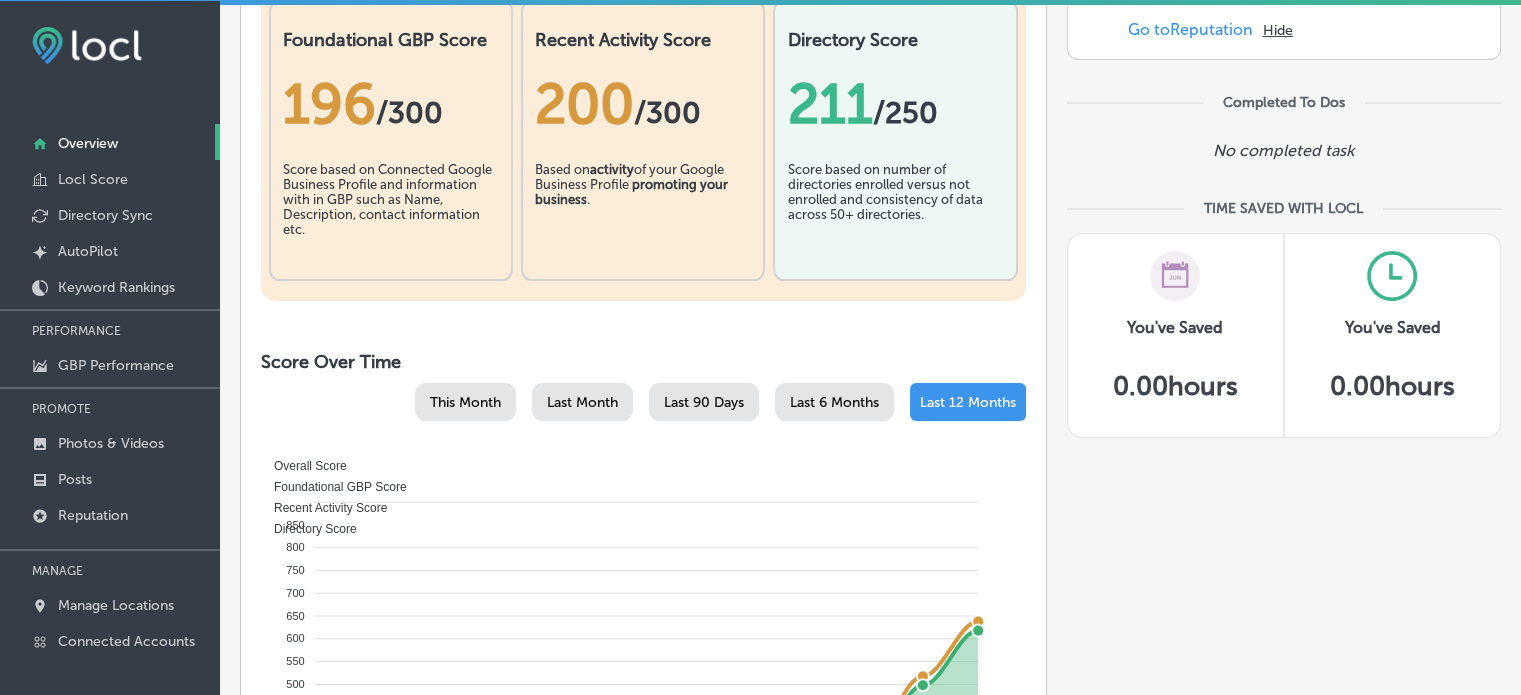 scroll, scrollTop: 0, scrollLeft: 0, axis: both 